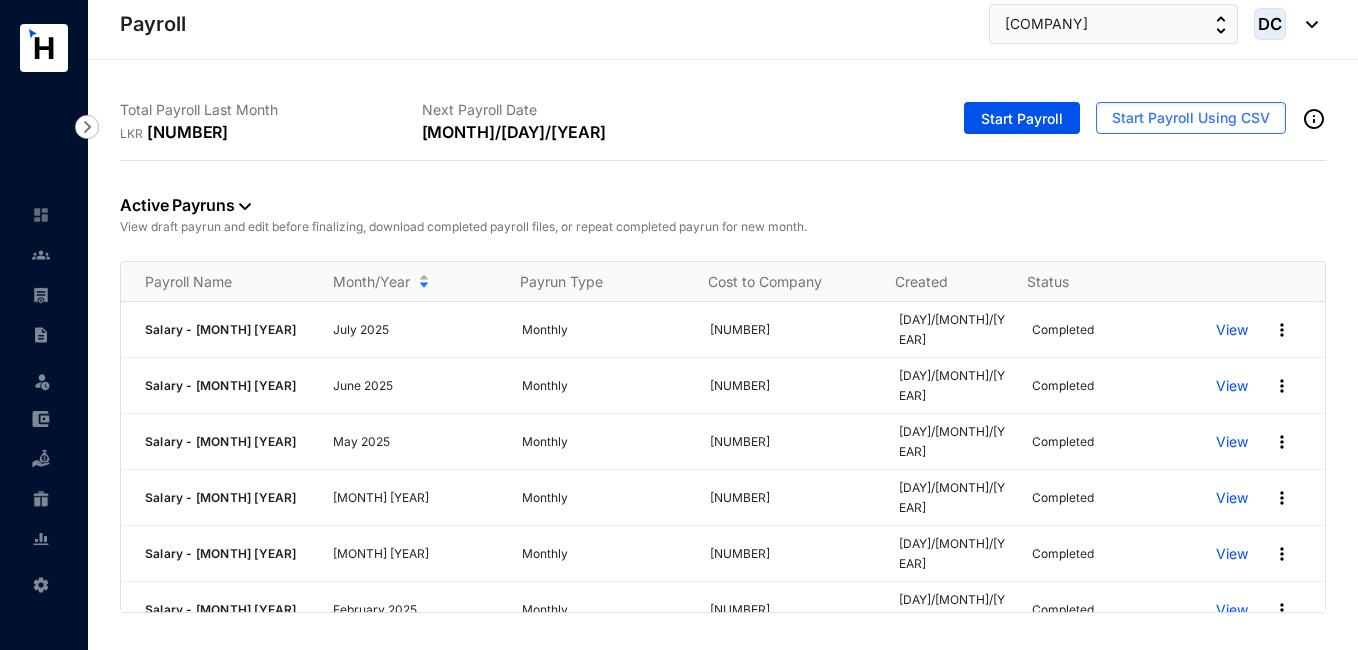 scroll, scrollTop: 0, scrollLeft: 0, axis: both 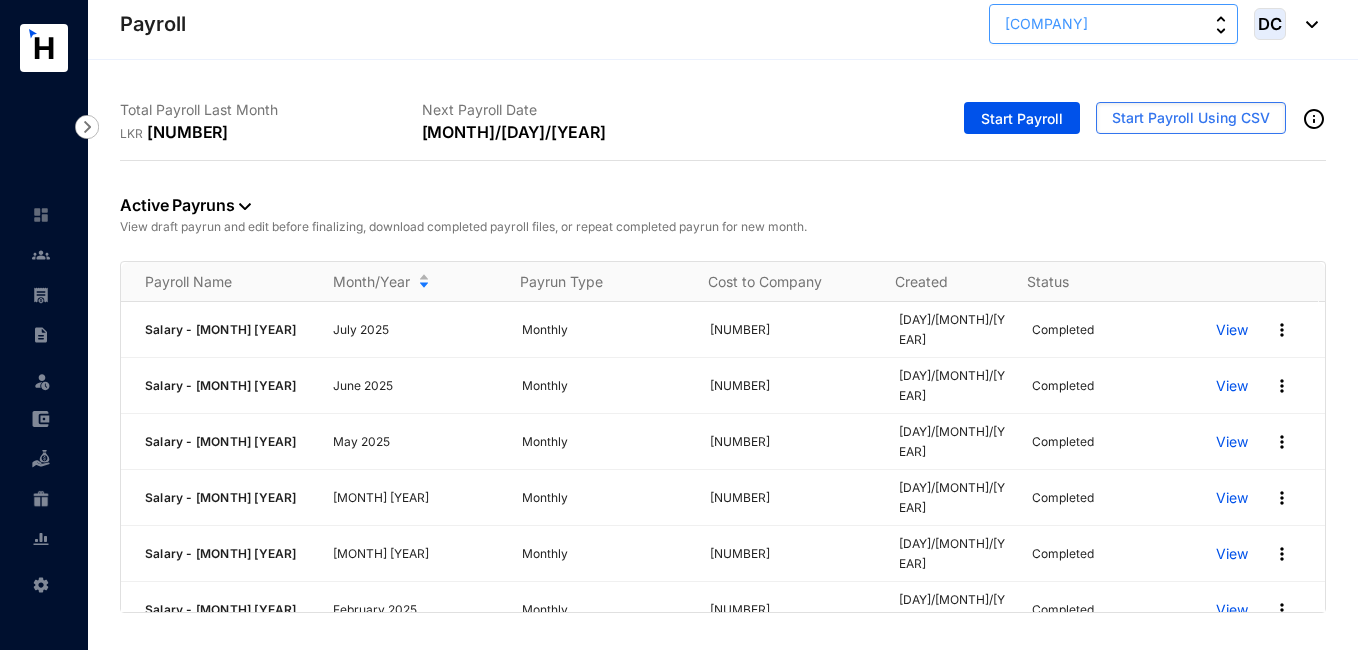 drag, startPoint x: 0, startPoint y: 0, endPoint x: 1221, endPoint y: 29, distance: 1221.3444 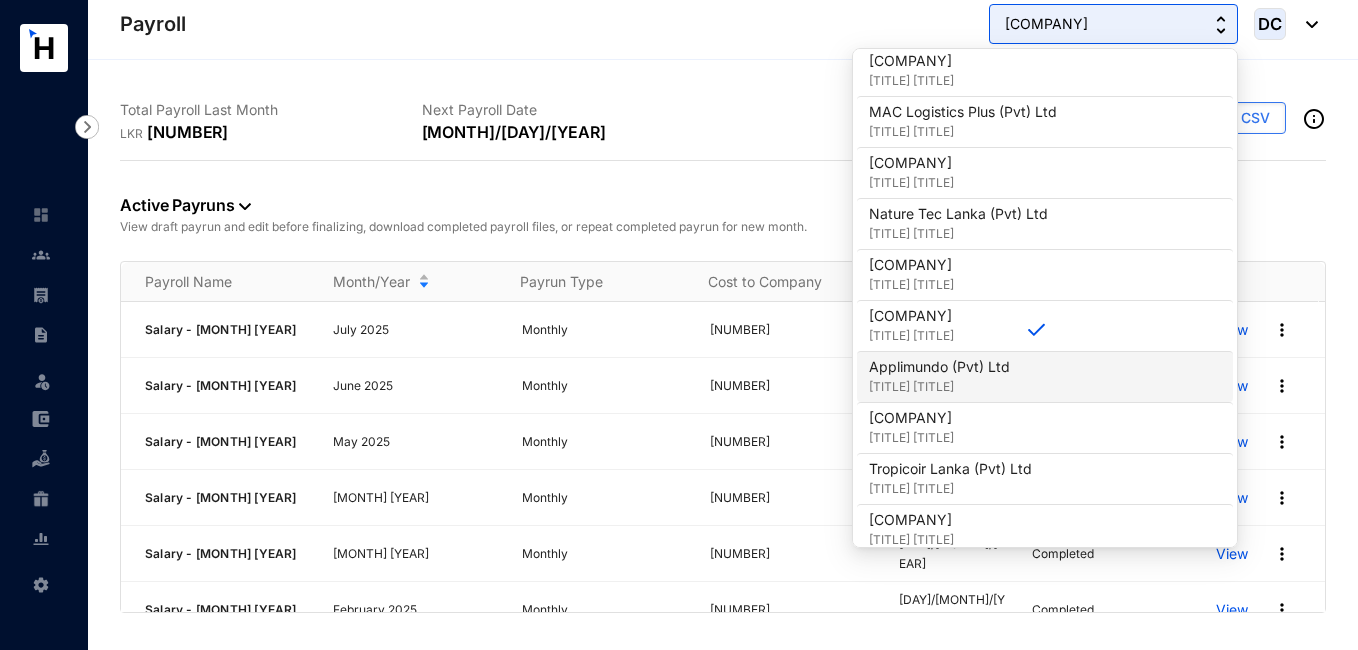 scroll, scrollTop: 533, scrollLeft: 0, axis: vertical 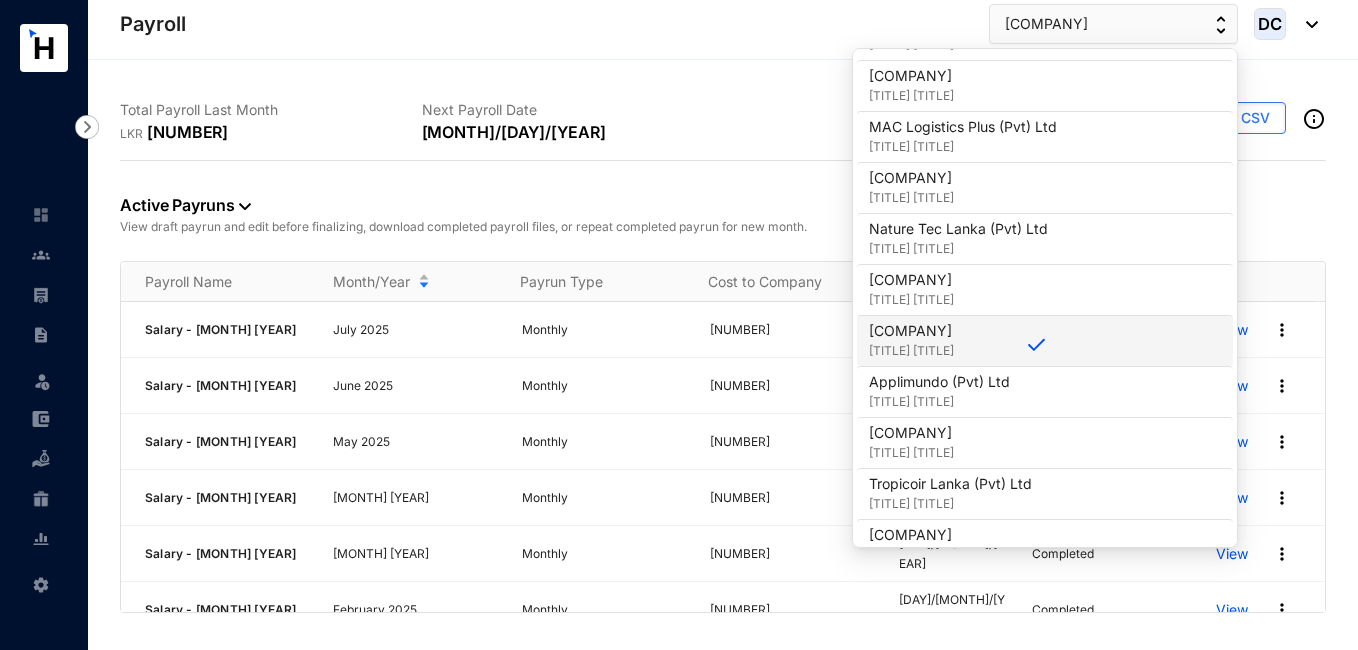 click on "Micro Clouds (Pvt) Ltd" at bounding box center [911, 331] 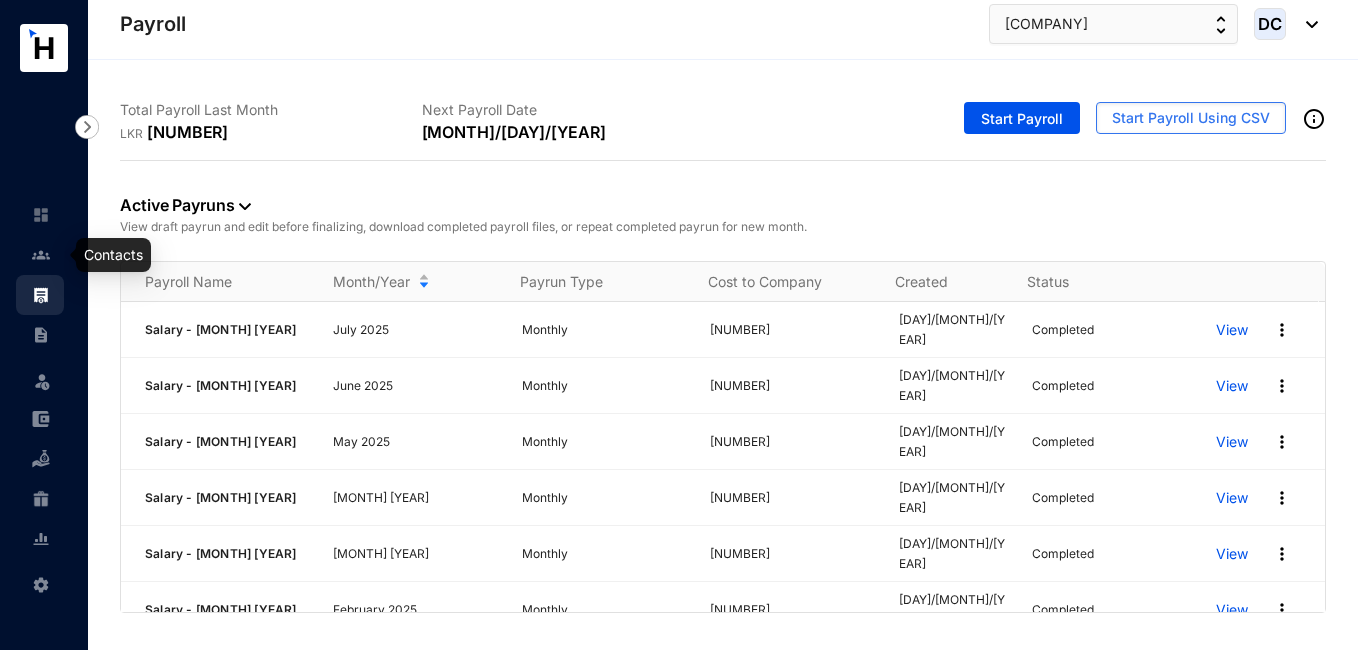 click at bounding box center [41, 255] 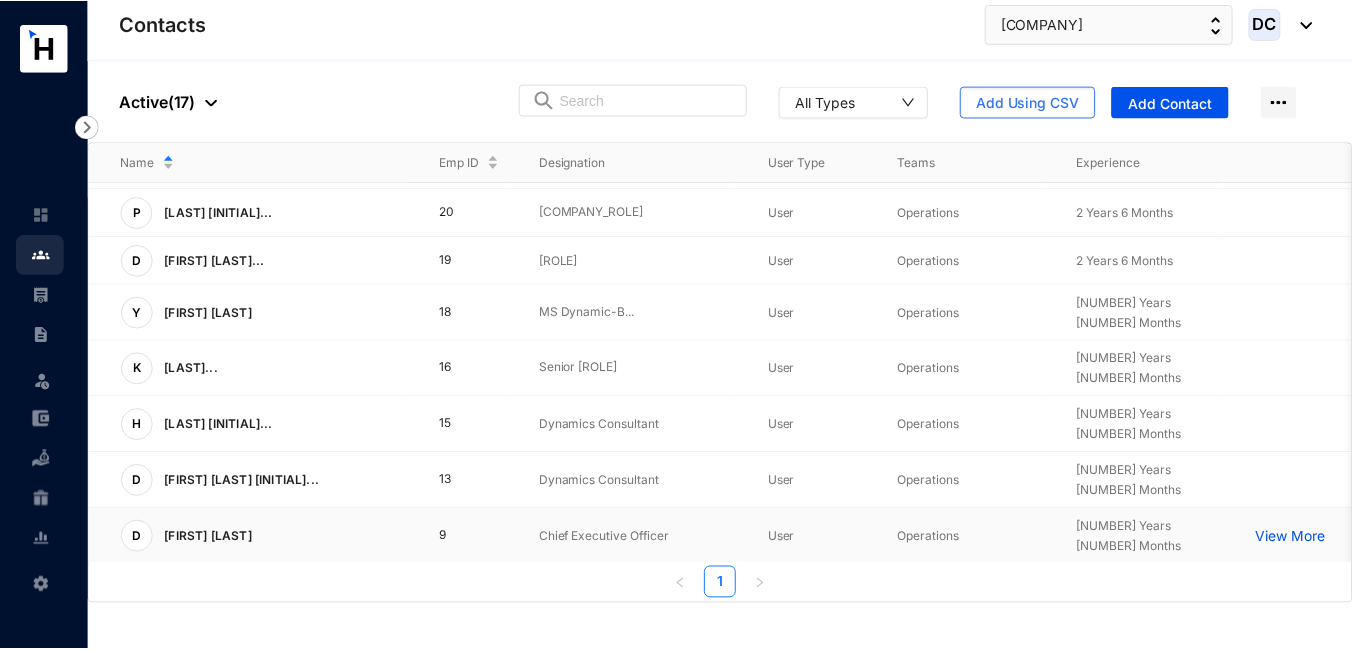 scroll, scrollTop: 151, scrollLeft: 0, axis: vertical 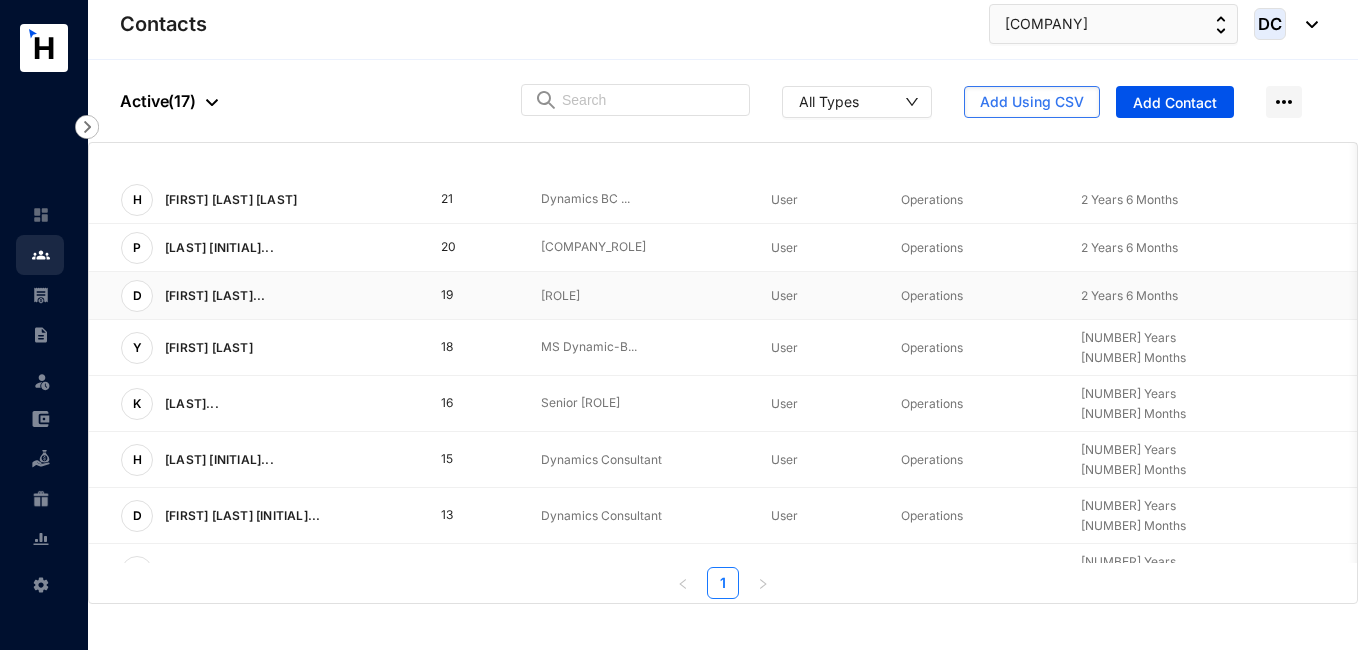 click on "View More" at bounding box center (0, 0) 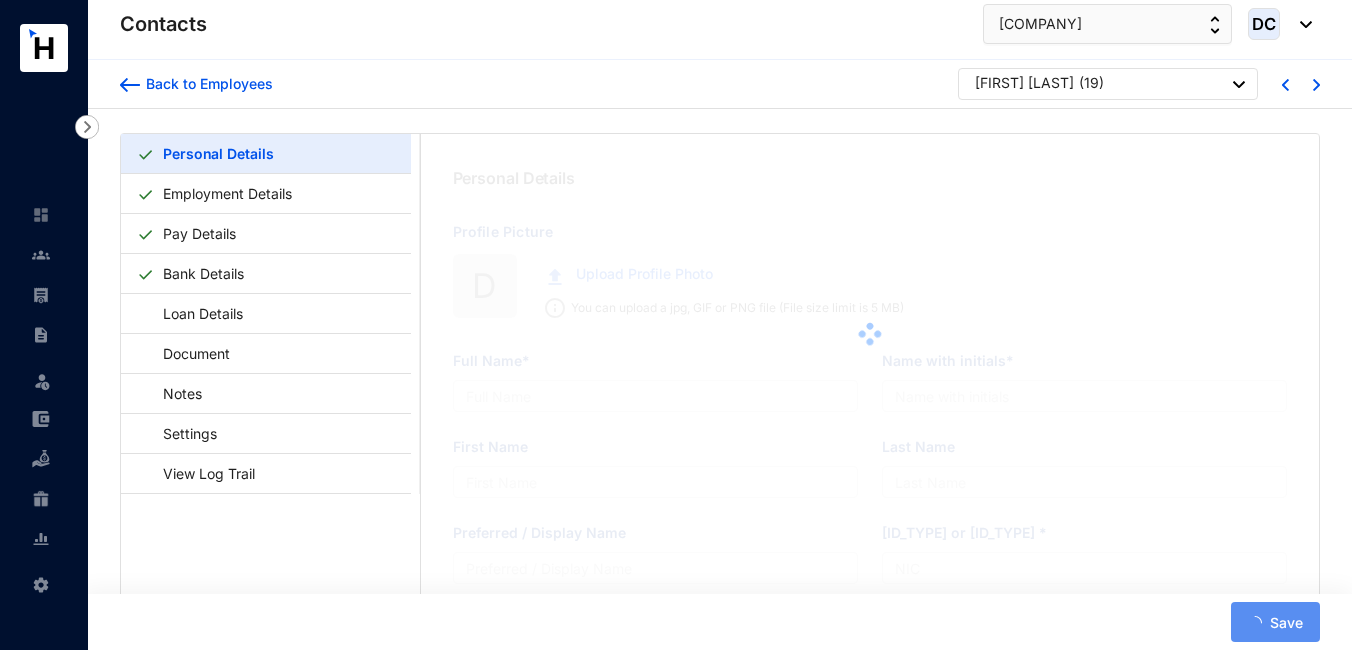 type on "[FIRST] [LAST] [LAST]" 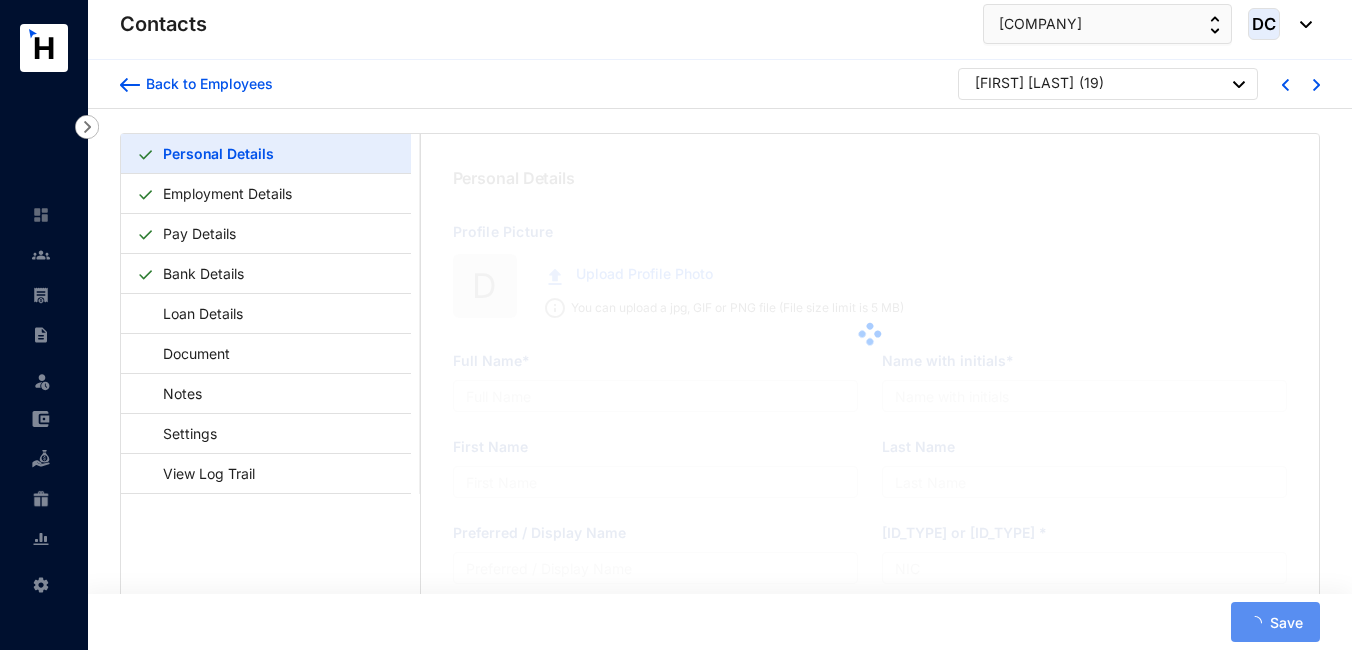 type on "D G T Poornima" 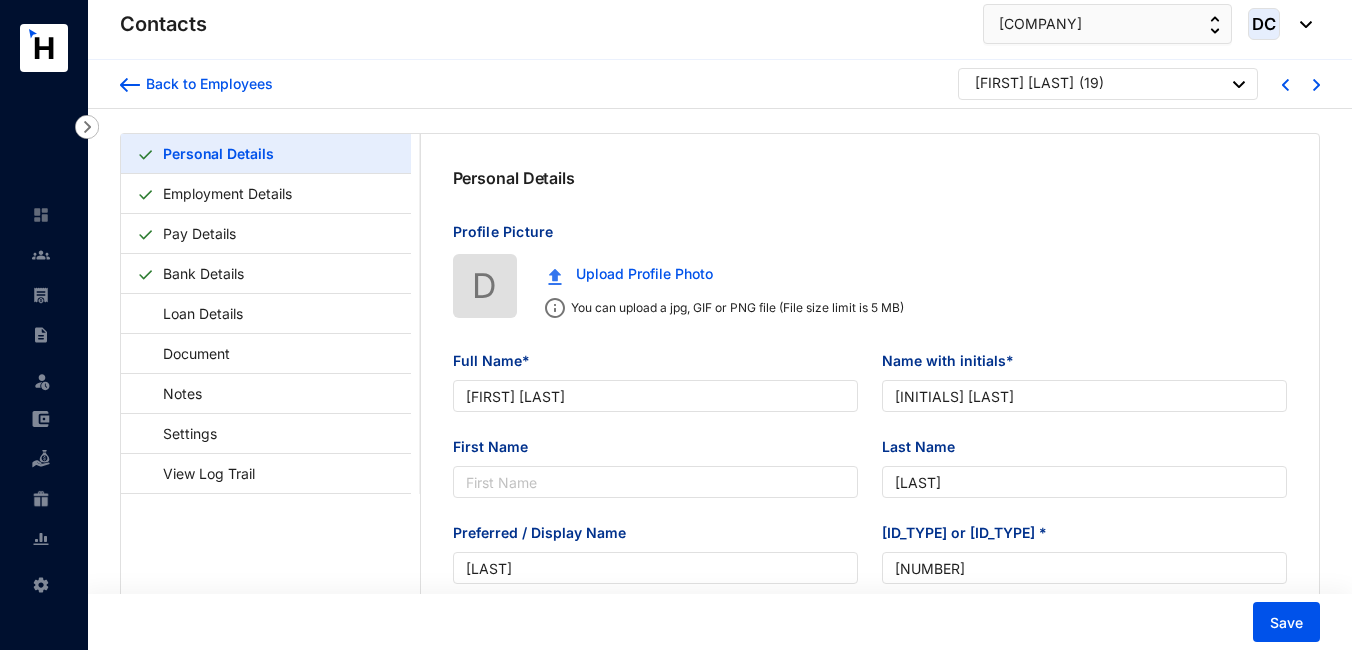 type on "1993-10-17" 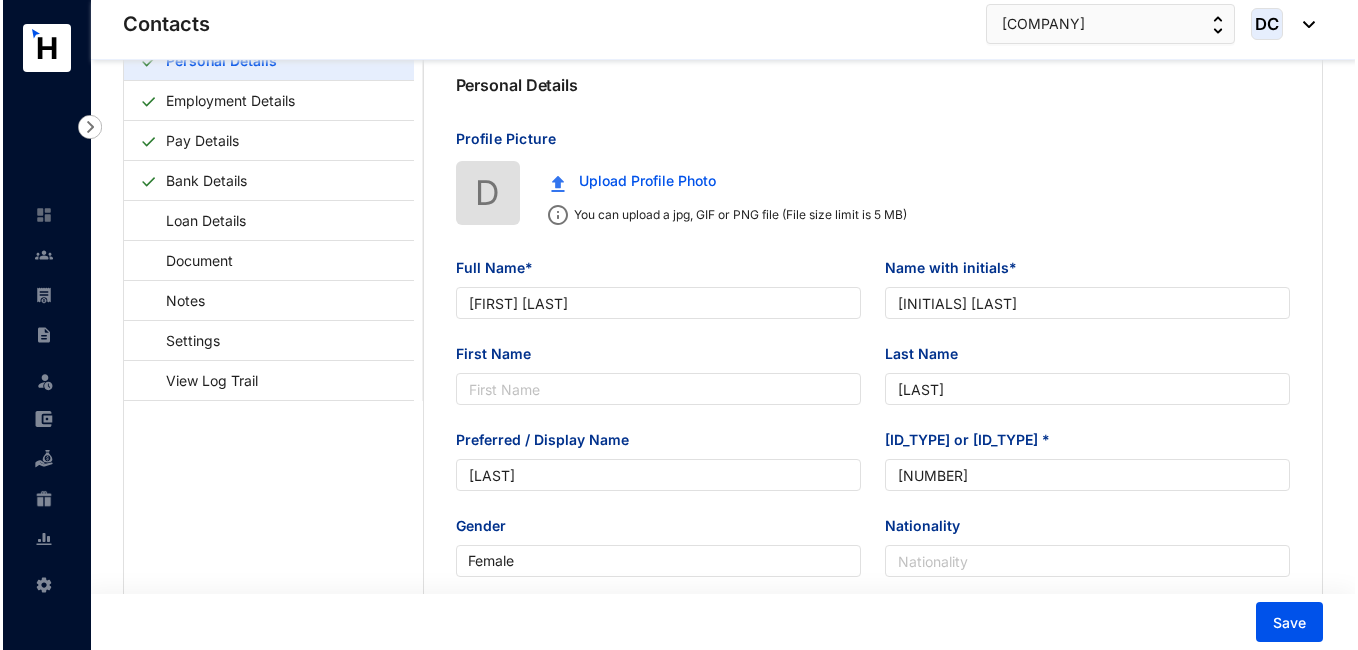 scroll, scrollTop: 0, scrollLeft: 0, axis: both 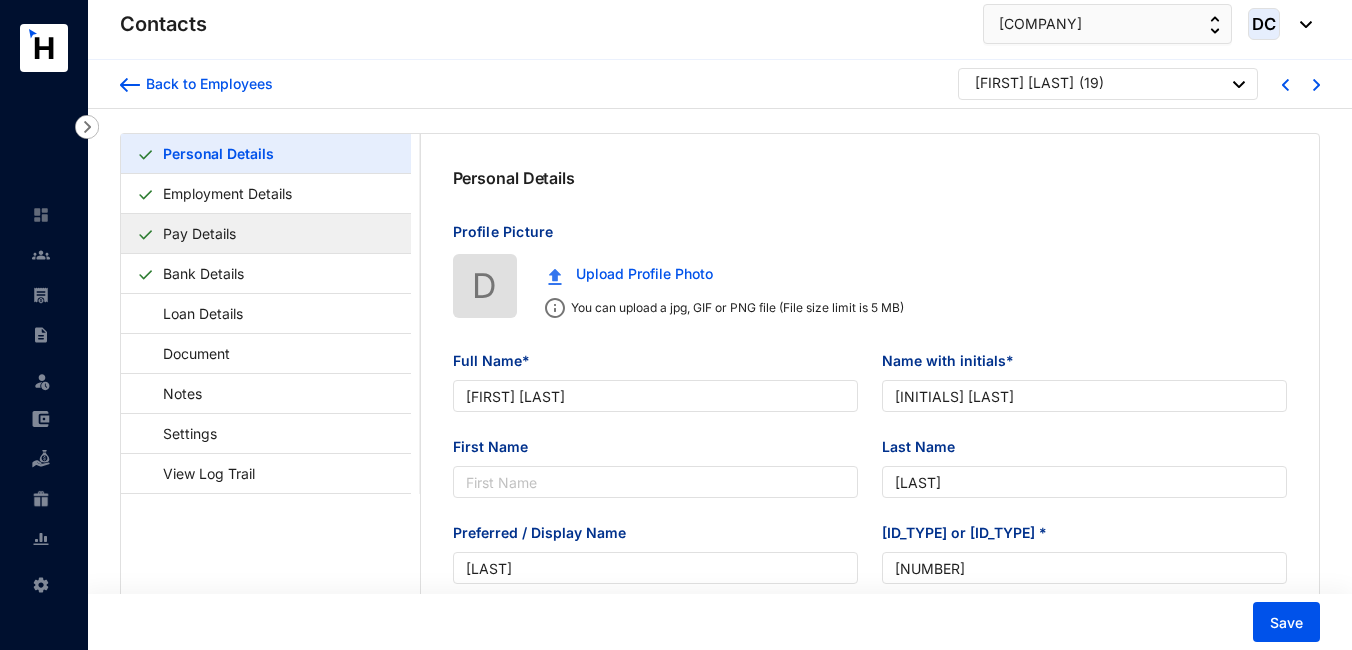 click on "Pay Details" at bounding box center [199, 233] 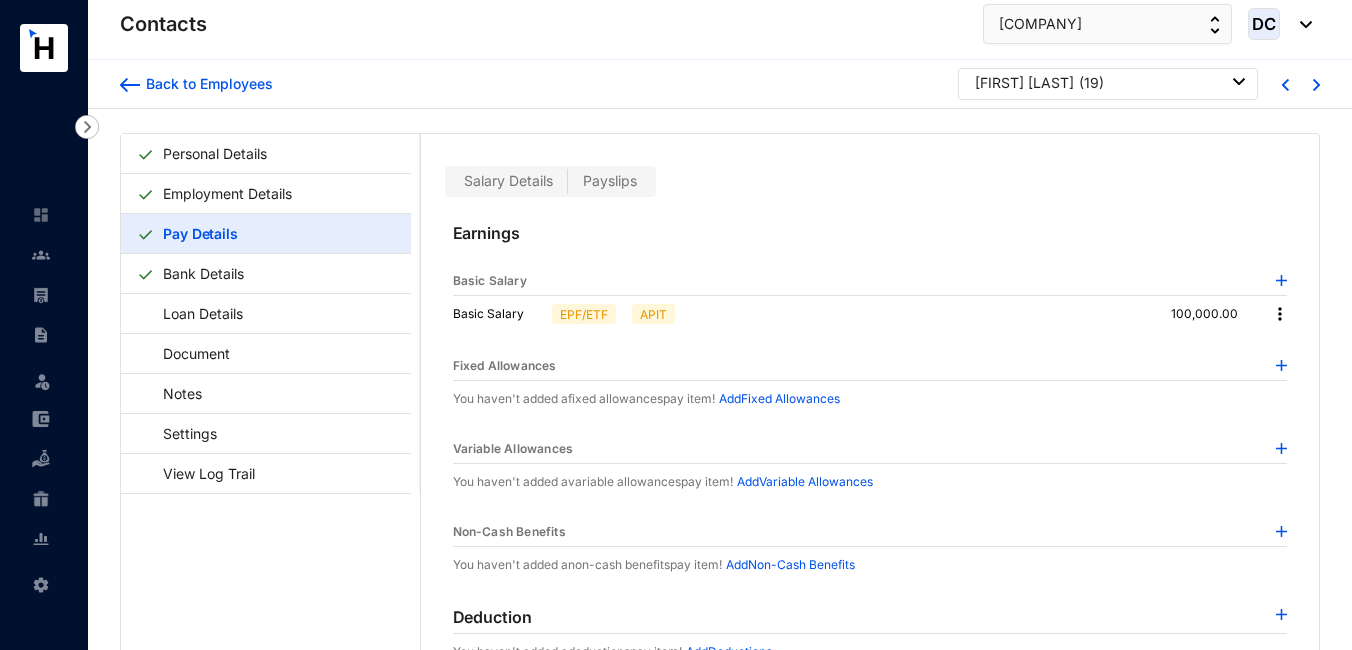 click on "Payslips" at bounding box center (610, 180) 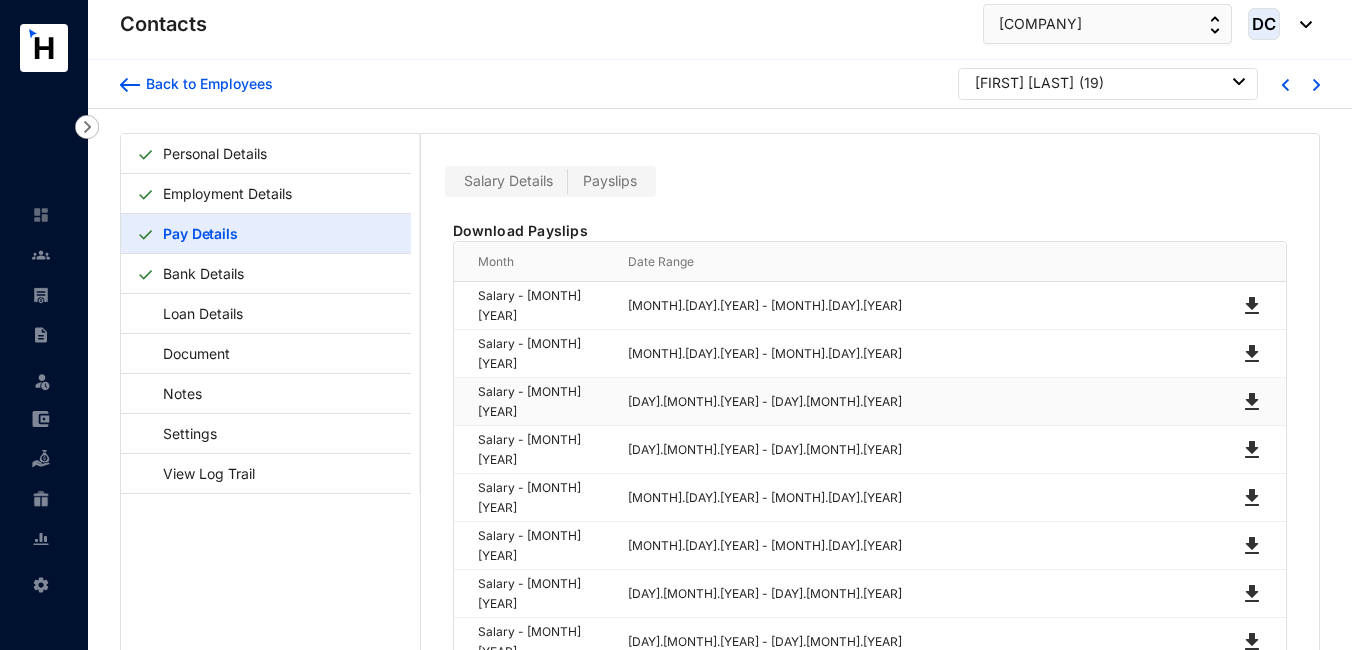 click at bounding box center [1252, 402] 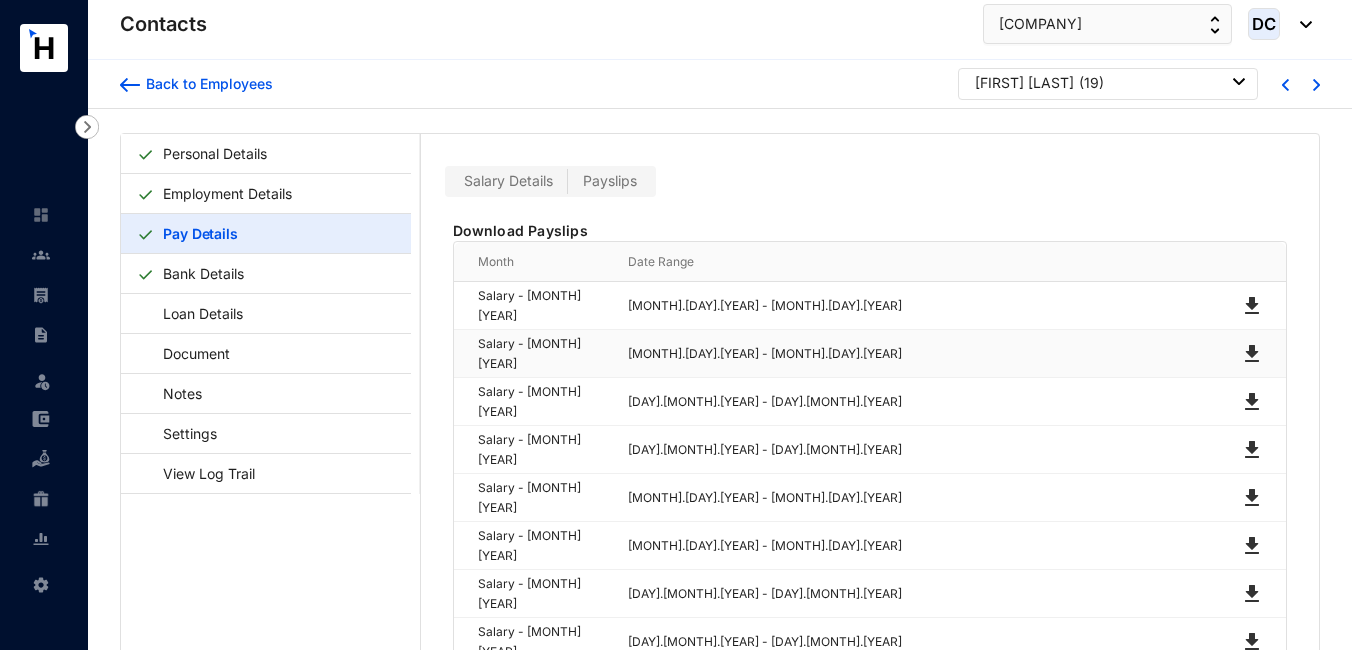 click at bounding box center [1252, 354] 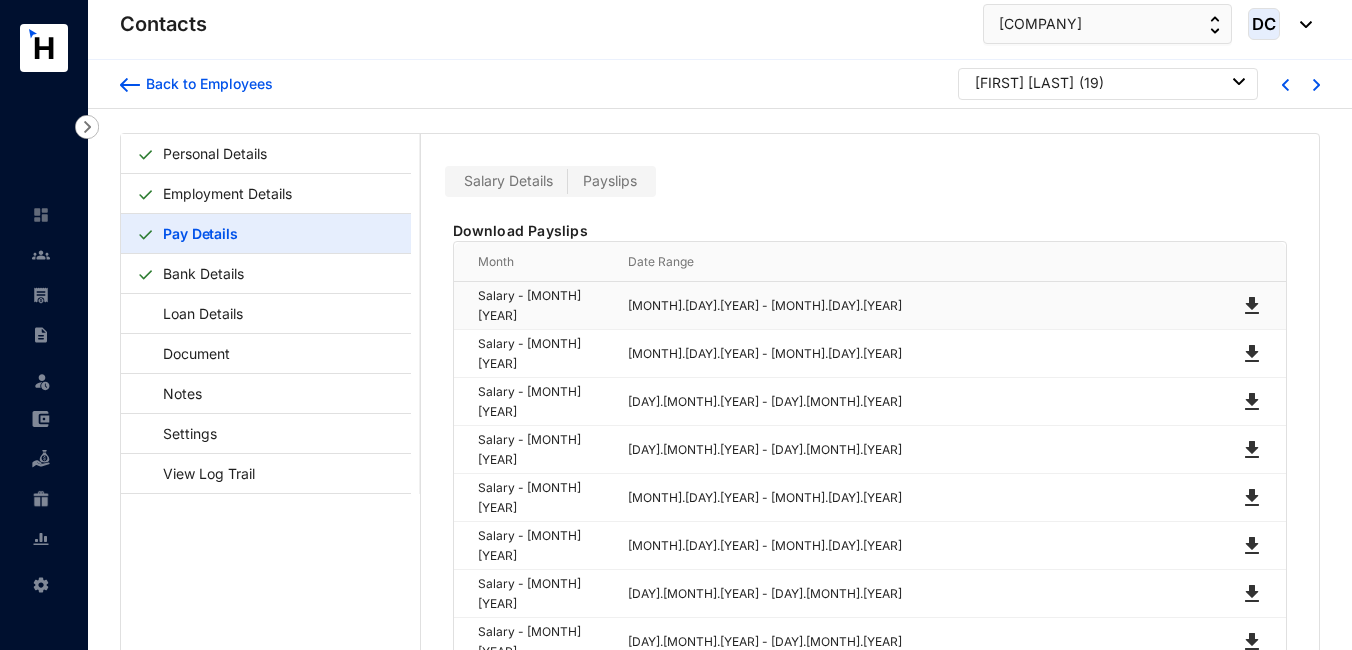 click at bounding box center [1252, 306] 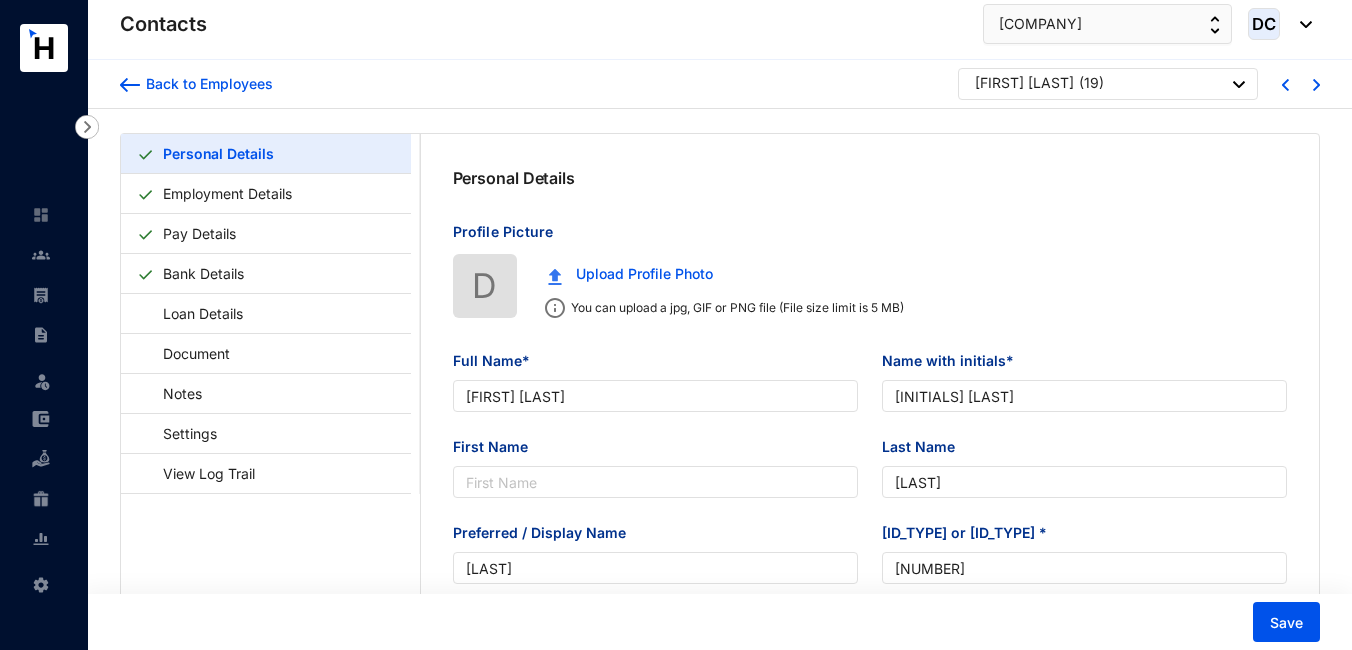 type on "1993-10-17" 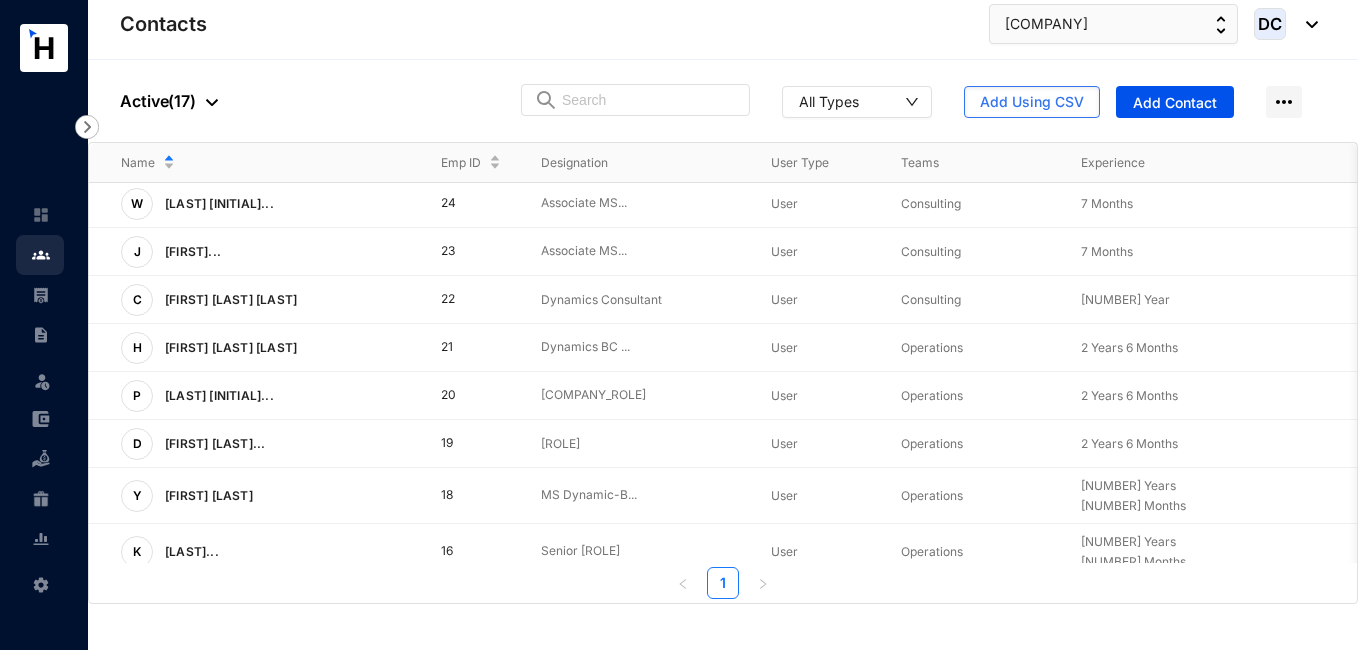 scroll, scrollTop: 0, scrollLeft: 0, axis: both 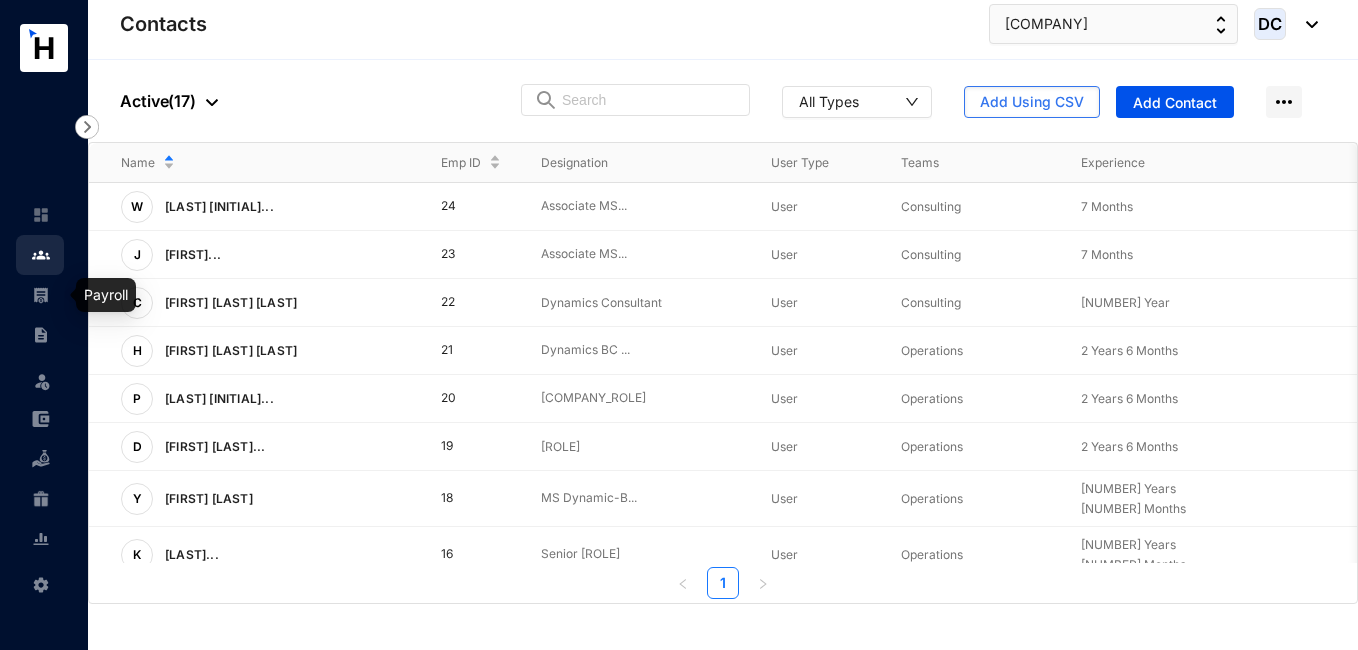 click at bounding box center (41, 295) 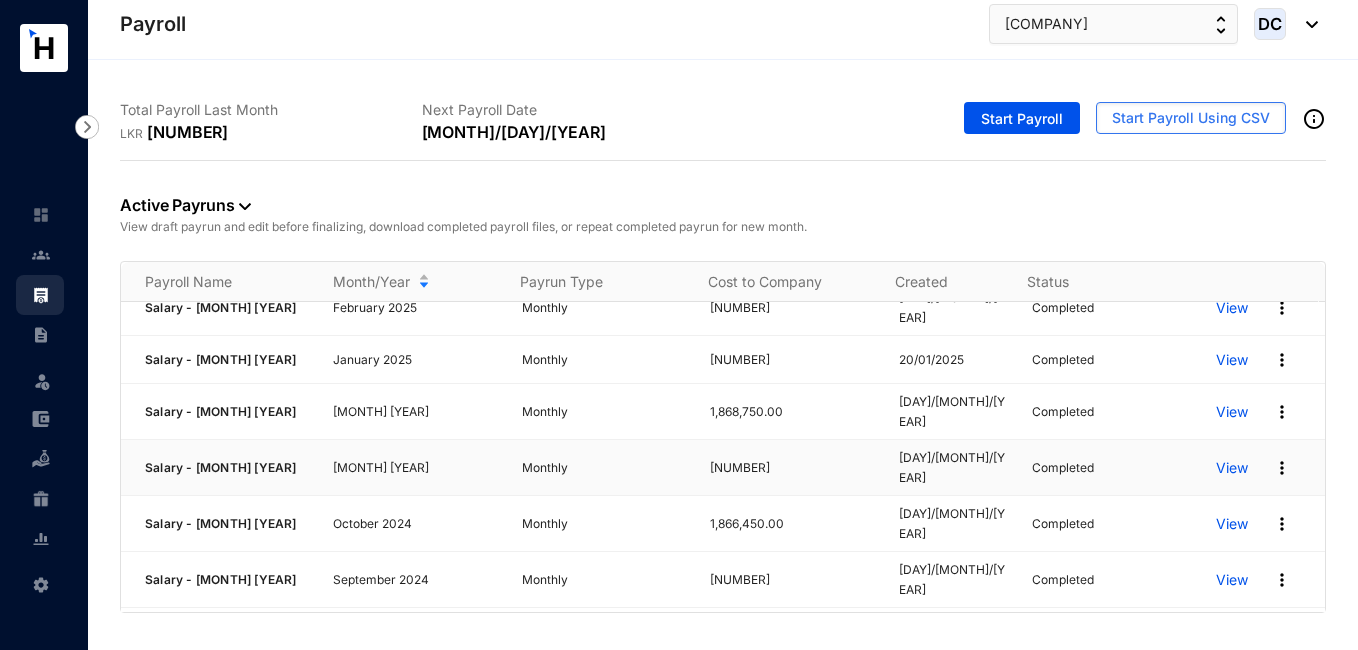 scroll, scrollTop: 300, scrollLeft: 0, axis: vertical 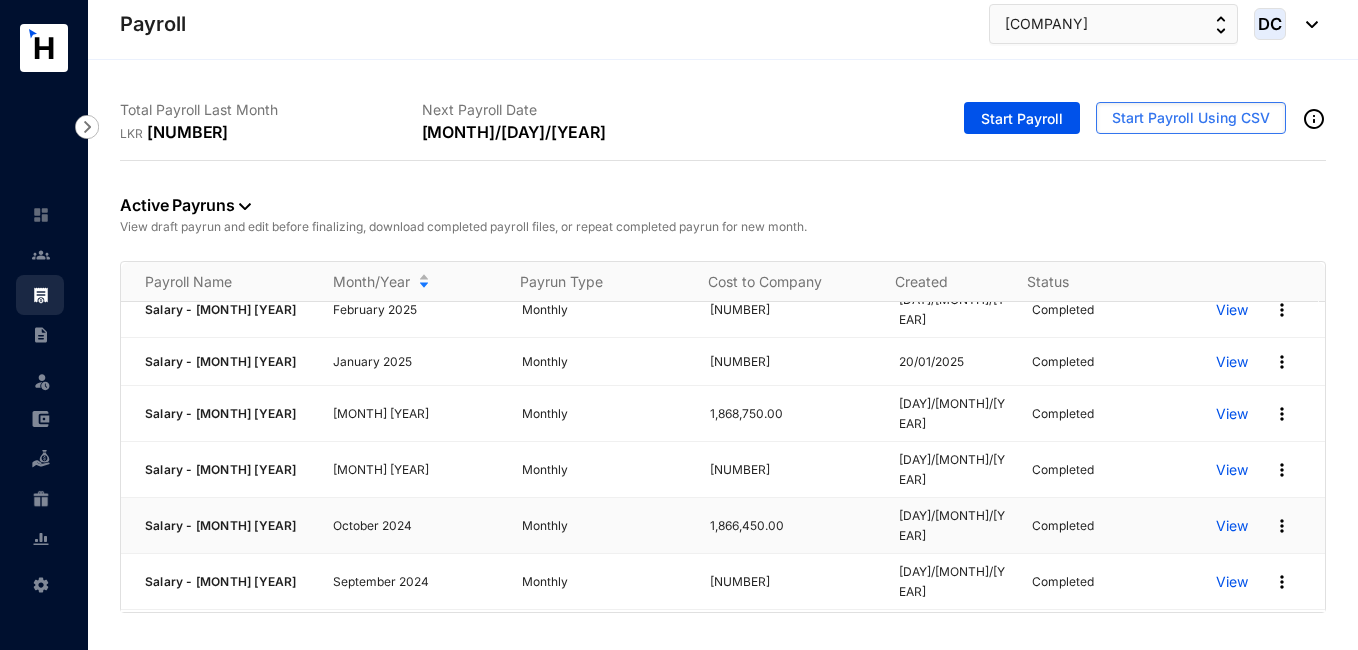 click at bounding box center [1282, 526] 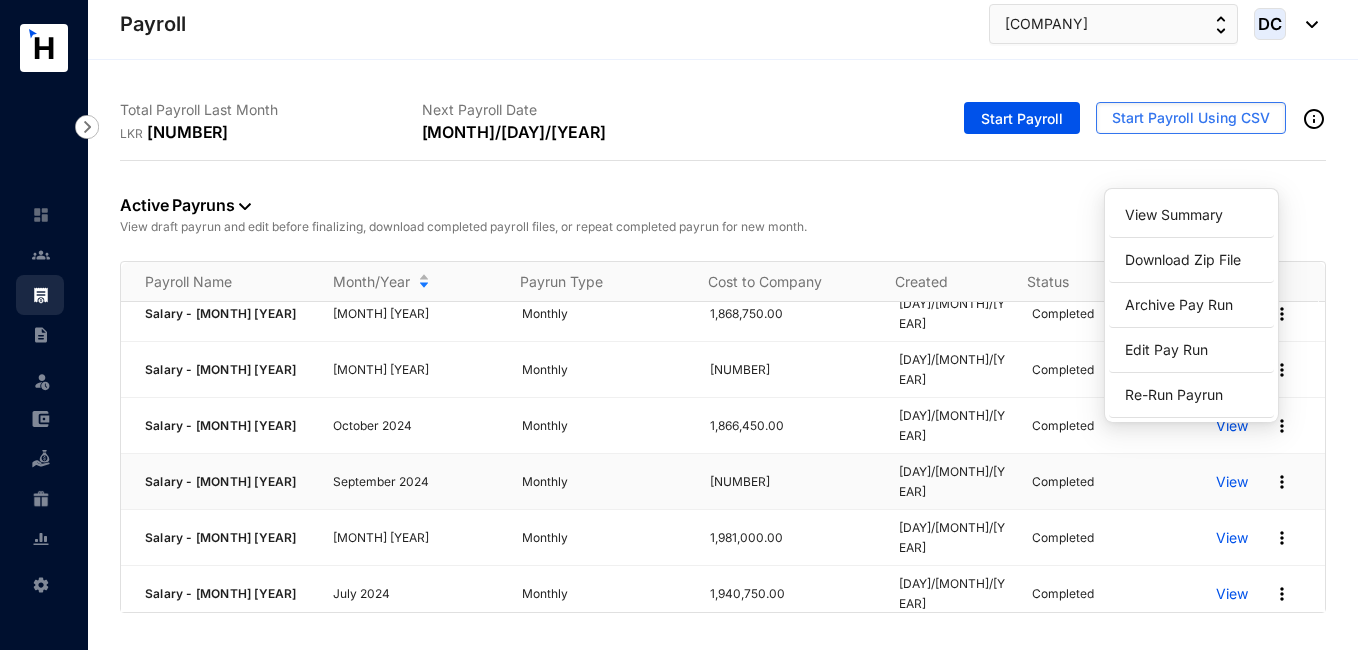 scroll, scrollTop: 300, scrollLeft: 0, axis: vertical 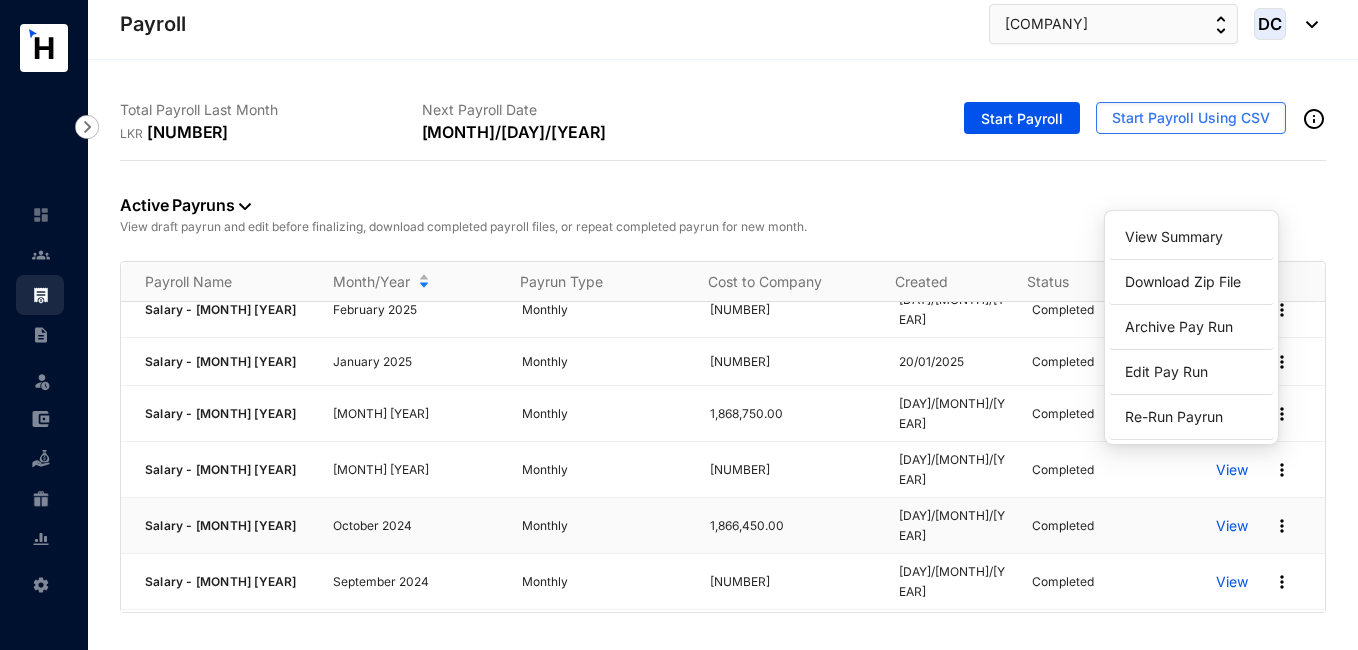 click on "View" at bounding box center (1232, 526) 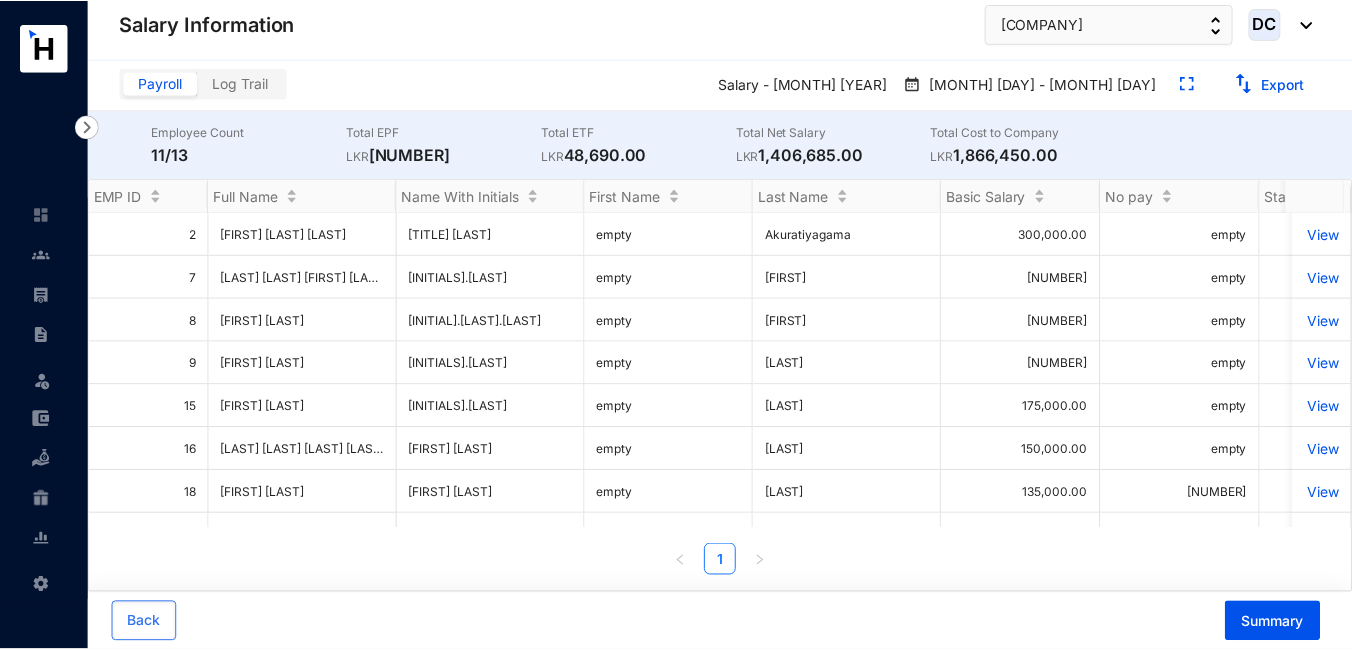 scroll, scrollTop: 56, scrollLeft: 0, axis: vertical 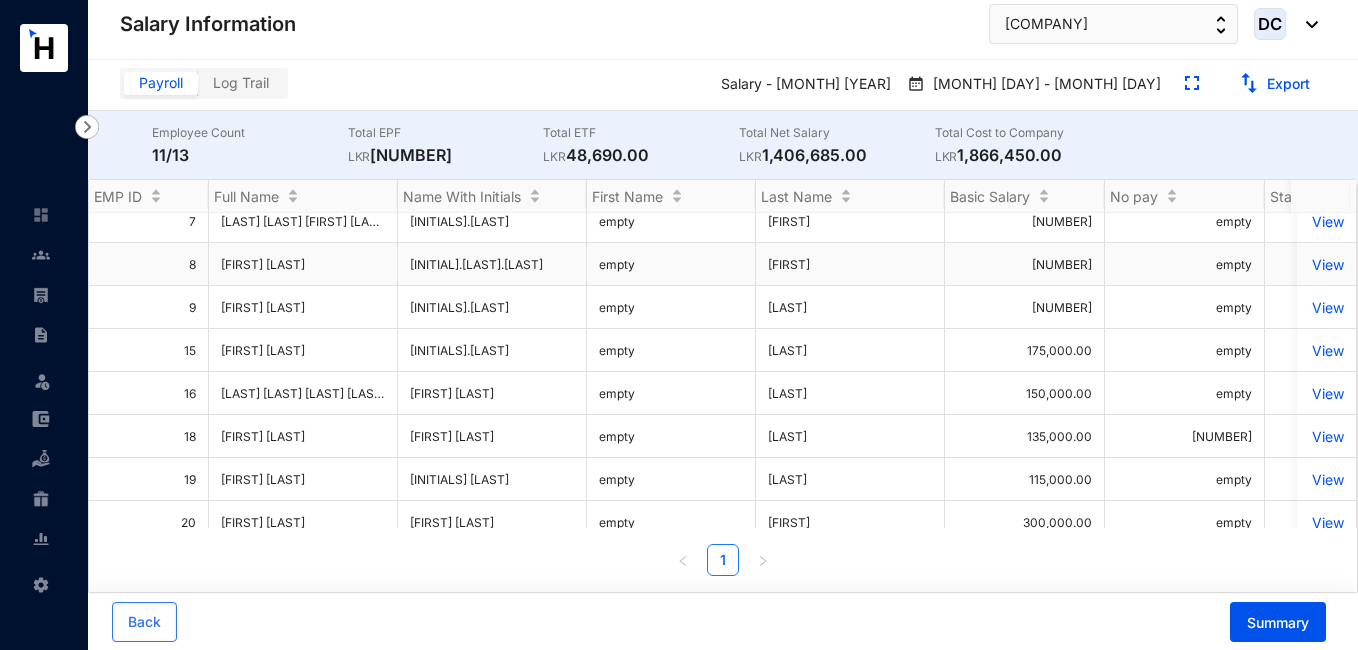 click on "View" at bounding box center (1326, 264) 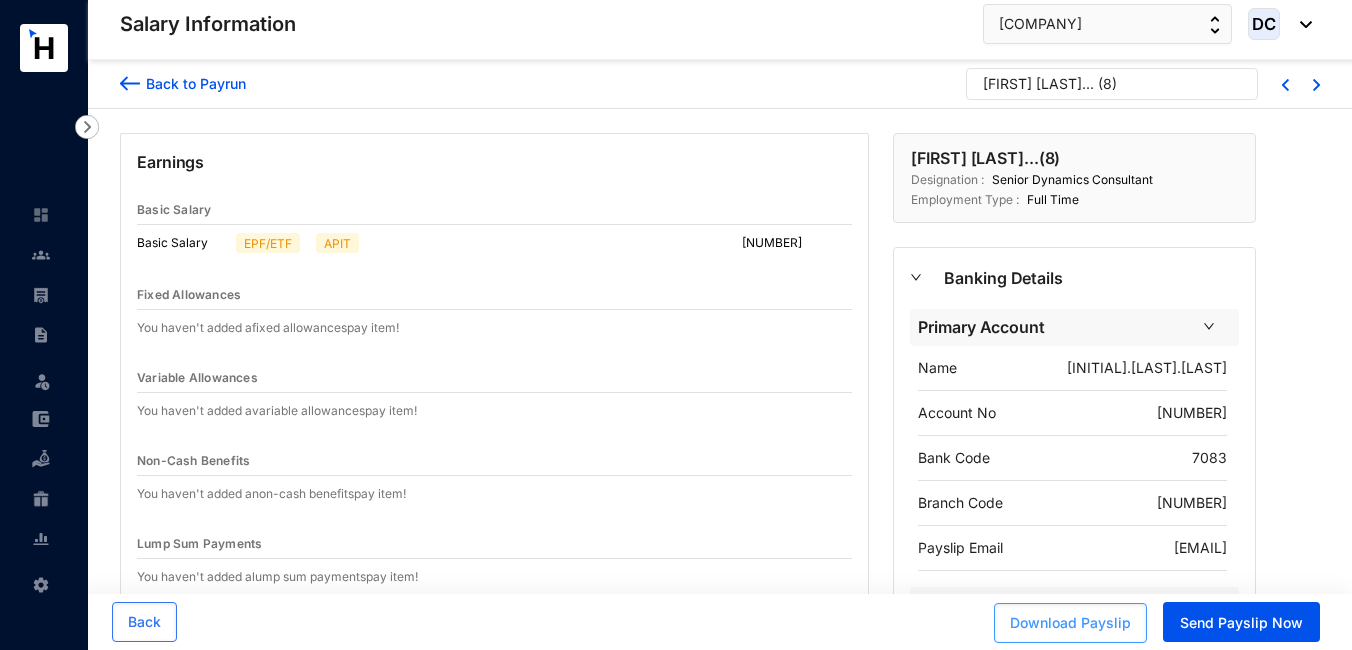 scroll, scrollTop: 100, scrollLeft: 0, axis: vertical 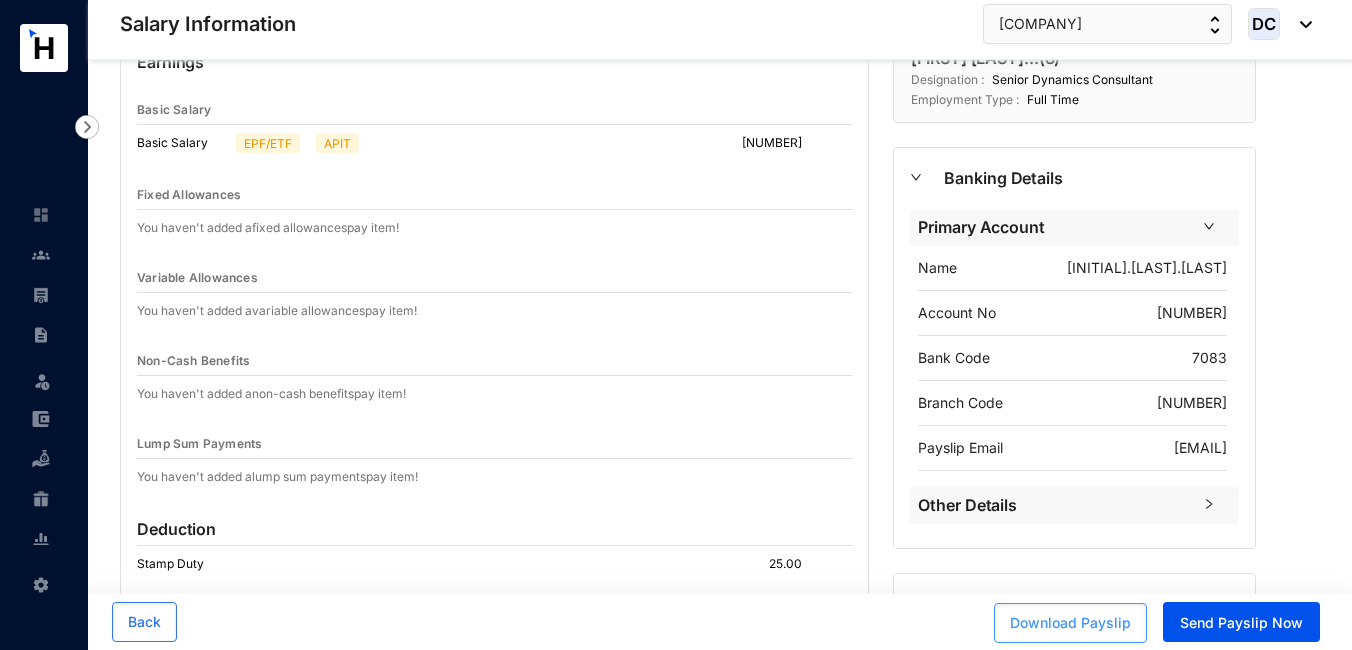 click on "Download Payslip" at bounding box center (1070, 623) 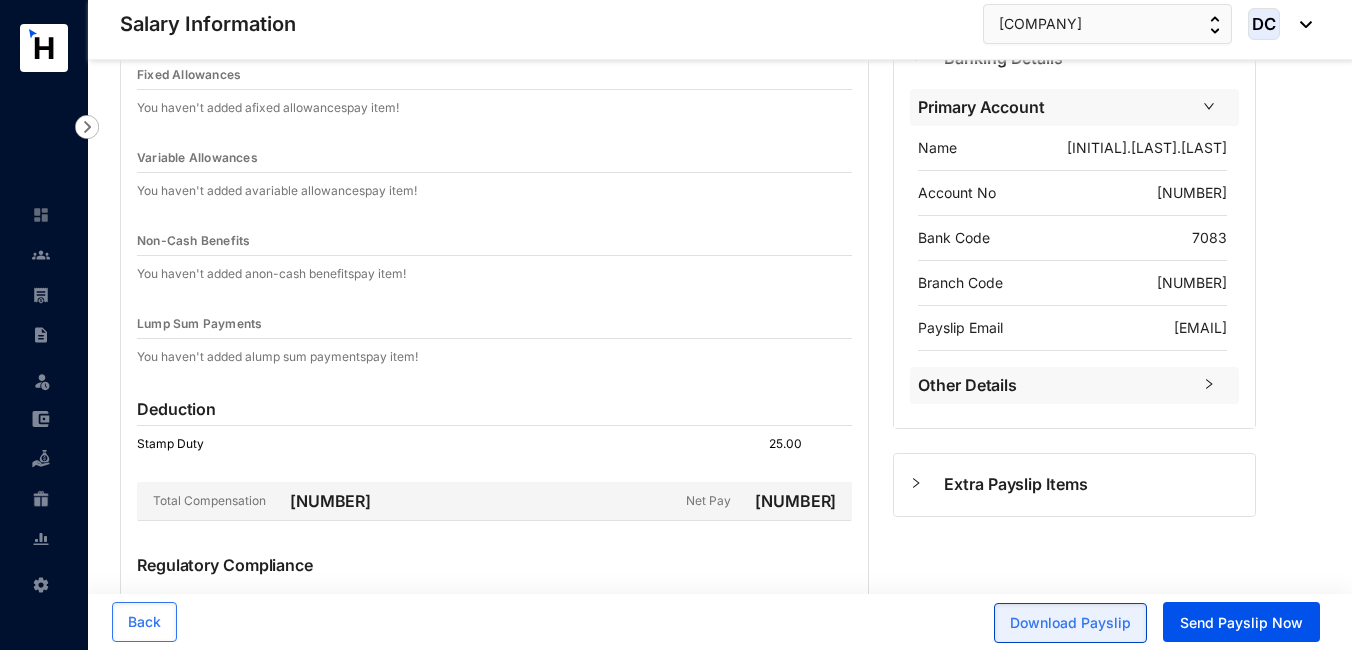 scroll, scrollTop: 0, scrollLeft: 0, axis: both 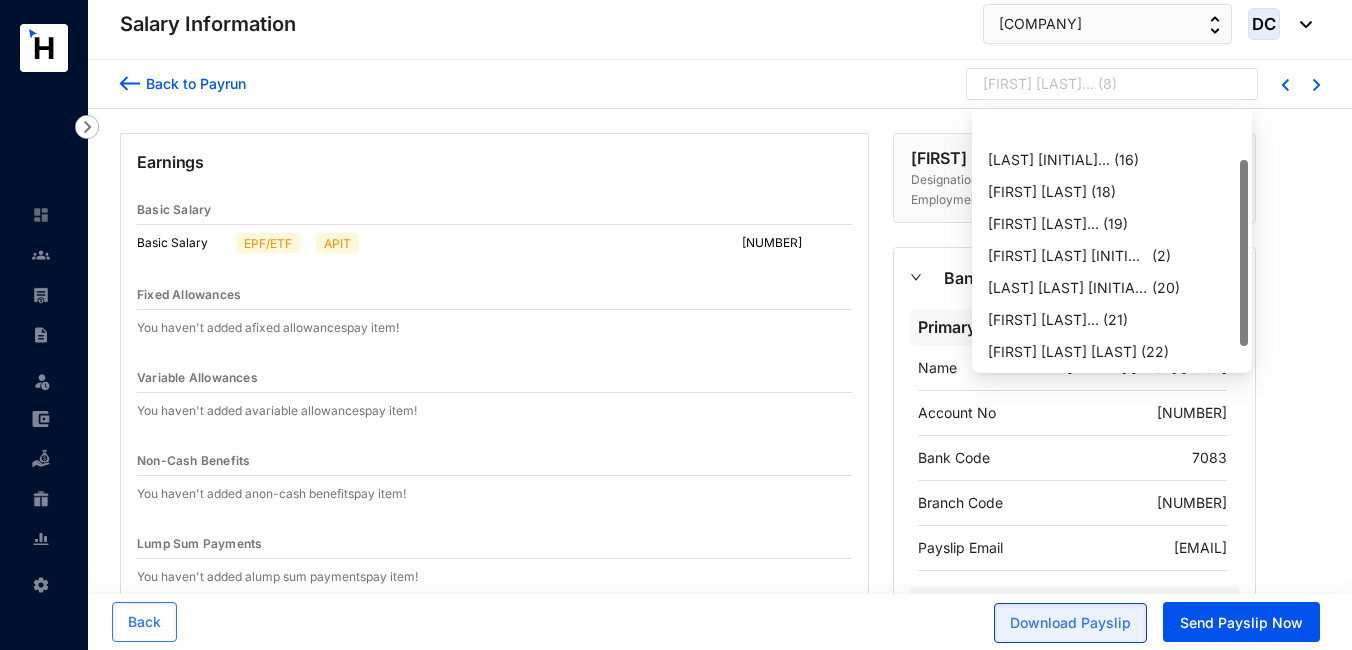 click on "Kumarage Ruwan Siri Premana...     ( 8 )" at bounding box center (1112, 89) 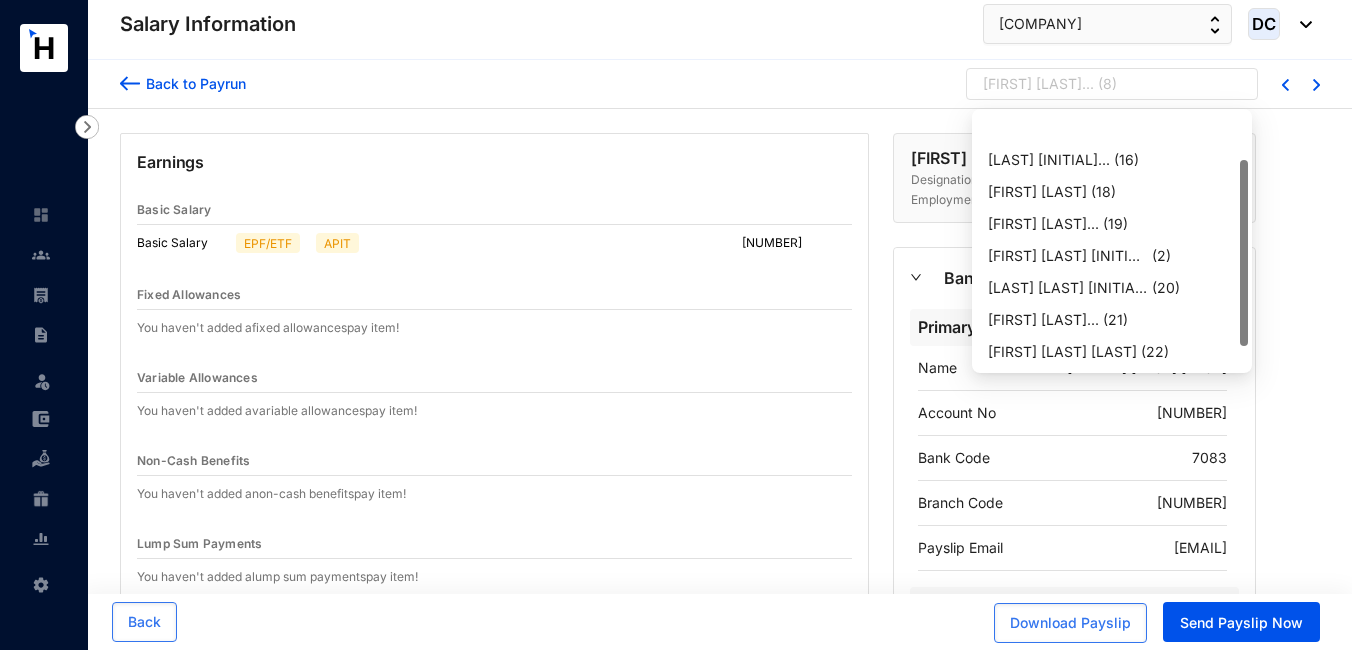 scroll, scrollTop: 64, scrollLeft: 0, axis: vertical 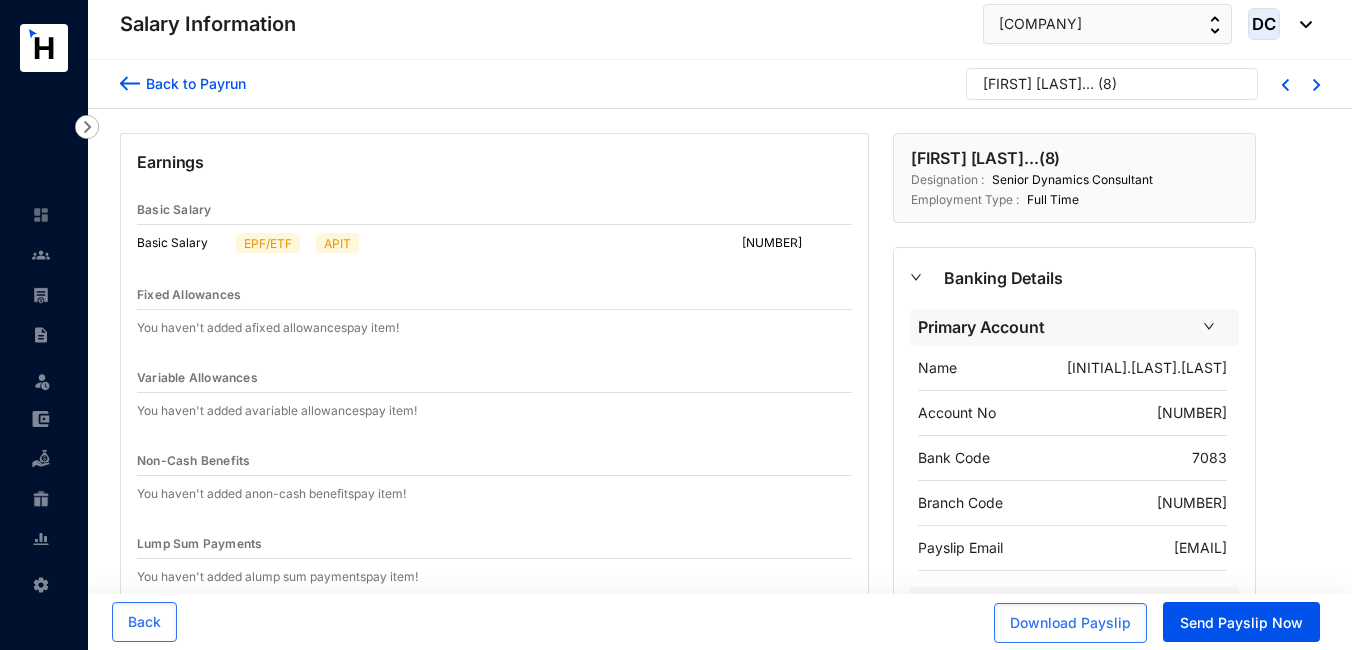 click on "Back to Payrun Kumarage Ruwan Siri Premana...     ( 8 ) Earnings Basic Salary Basic Salary EPF/ETF APIT 110,000.00   Fixed Allowances You haven't added a  fixed allowances  pay item!   Variable Allowances You haven't added a  variable allowances  pay item!   Non-Cash Benefits You haven't added a  non-cash benefits  pay item!   Lump Sum Payments You haven't added a  lump sum payments  pay item!   Deduction Stamp Duty 25.00   Total Compensation       100,575.00 Net Pay       100,575.00 Regulatory Compliance Employee EPF 8% 8,800.00 Employer EPF 12% 13,200.00 ETF 3% 3,300.00 16,500.00 APIT APIT Table 1 600.00 600.00 Cost to company 126,500.00   Kumarage Ruwan Siri Premana...  ( 8 ) Designation : Senior Dynamics Consultant Employment Type : Full Time Banking Details Primary Account Name K.R.S.P.Kumarage Account No 147020087007 Bank Code 7083 Branch  Code 147 Payslip Email hewajith@microcloud3... Other Details Extra Payslip Items Back Download Payslip Send Payslip Now" at bounding box center [720, 602] 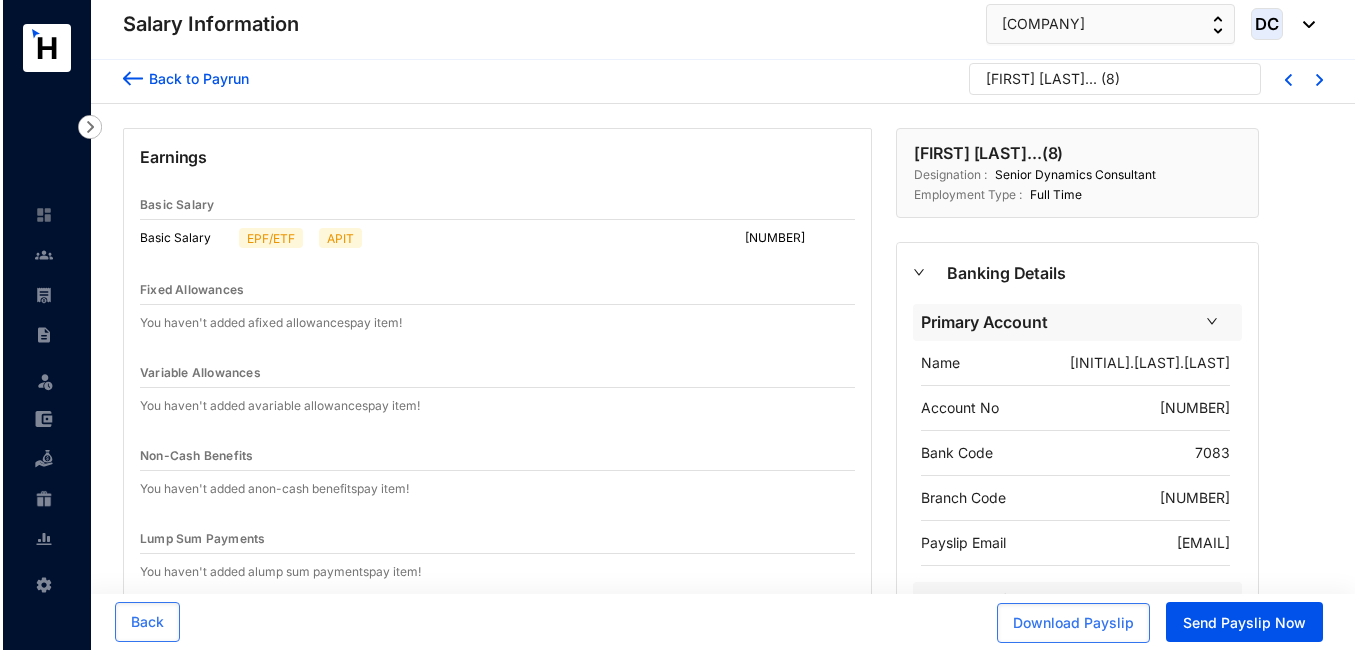 scroll, scrollTop: 0, scrollLeft: 0, axis: both 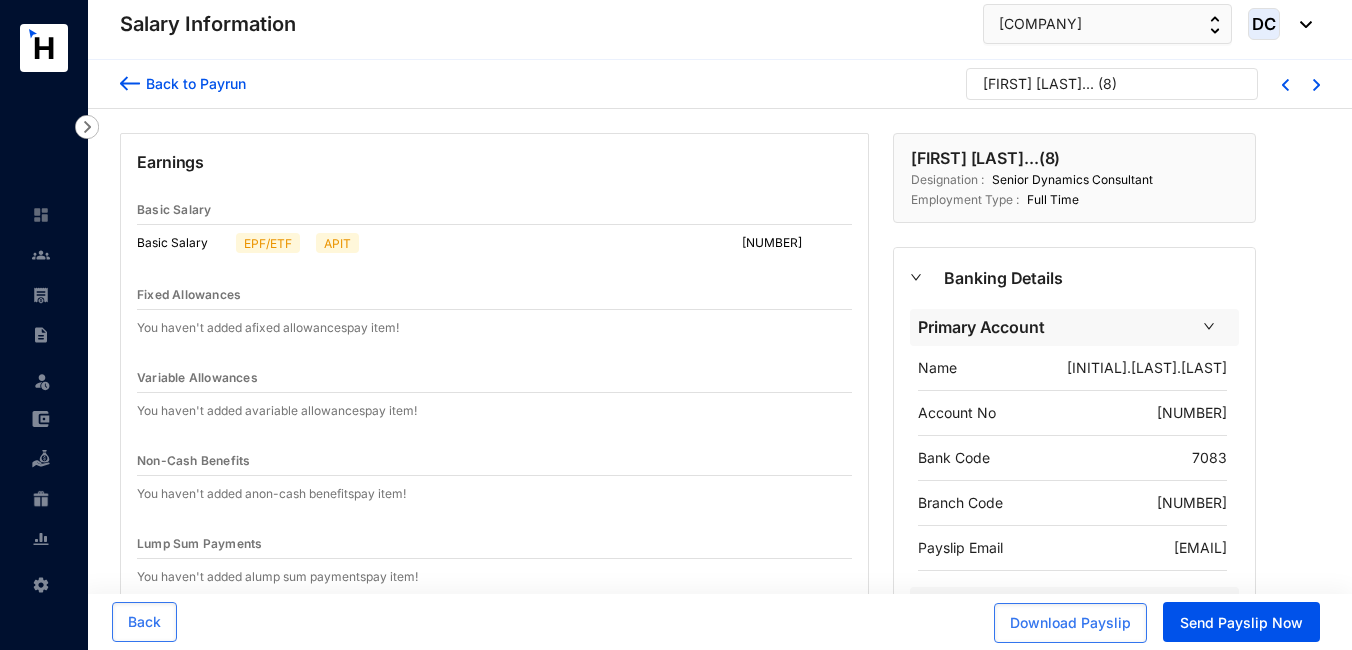 click at bounding box center (130, 83) 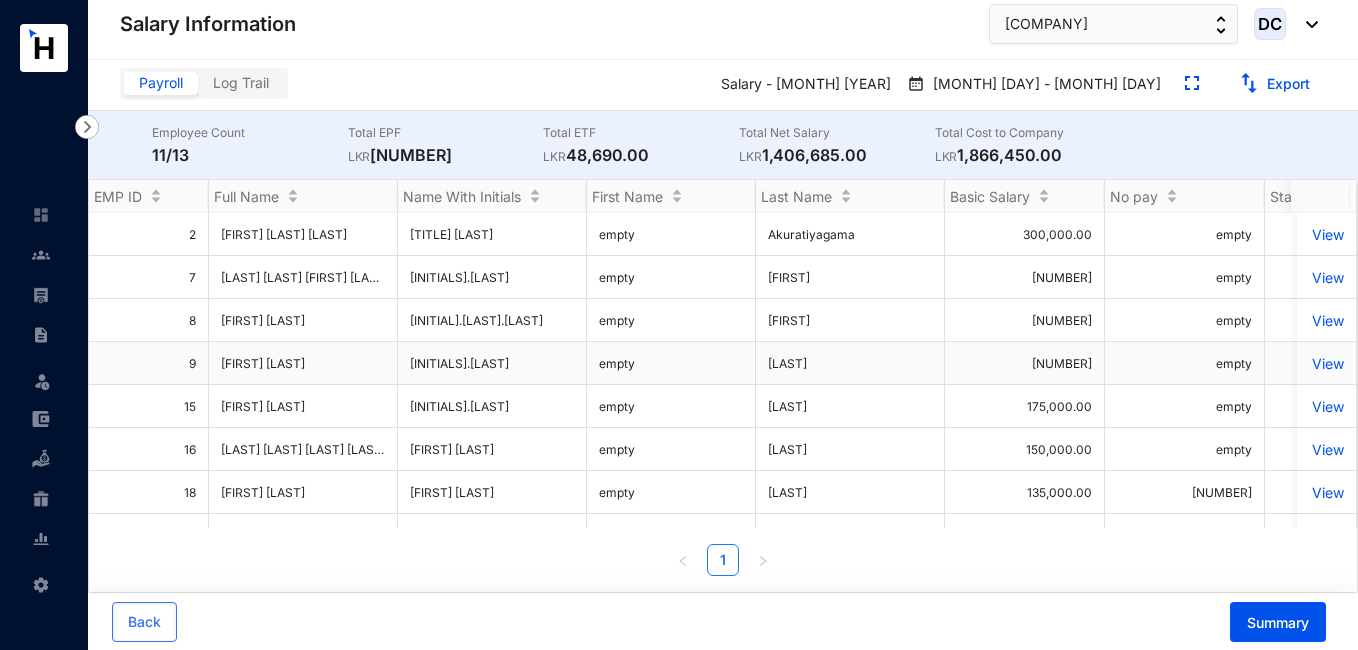 scroll, scrollTop: 56, scrollLeft: 0, axis: vertical 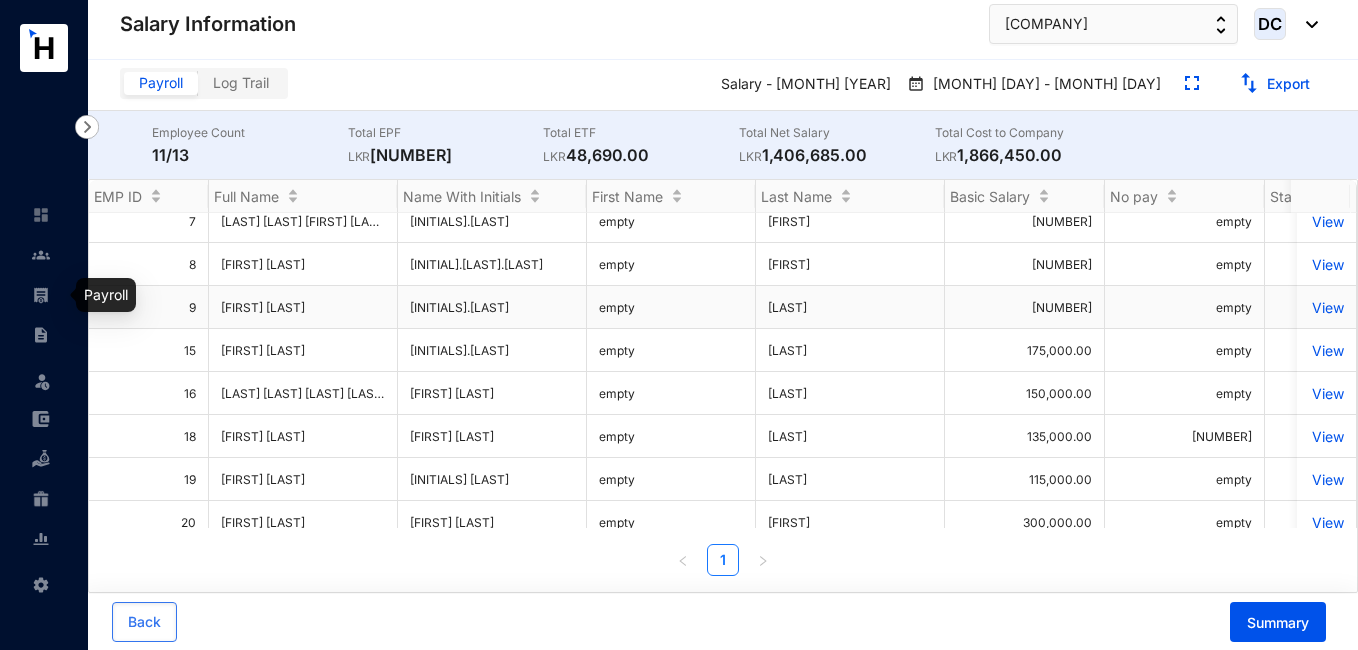 click at bounding box center [41, 295] 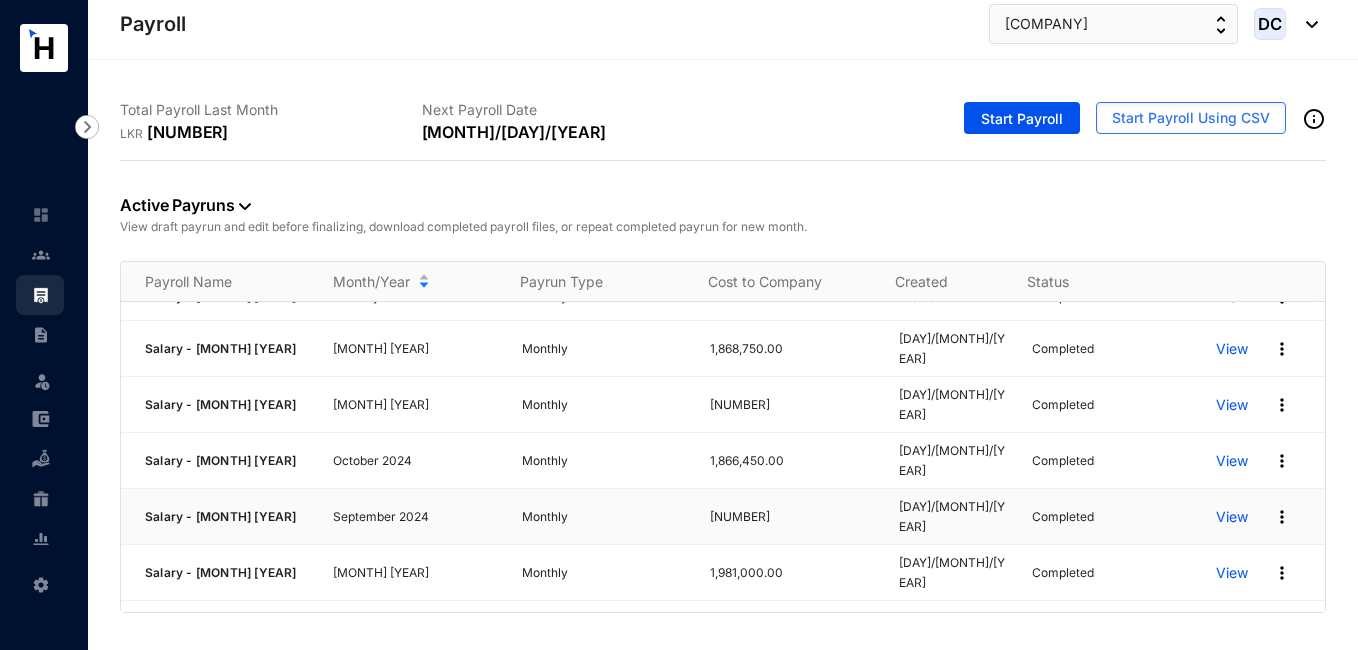 scroll, scrollTop: 400, scrollLeft: 0, axis: vertical 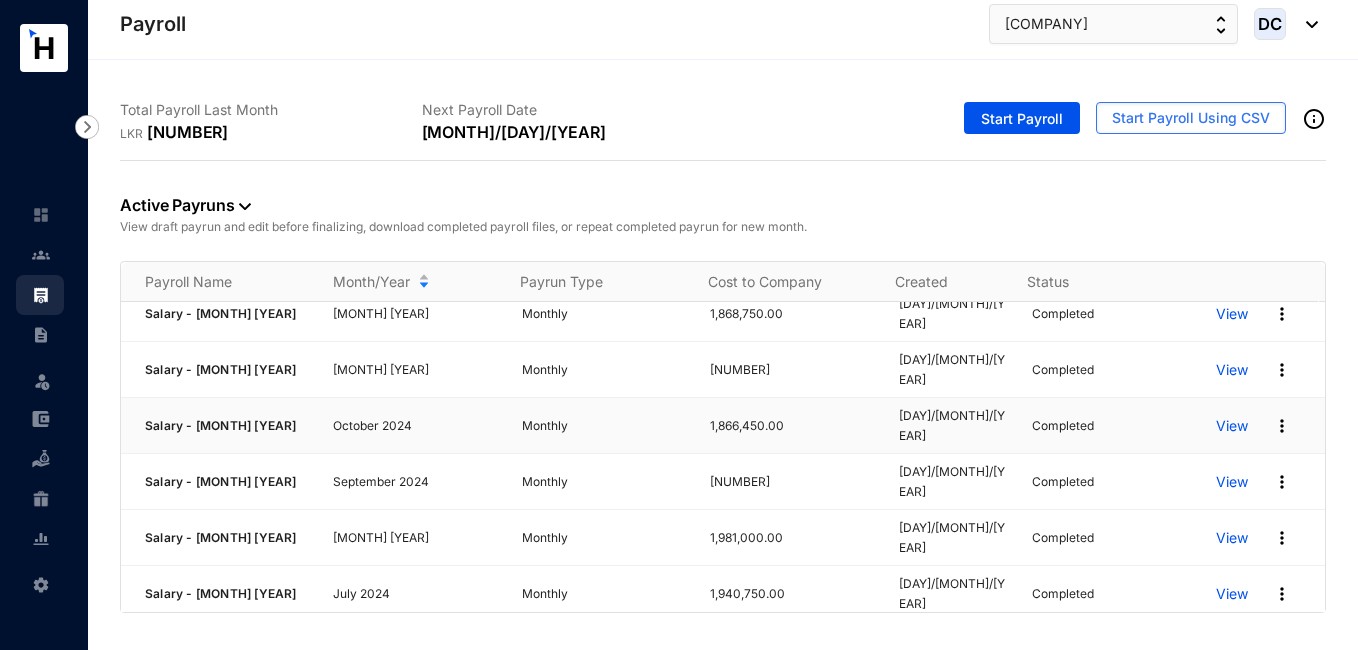 click at bounding box center [1282, 426] 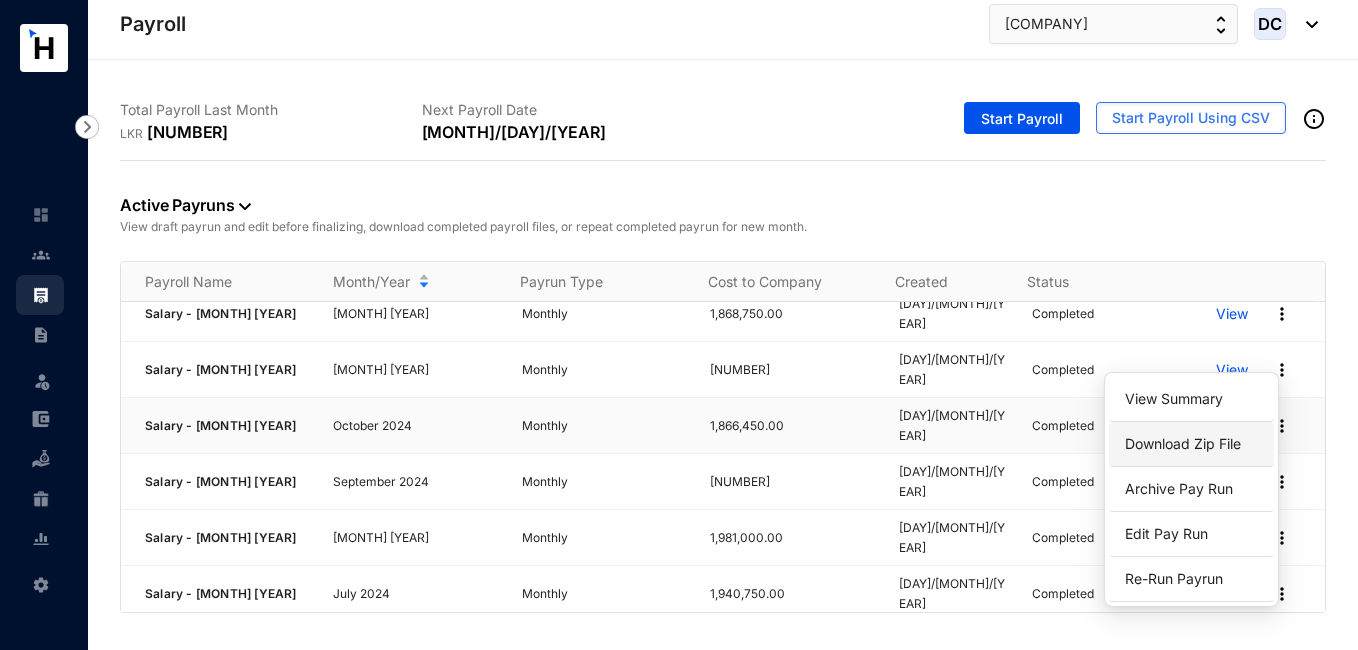 click on "Download Zip File" at bounding box center (1191, 444) 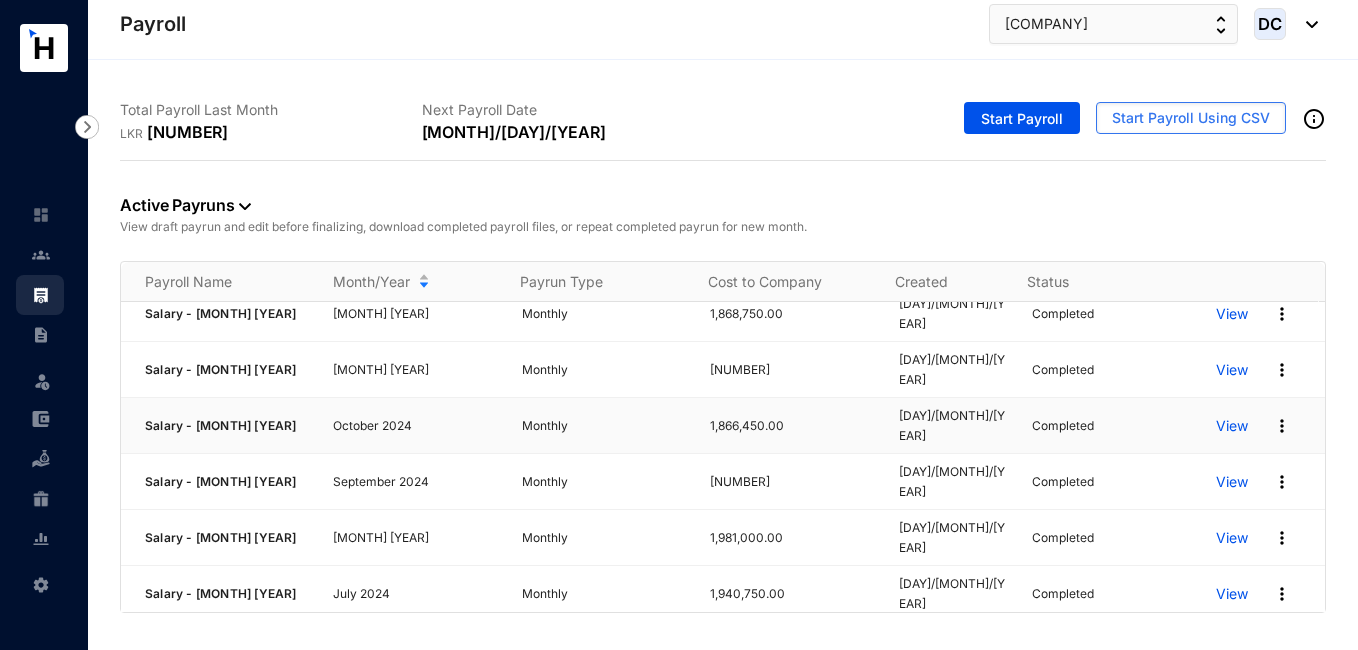 click on "View" at bounding box center (1232, 426) 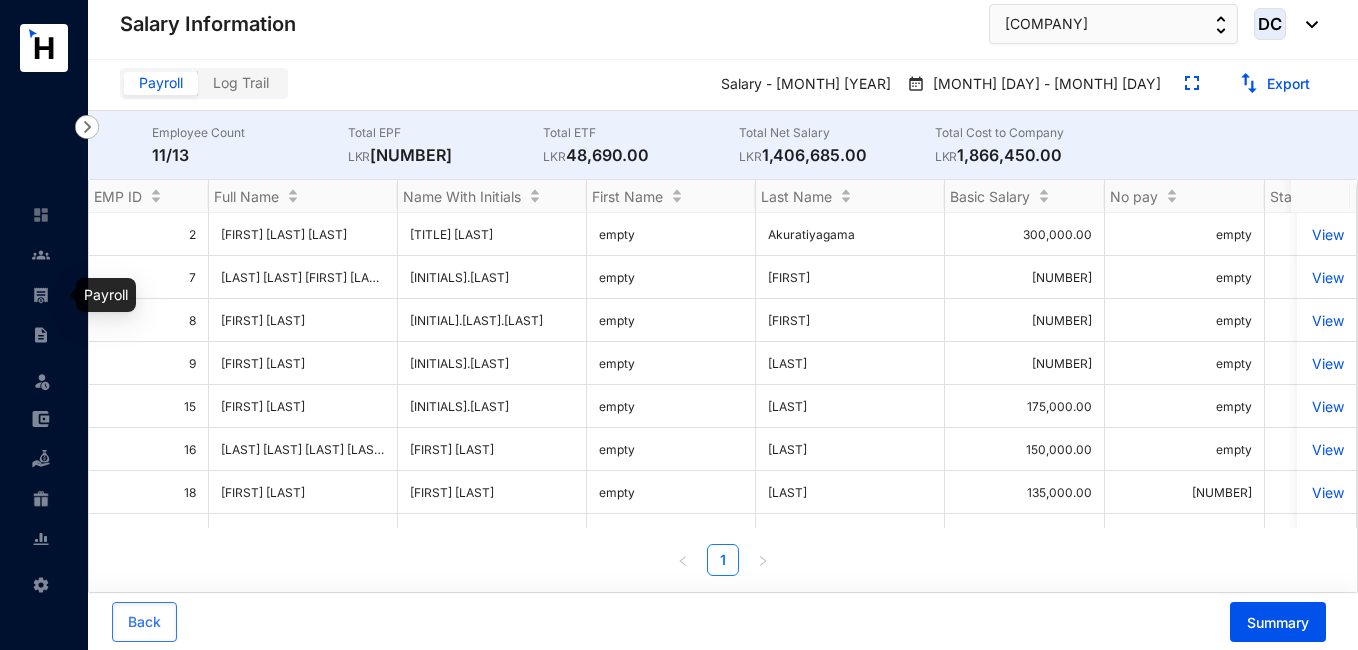 click at bounding box center [41, 295] 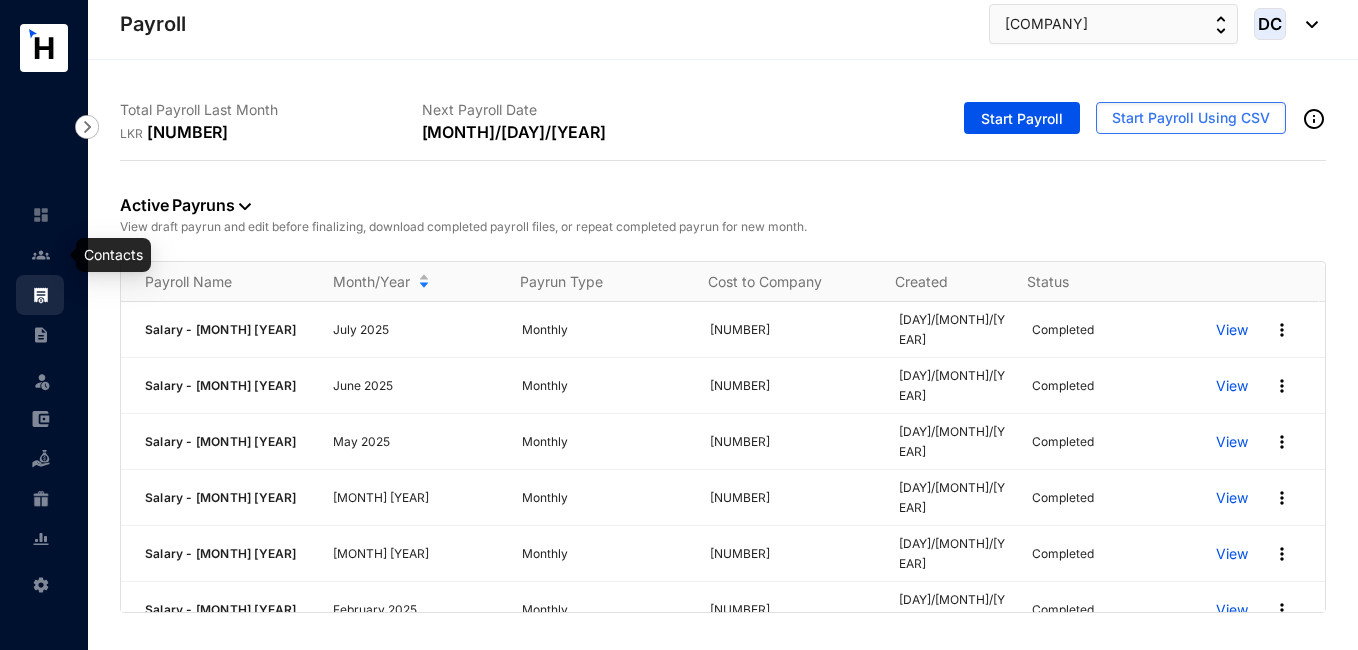 click at bounding box center (41, 255) 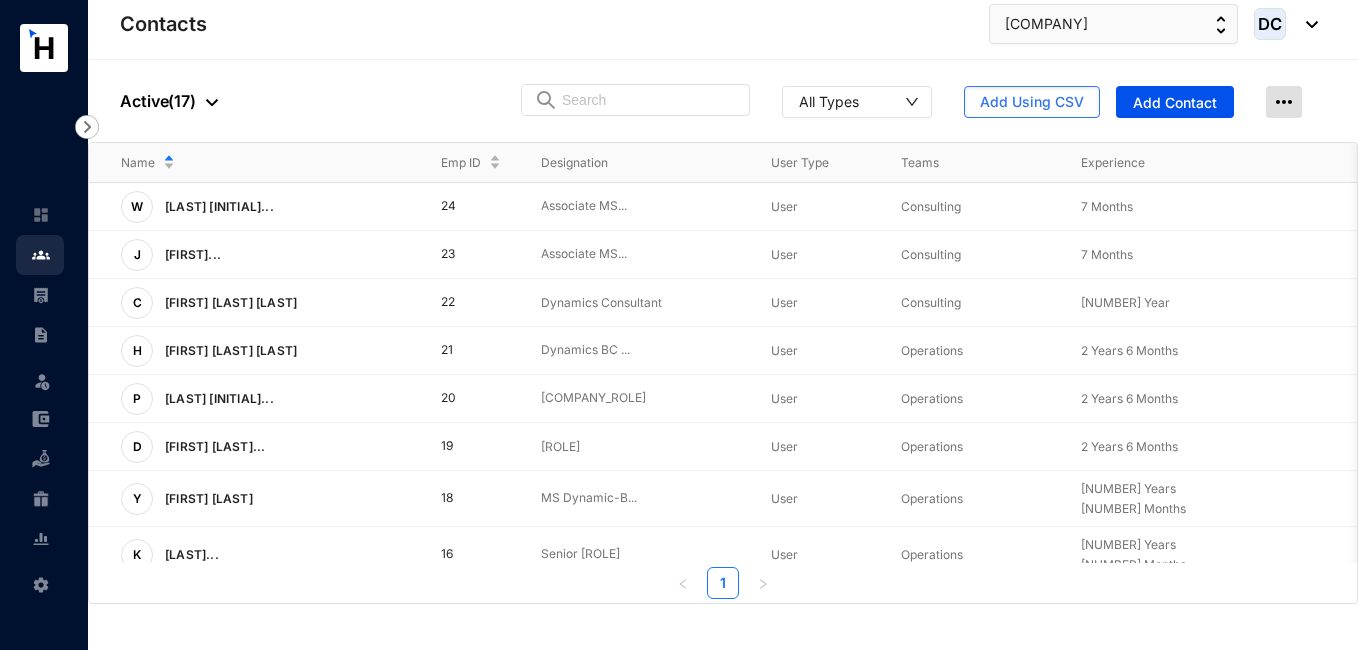 click at bounding box center [1284, 102] 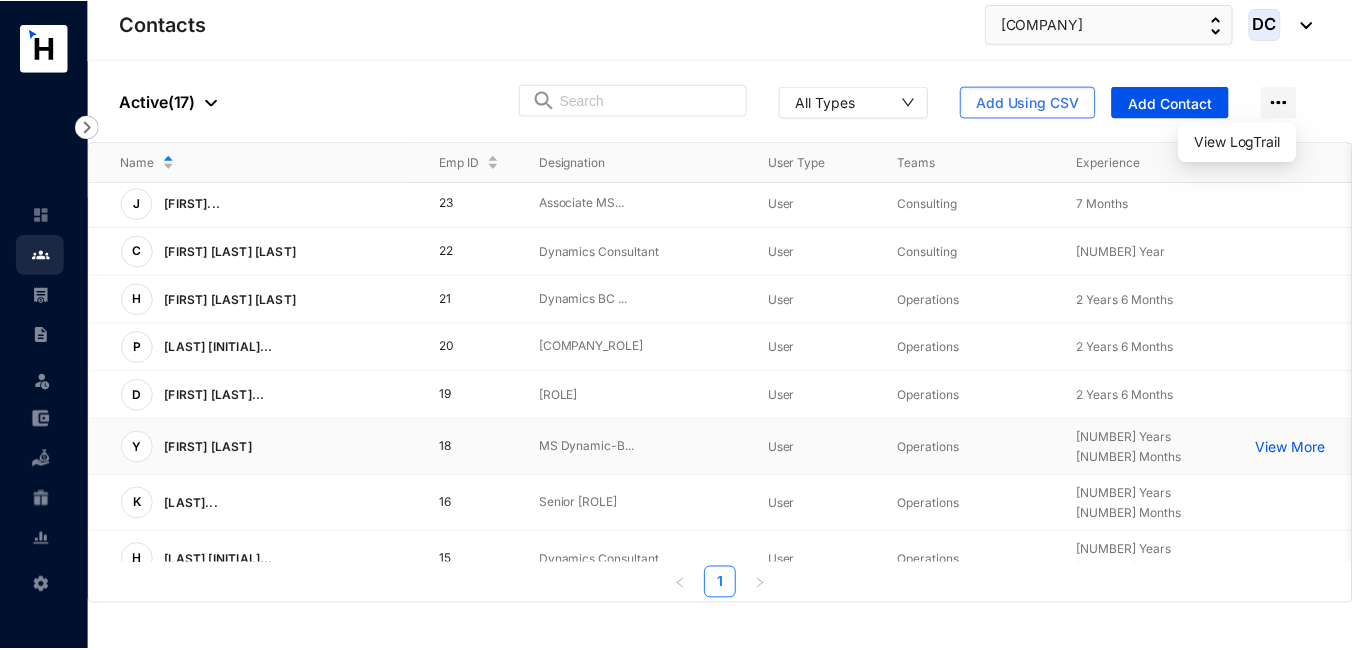 scroll, scrollTop: 0, scrollLeft: 0, axis: both 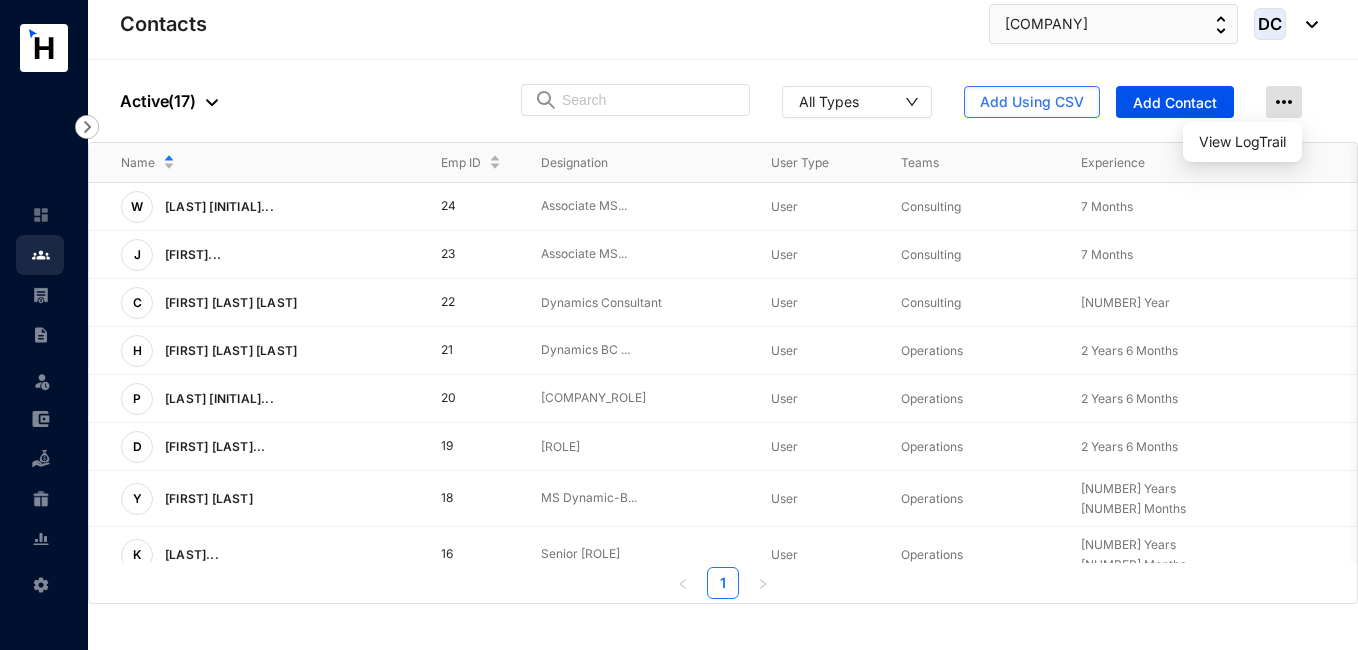 click at bounding box center [1284, 102] 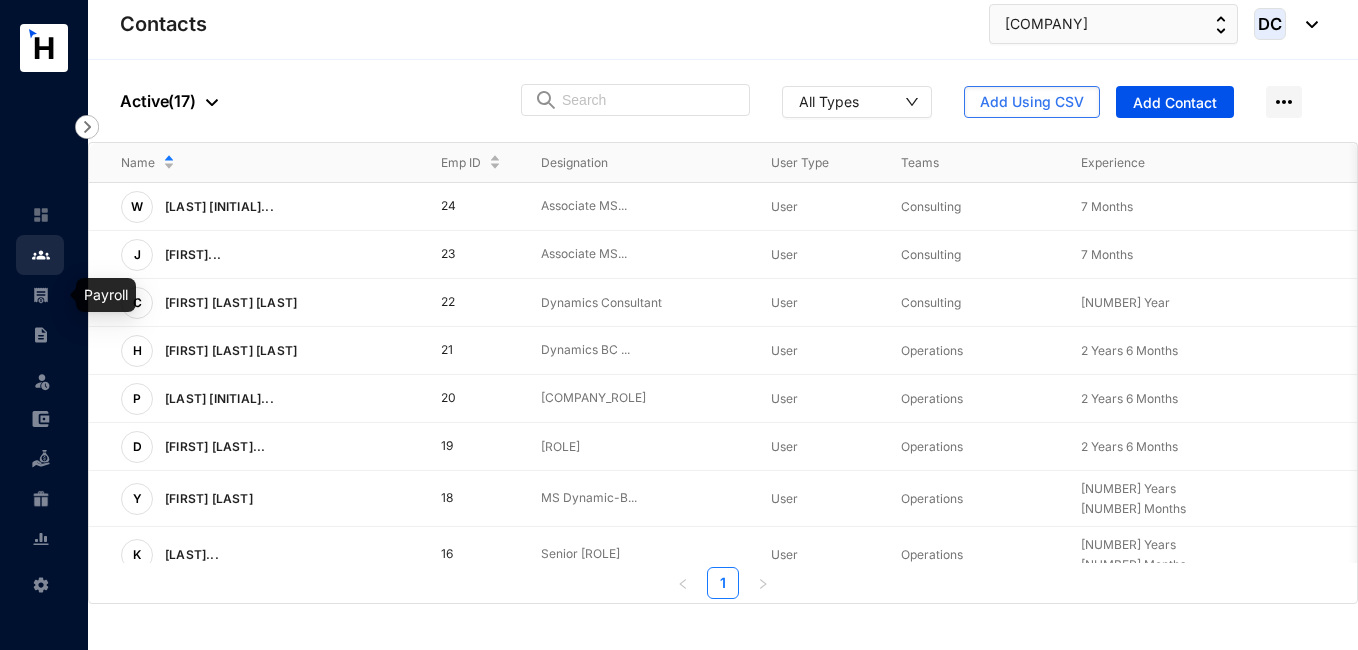 click at bounding box center (41, 295) 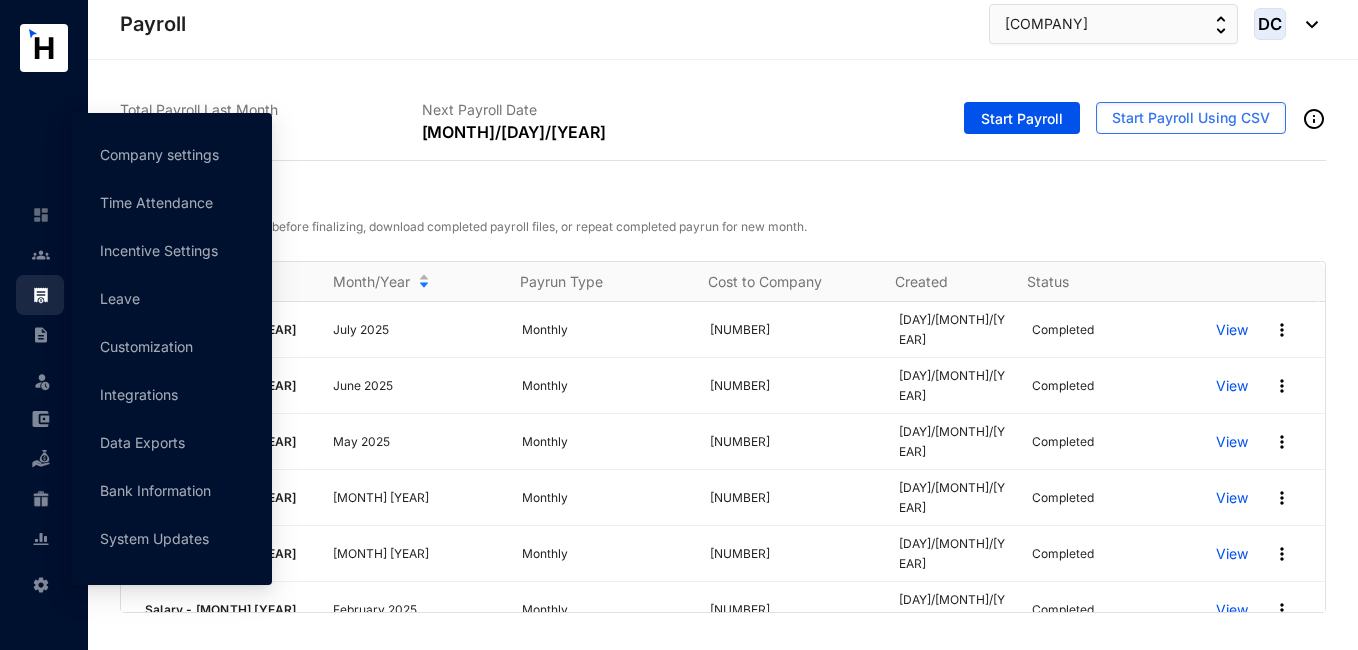 click at bounding box center [41, 585] 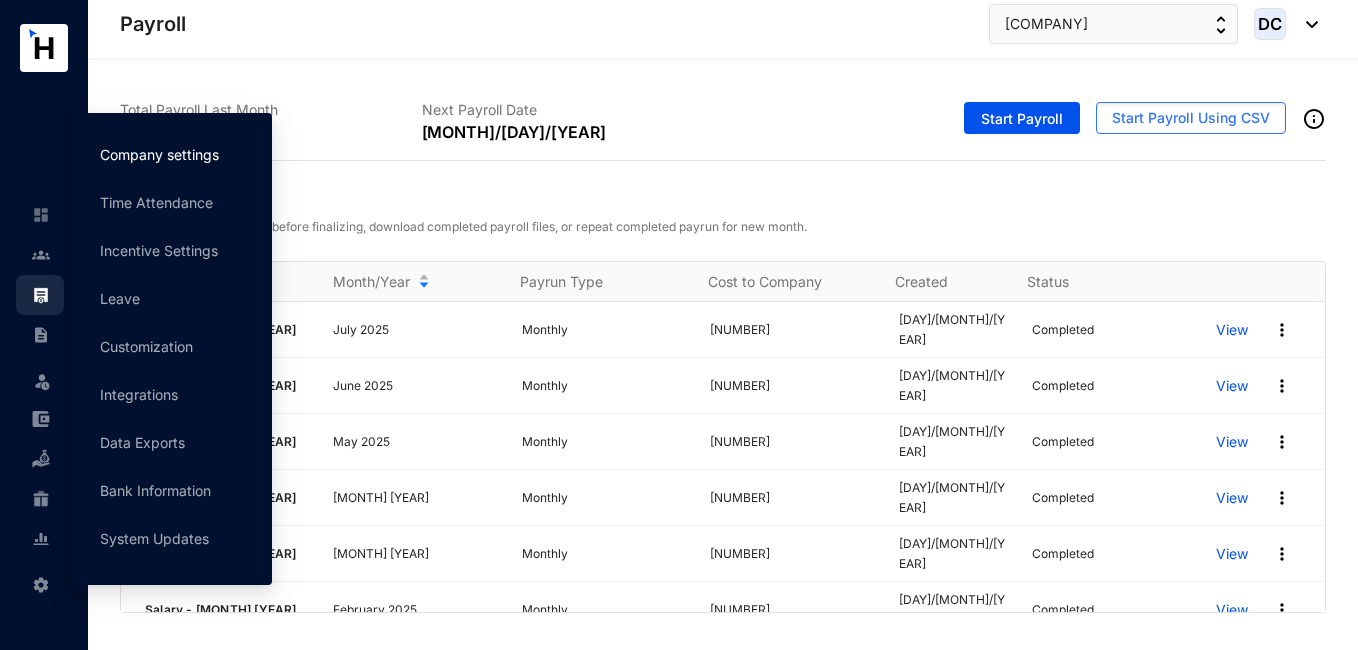 click on "Company settings" at bounding box center [159, 154] 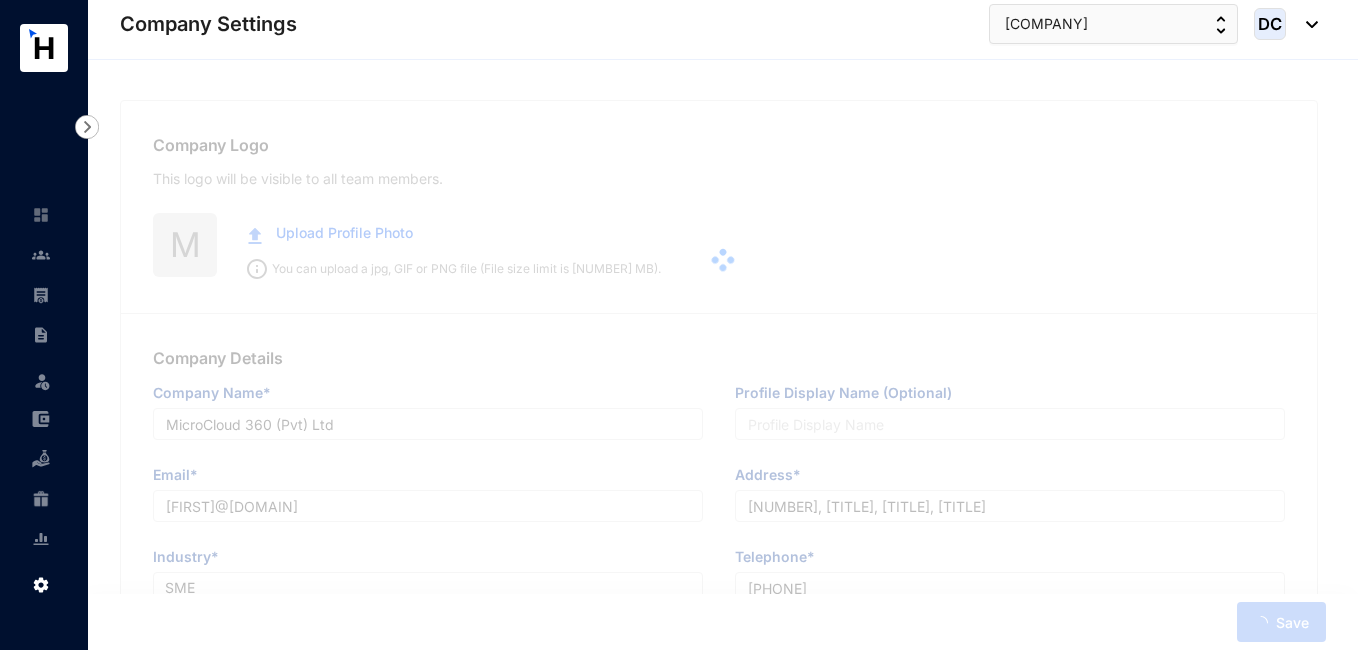 type on "MicroCloud 360 (Pvt) Ltd" 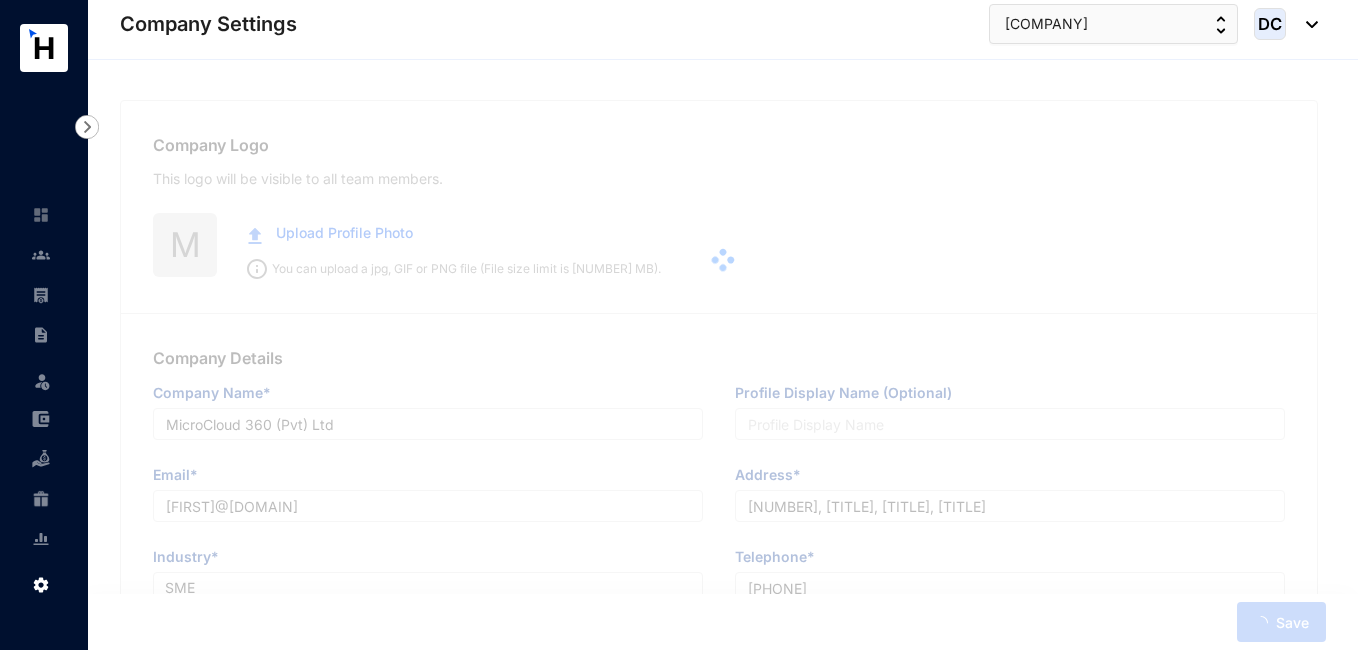 type on "mvkumar@microcloud360.com" 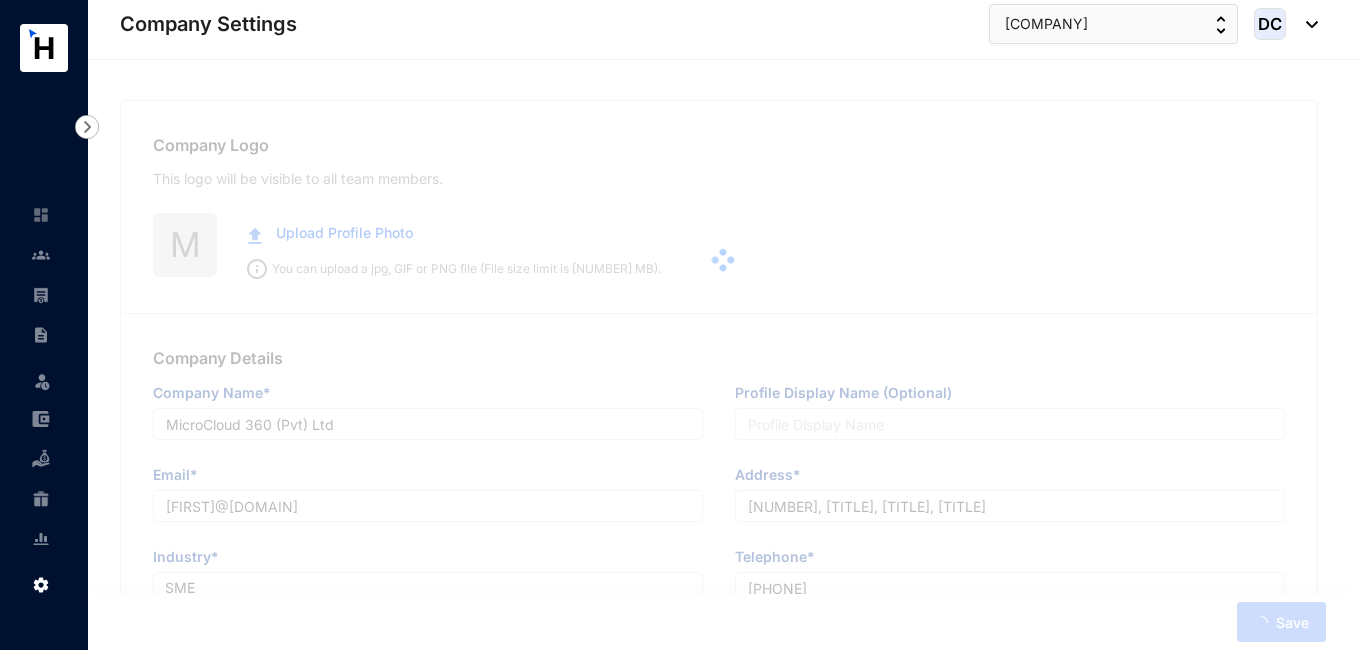 type on "N54, Nest, Nivasipura, Kotugoda, Ja-Ela" 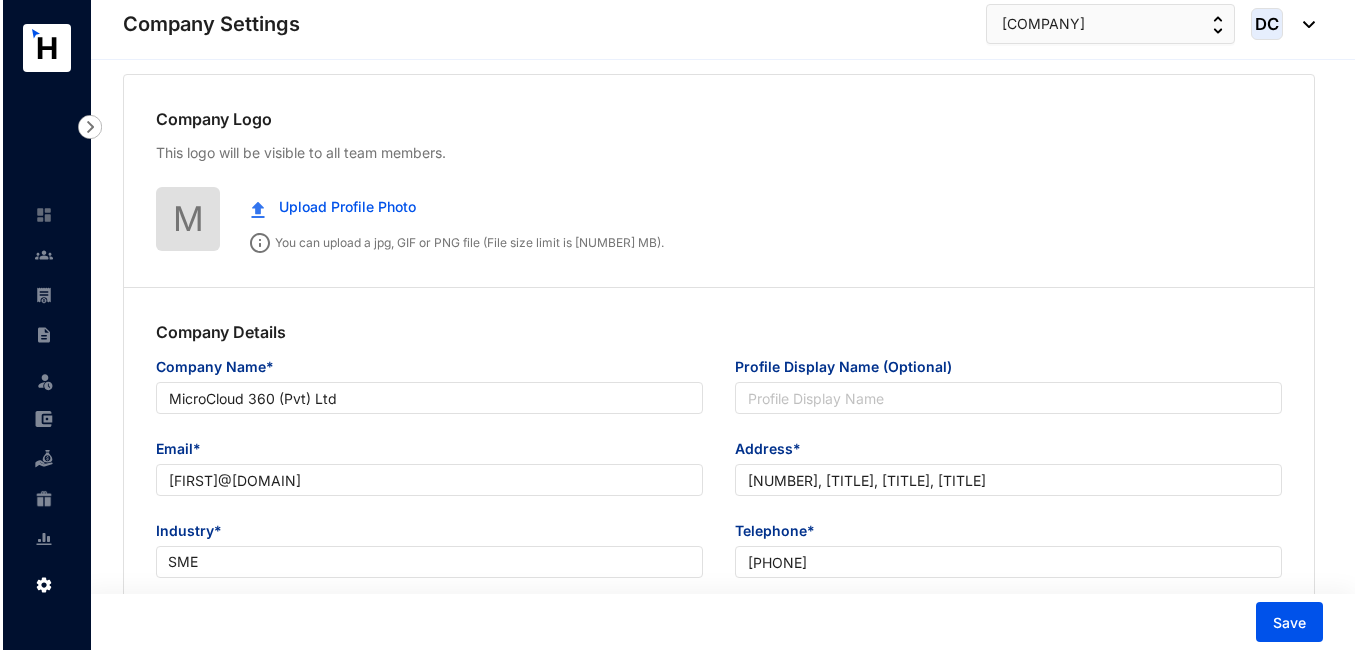 scroll, scrollTop: 0, scrollLeft: 0, axis: both 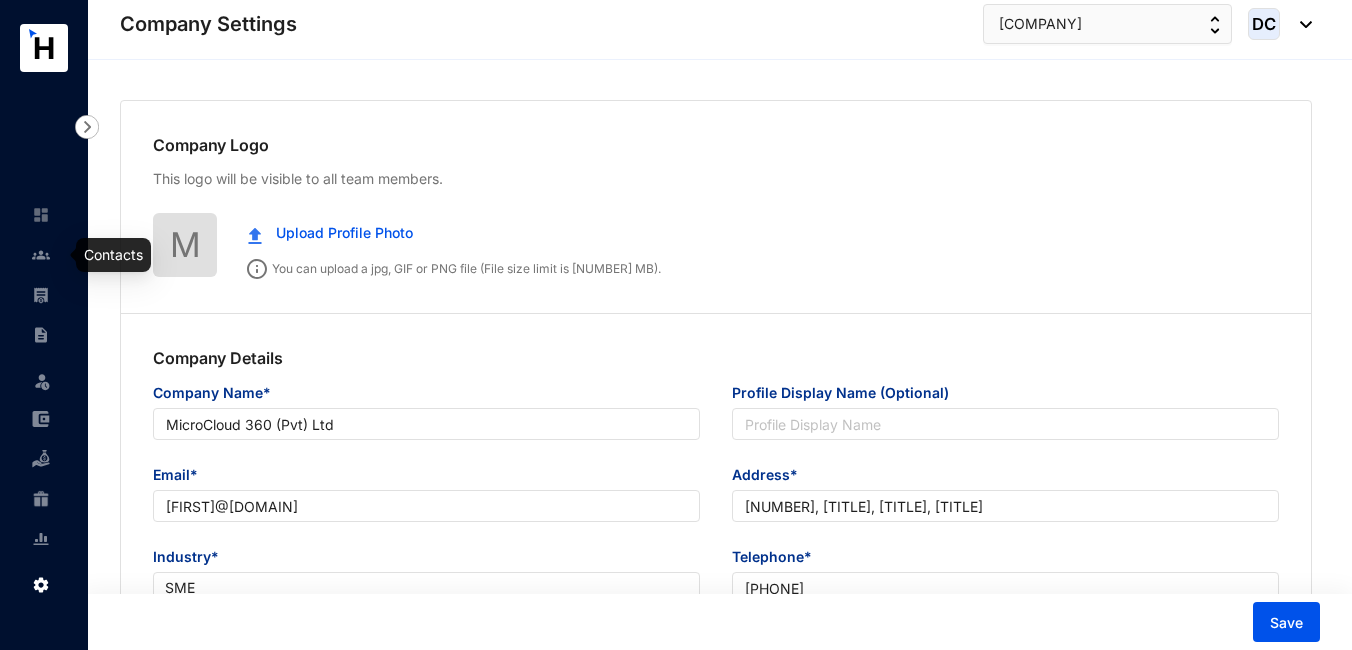 click at bounding box center (41, 255) 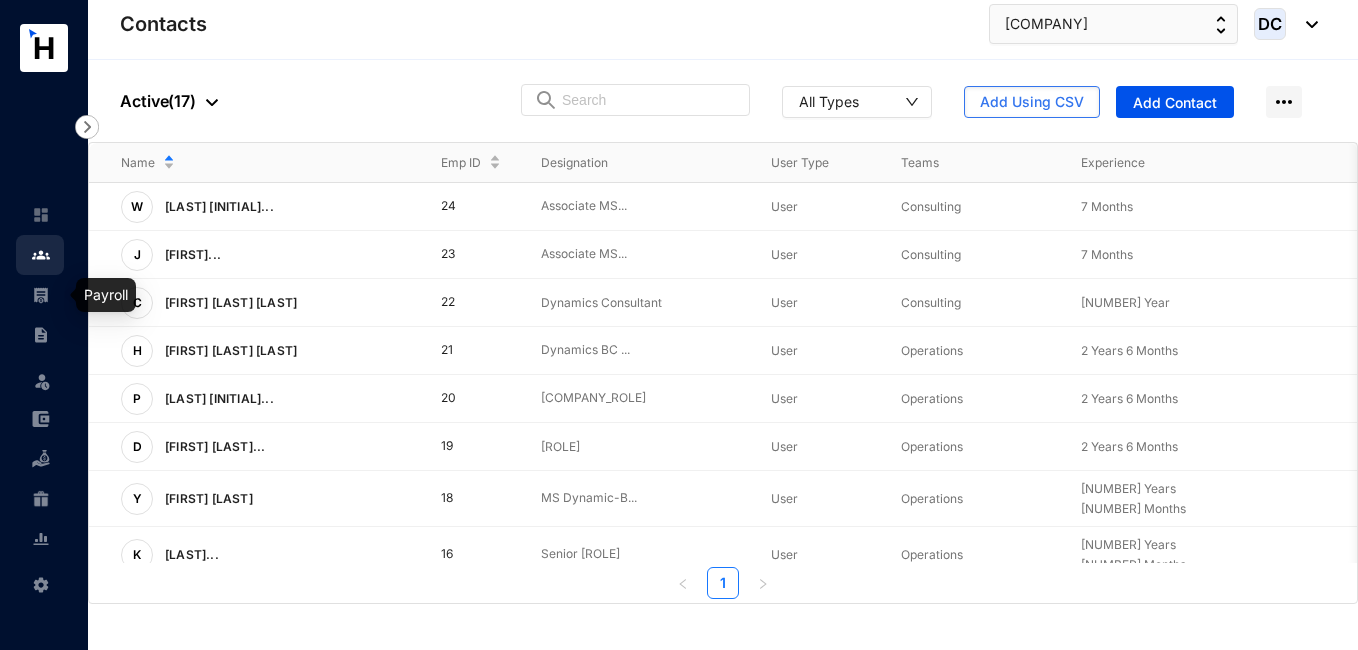 click at bounding box center [41, 295] 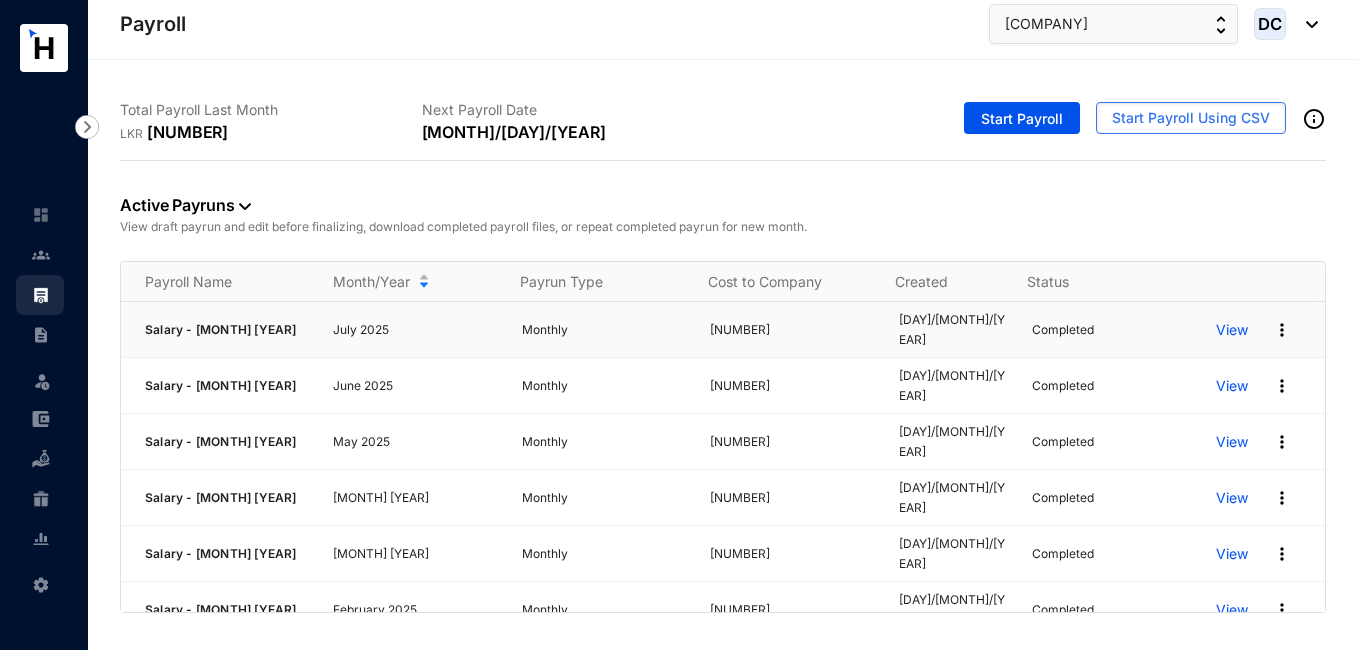 click at bounding box center [1282, 330] 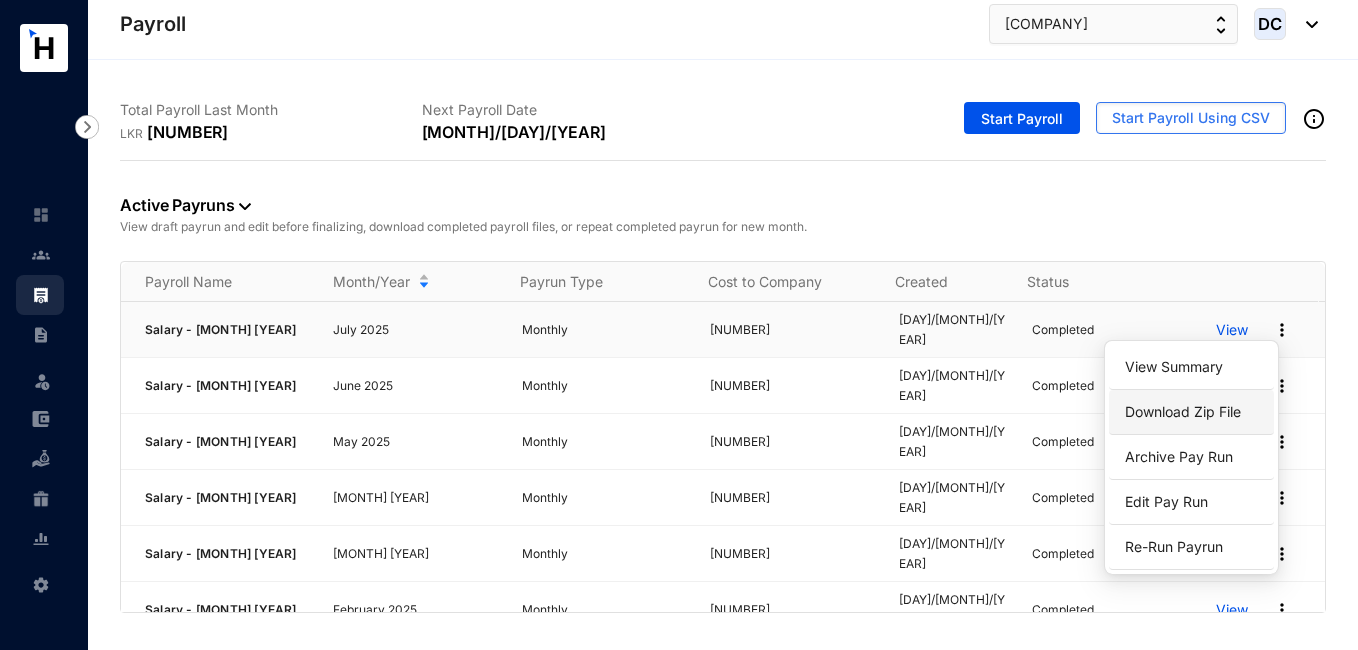 click on "Download Zip File" at bounding box center (1191, 412) 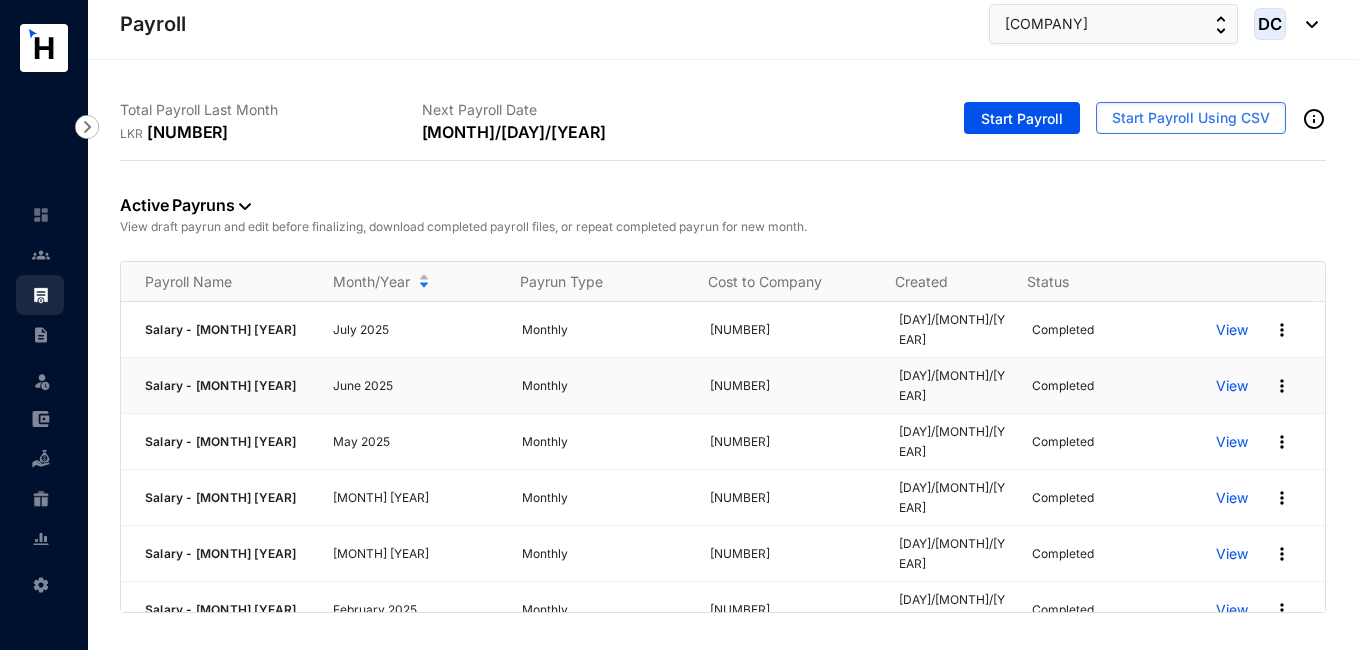 click at bounding box center (1282, 386) 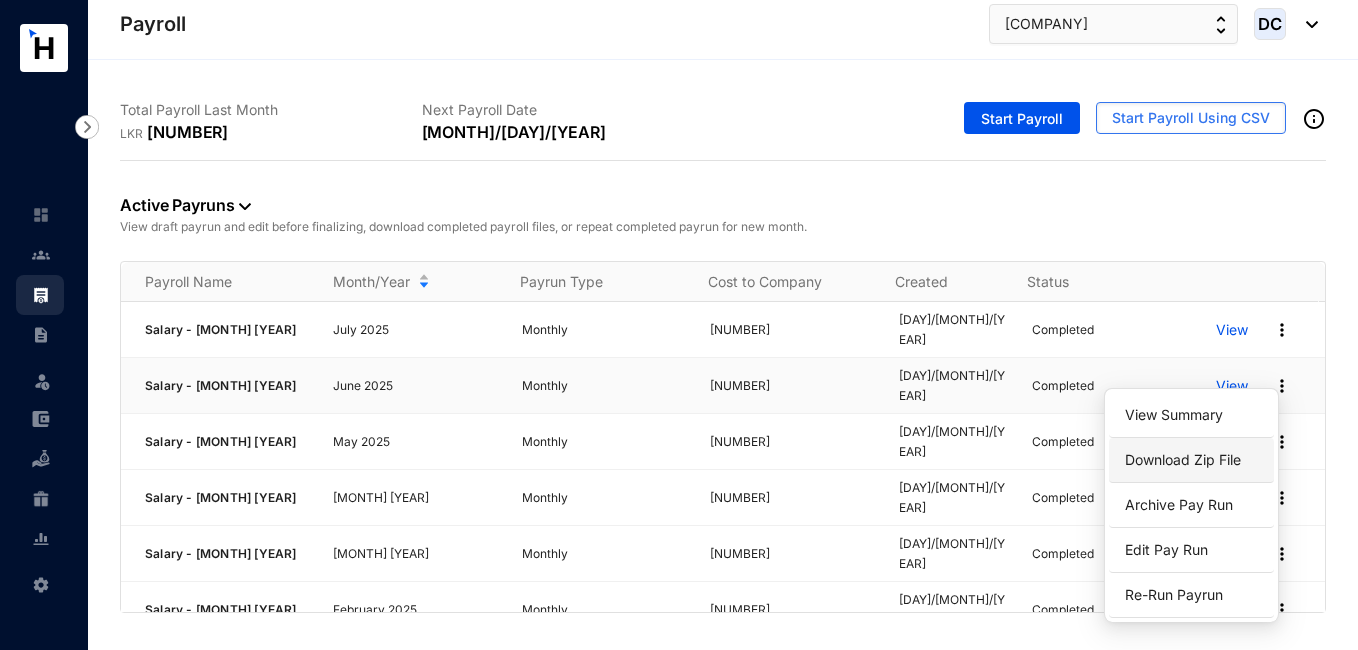 click on "Download Zip File" at bounding box center [1191, 460] 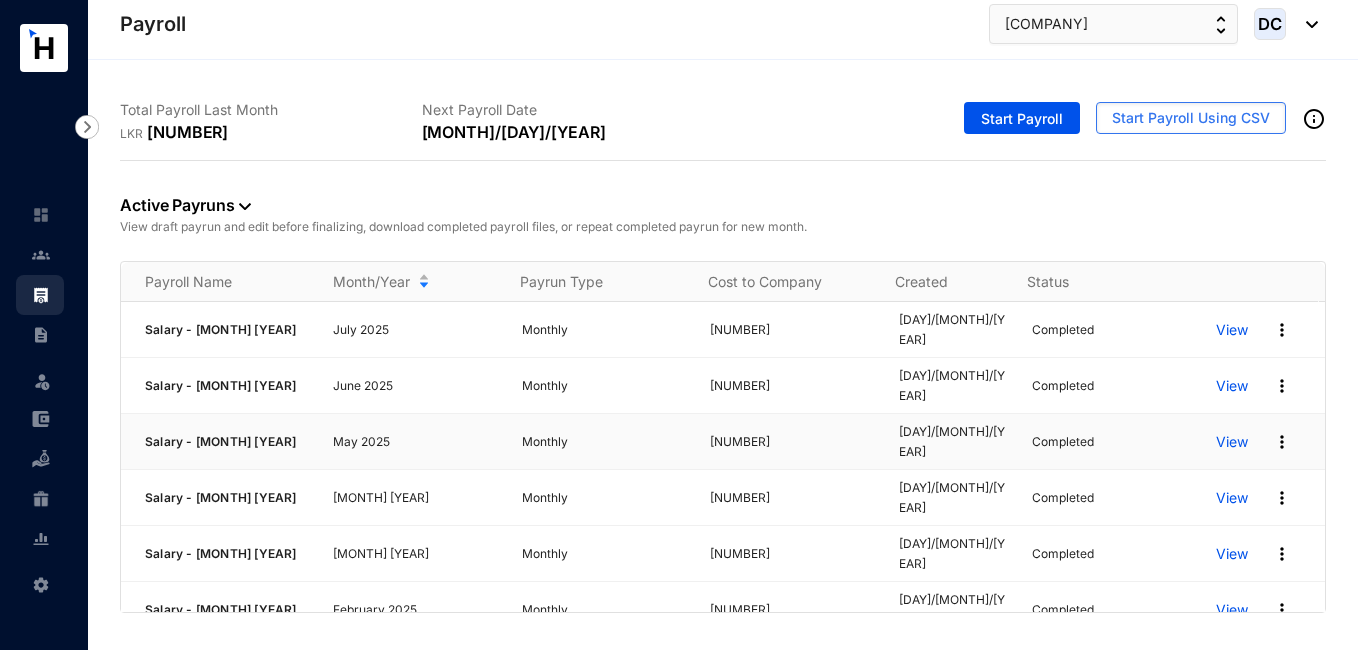 click at bounding box center [1282, 442] 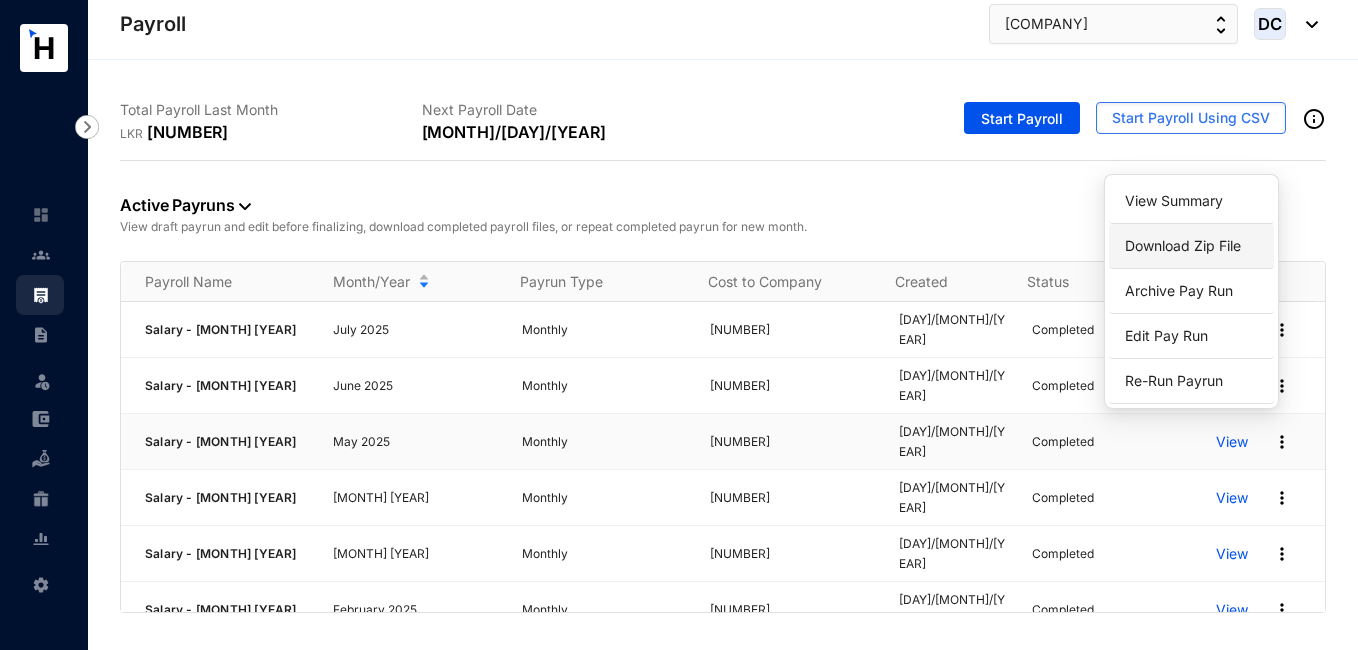 click on "Download Zip File" at bounding box center (1191, 246) 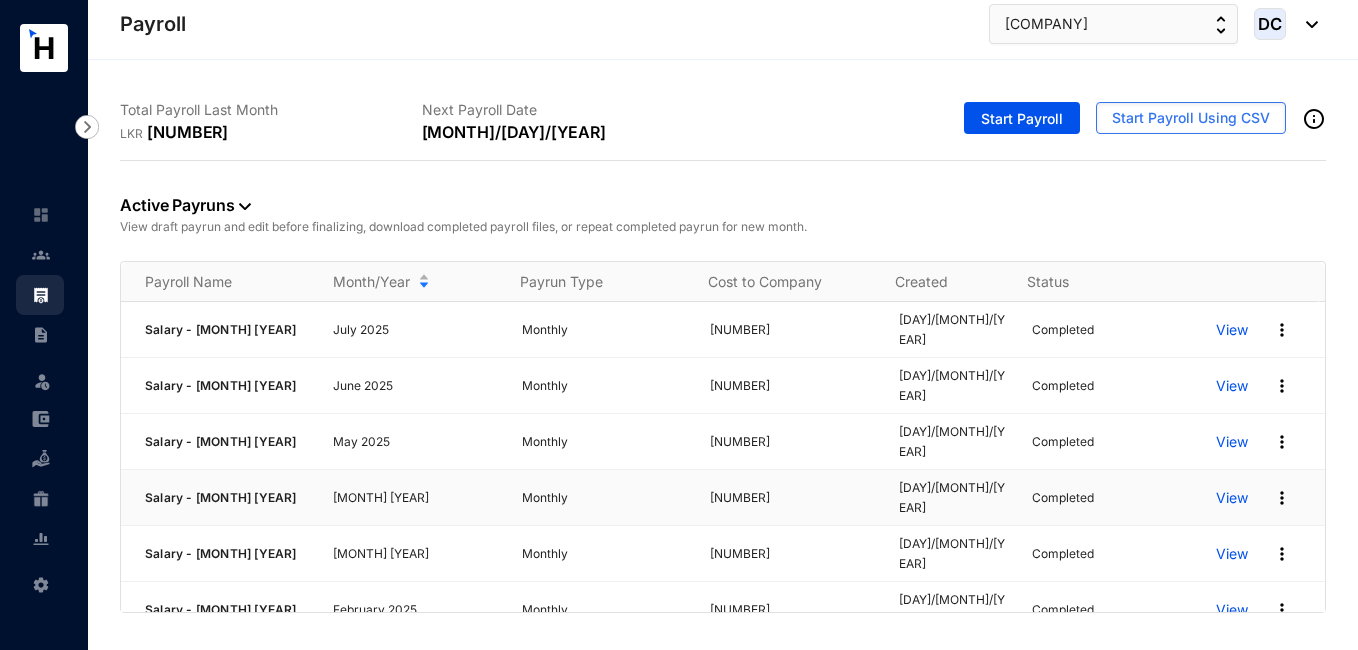 click at bounding box center [1282, 498] 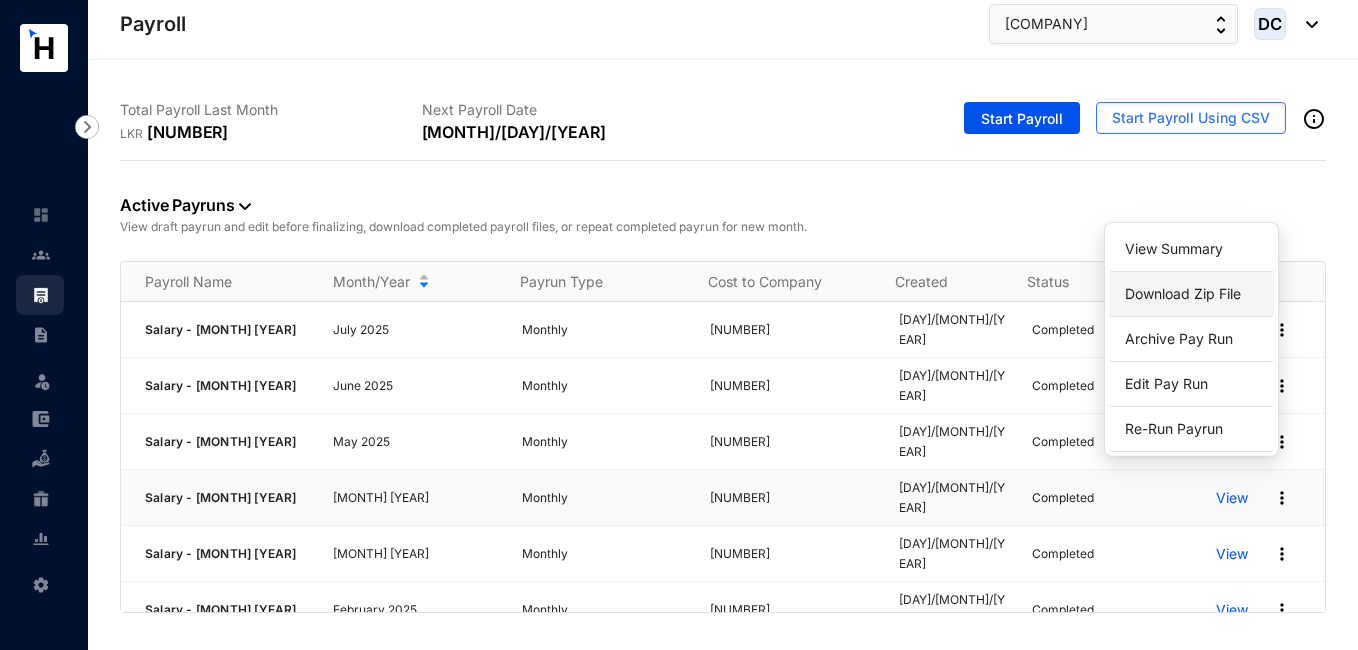 click on "Download Zip File" at bounding box center [1191, 294] 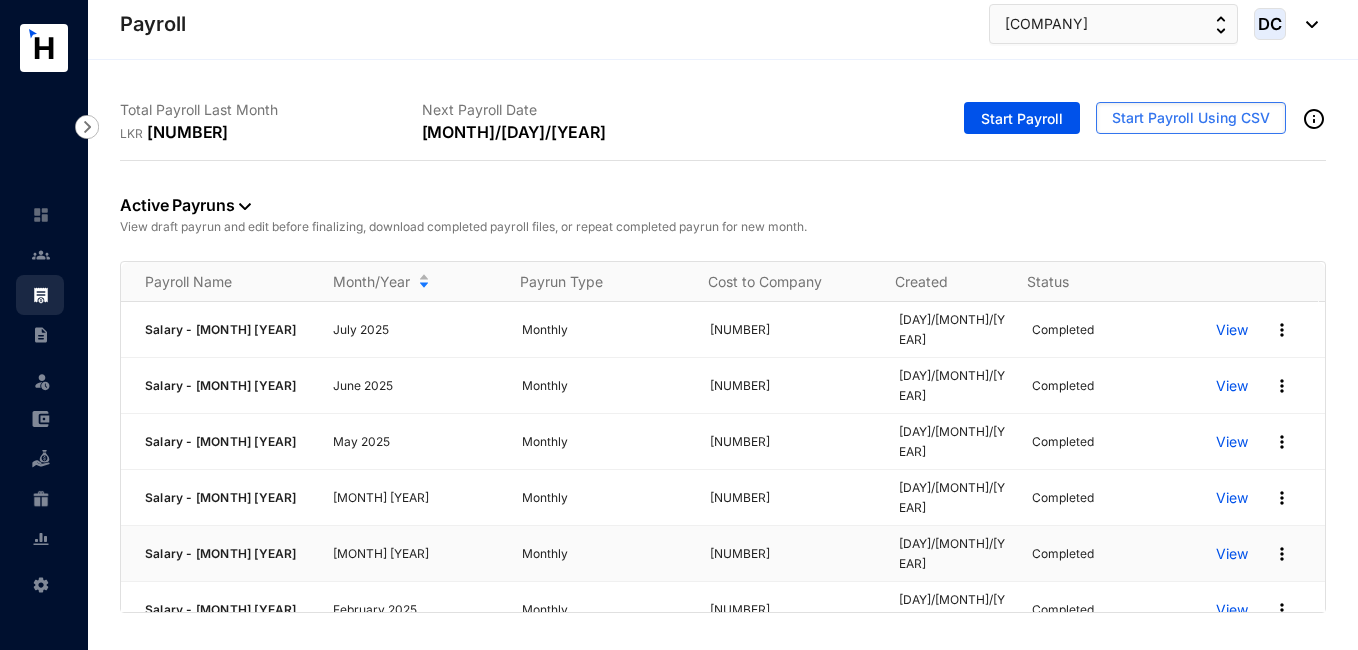 click at bounding box center [1282, 554] 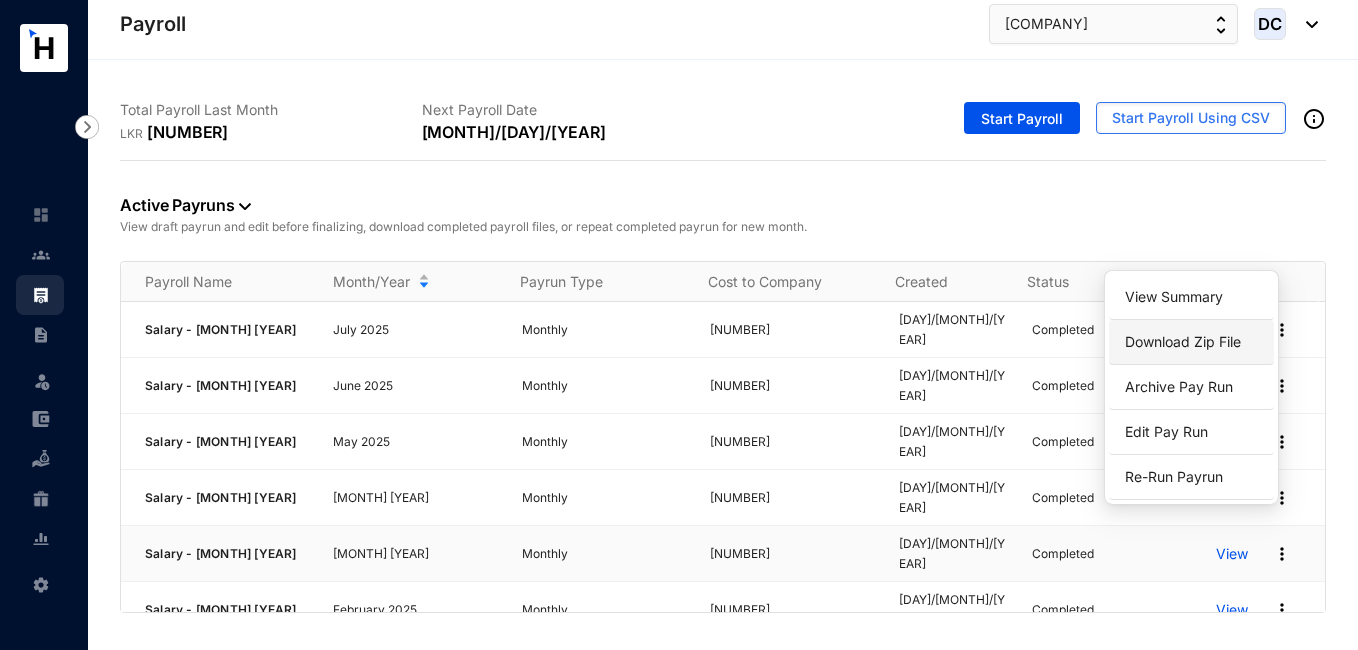 click on "Download Zip File" at bounding box center (1191, 342) 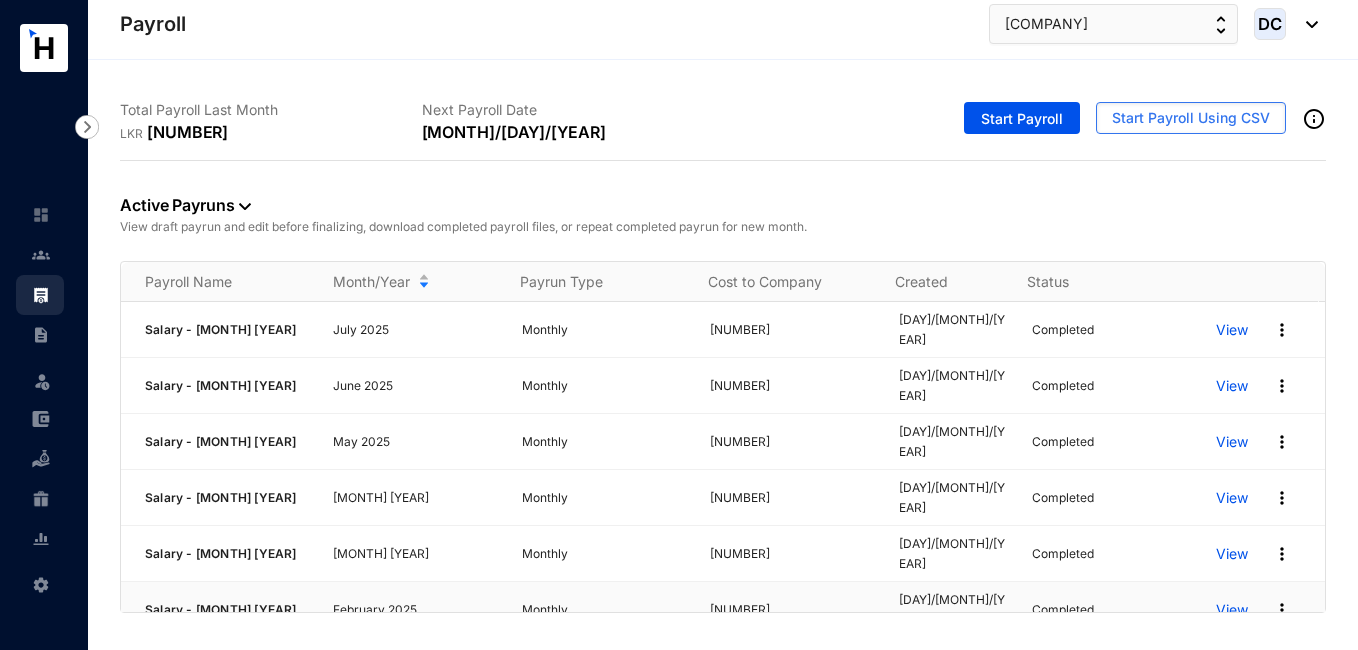 click at bounding box center (1282, 610) 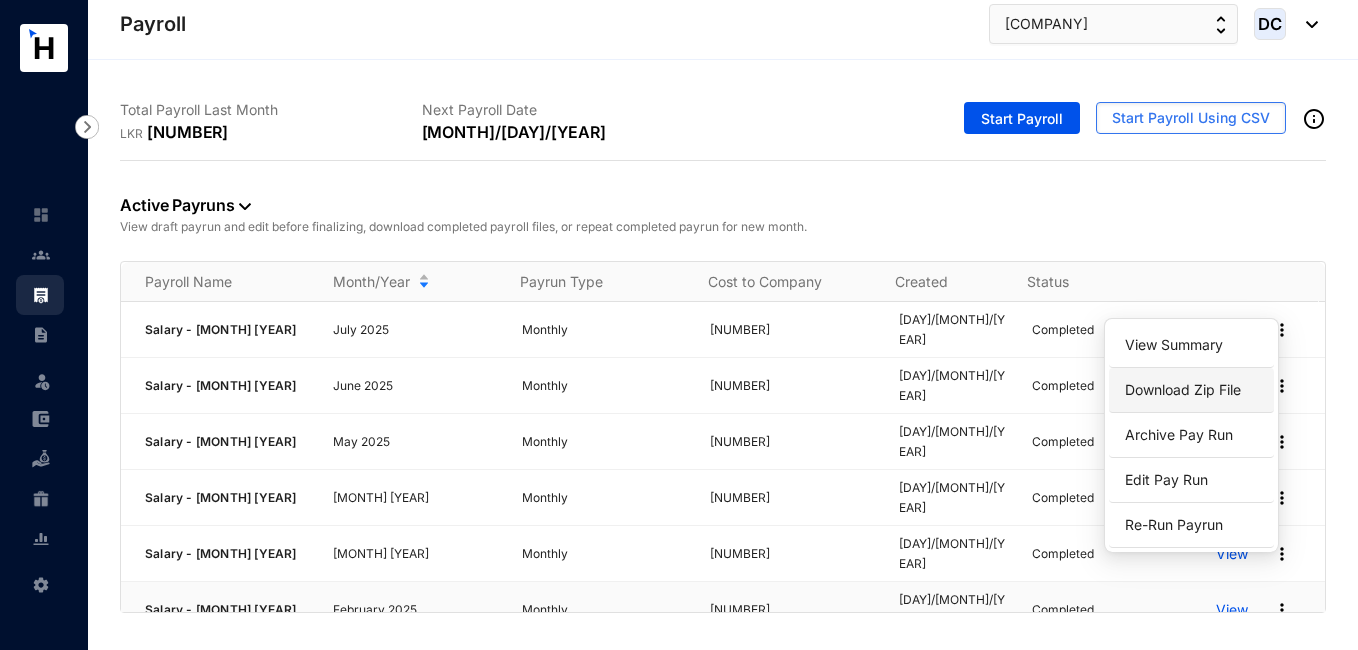 click on "Download Zip File" at bounding box center (1191, 390) 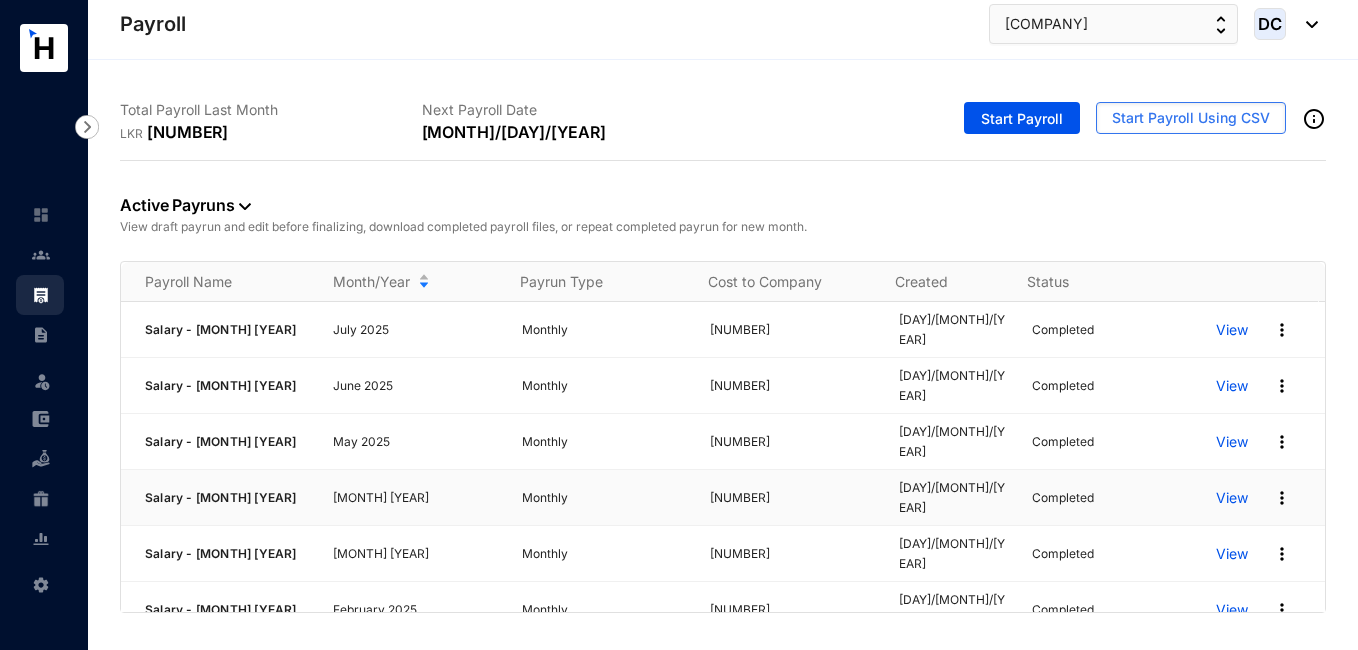 scroll, scrollTop: 100, scrollLeft: 0, axis: vertical 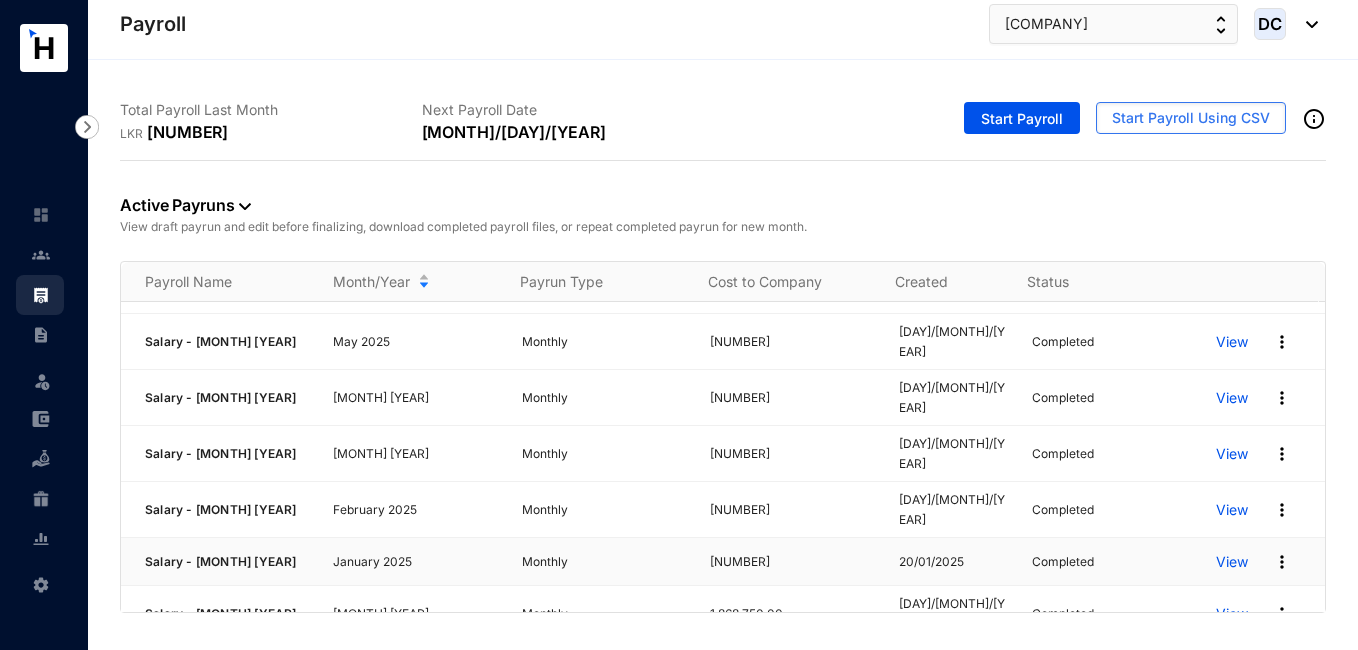 click at bounding box center (1282, 562) 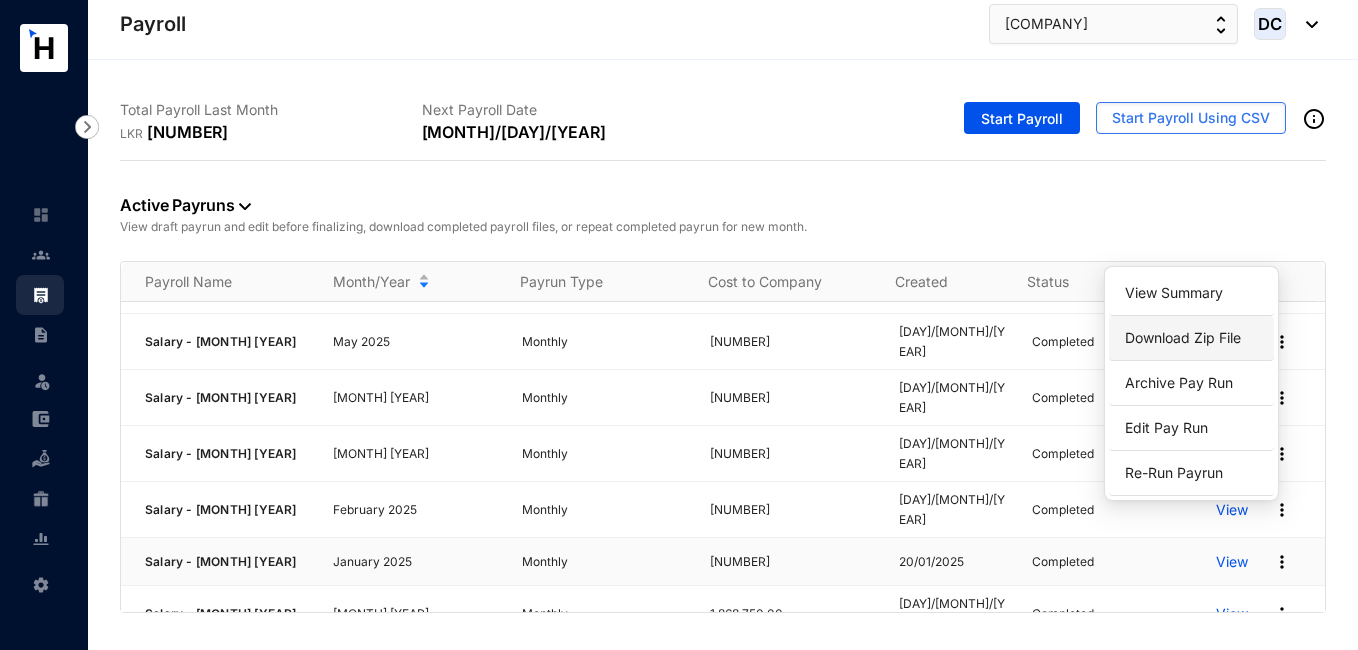 click on "Download Zip File" at bounding box center [1191, 338] 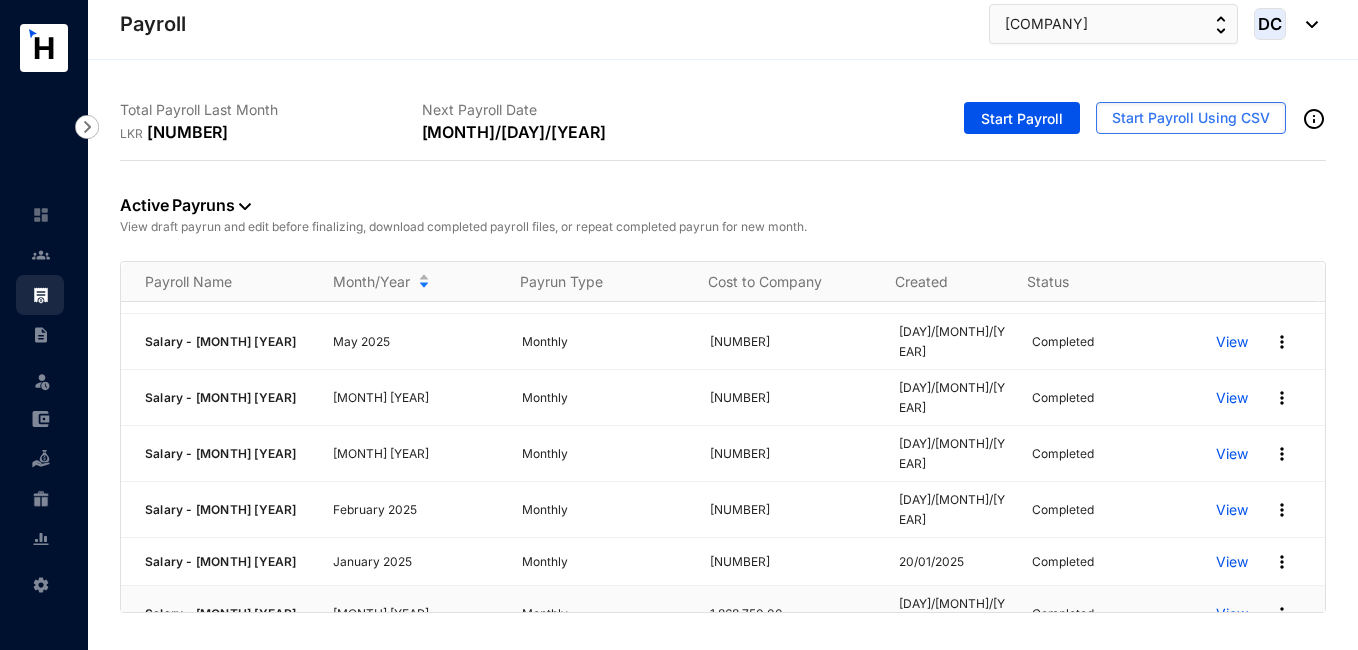 click at bounding box center (1282, 614) 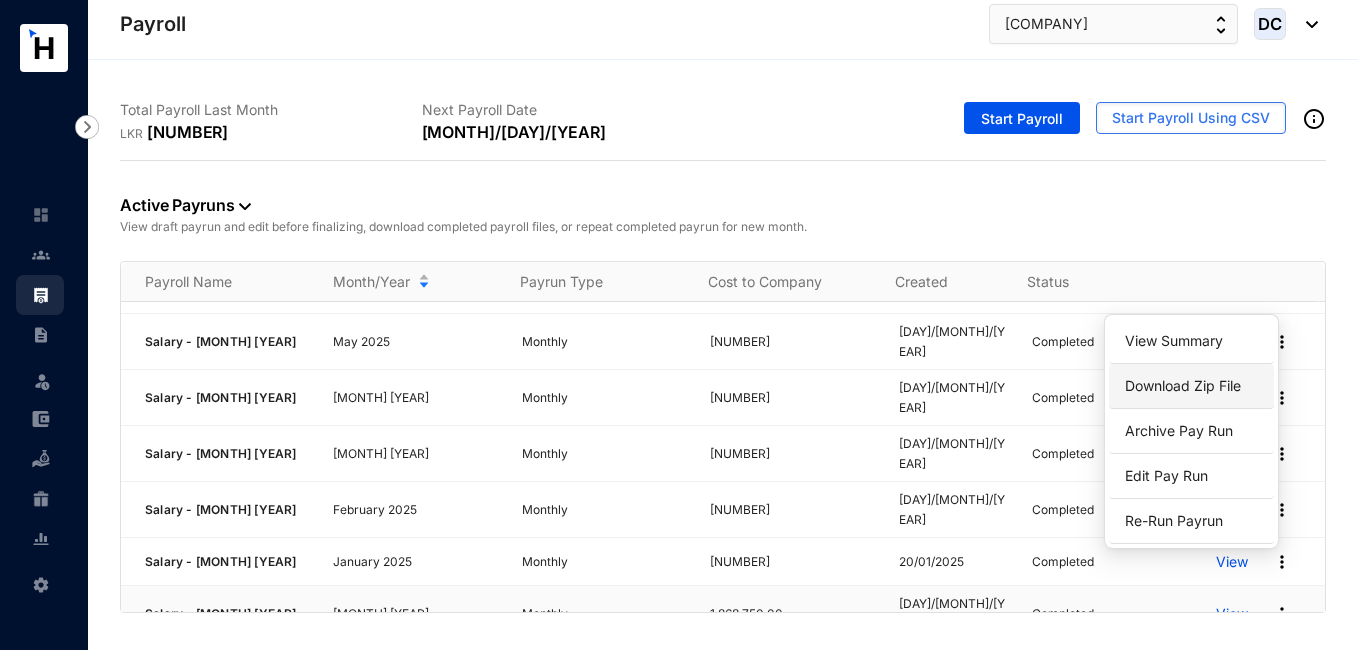 click on "Download Zip File" at bounding box center (1191, 386) 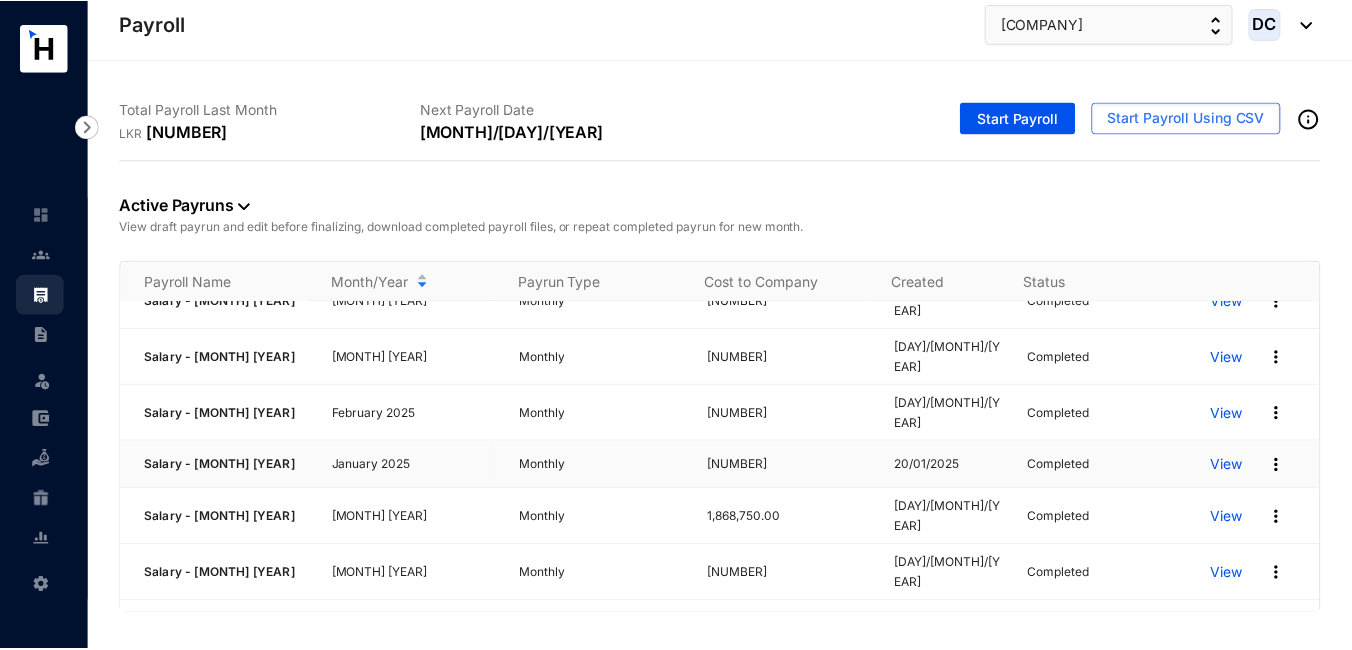 scroll, scrollTop: 200, scrollLeft: 0, axis: vertical 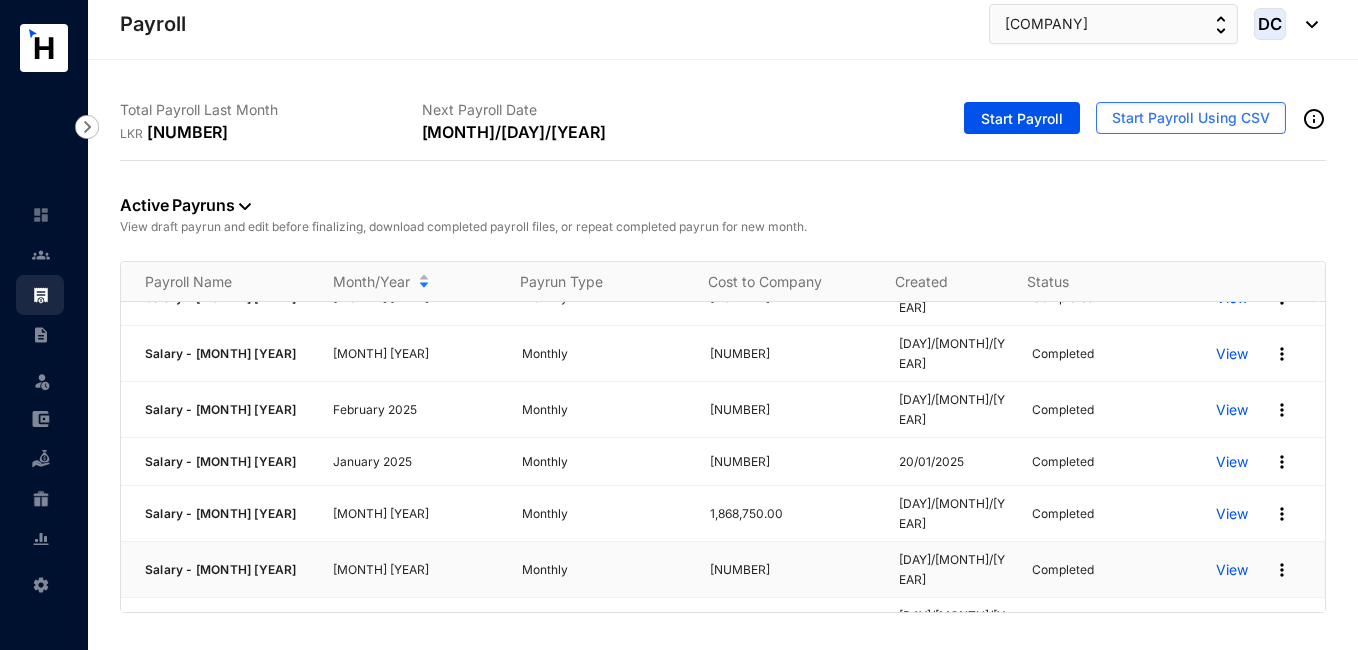 click at bounding box center [1282, 570] 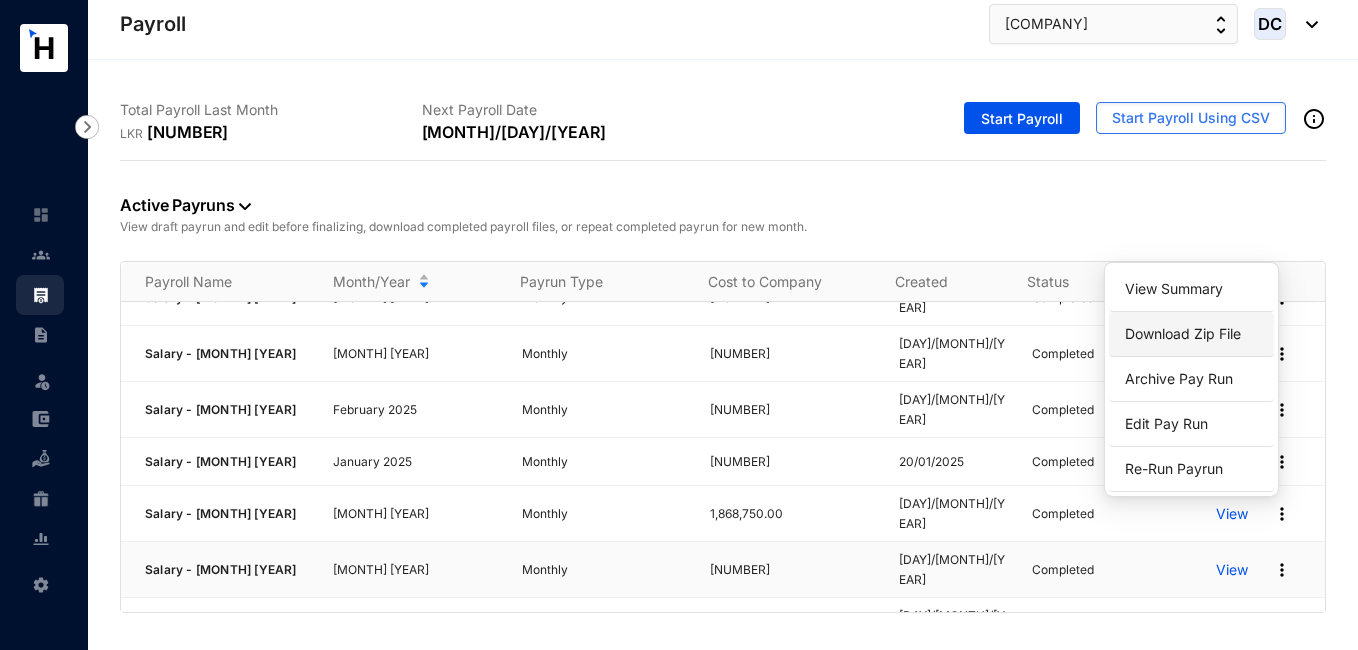 click on "Download Zip File" at bounding box center [1191, 334] 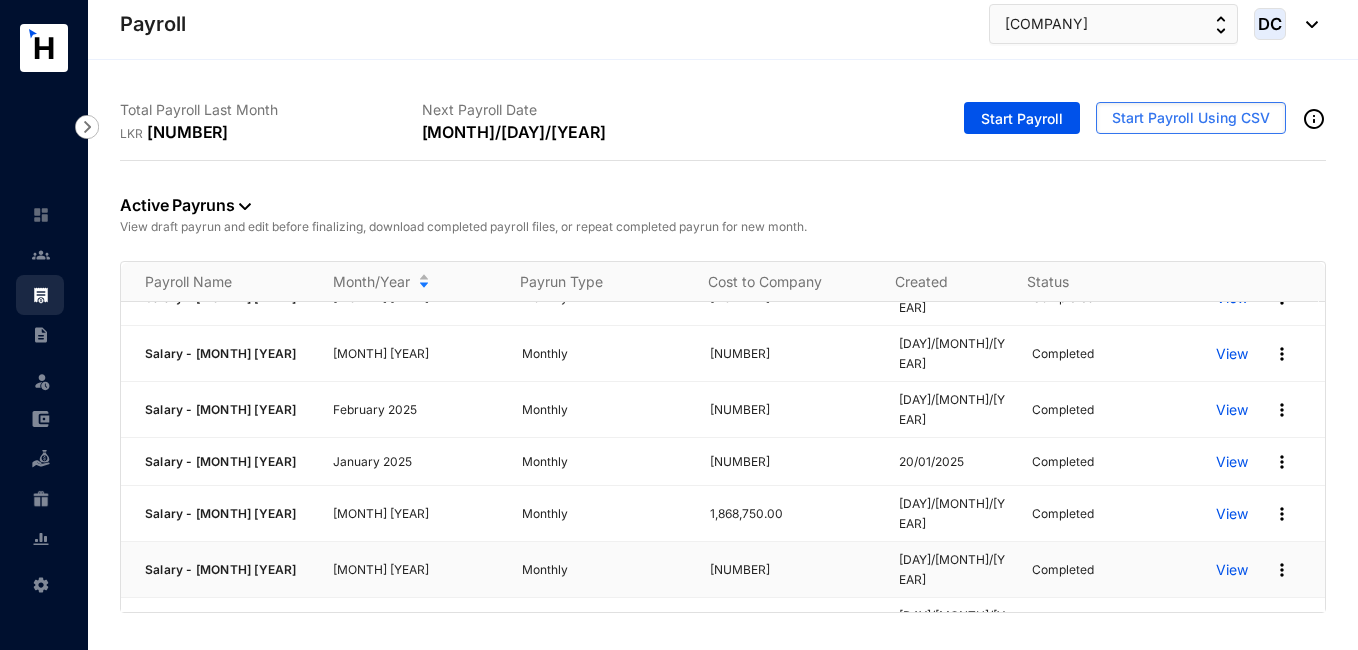 click on "View" at bounding box center [1232, 570] 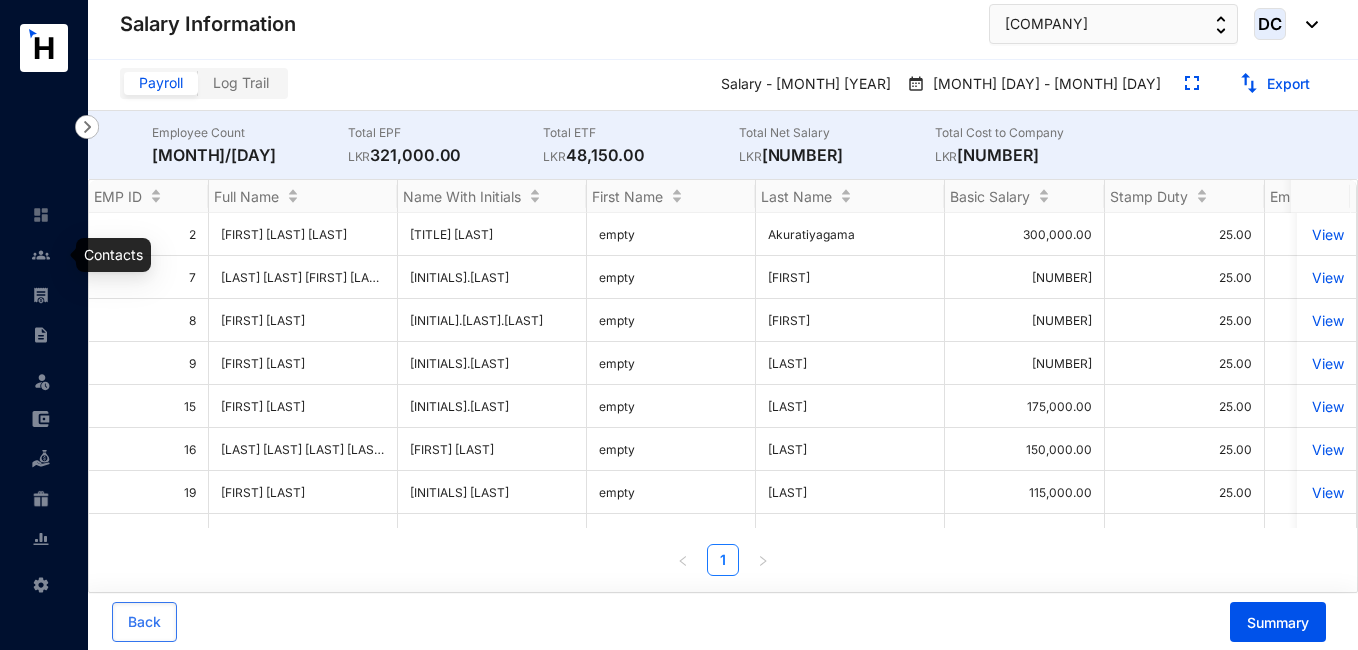 click at bounding box center (41, 255) 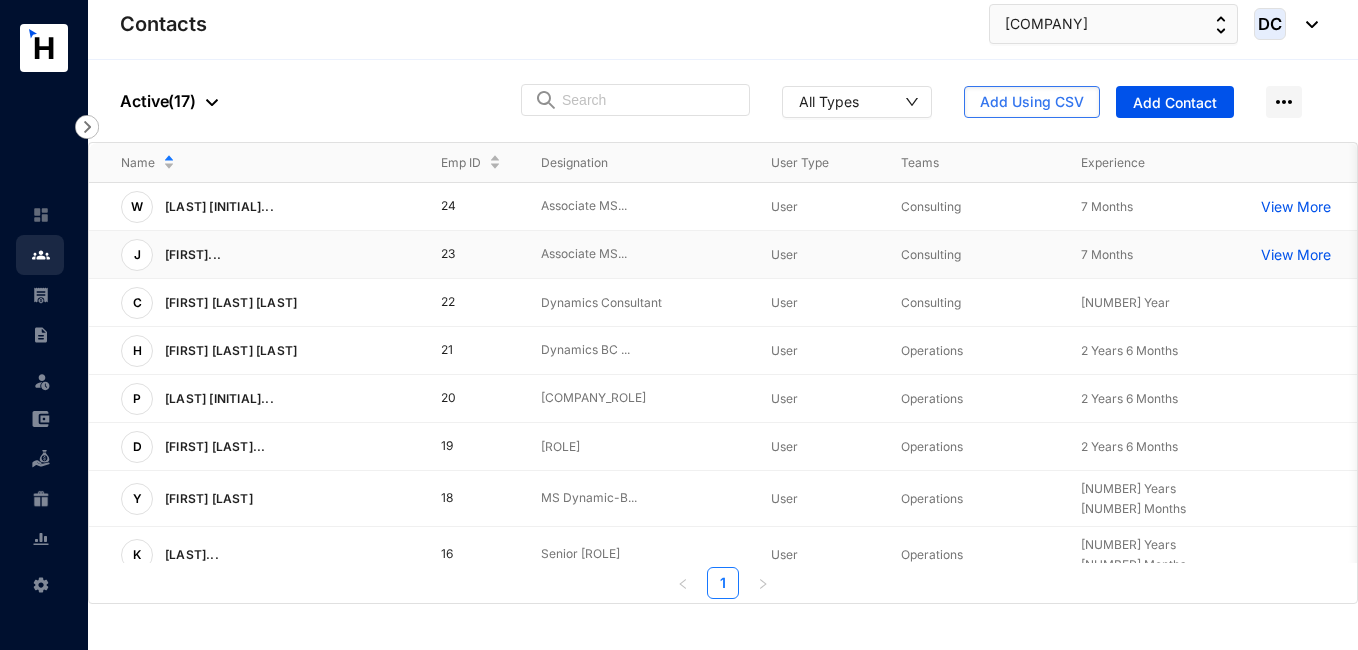 click on "View More" at bounding box center [1301, 255] 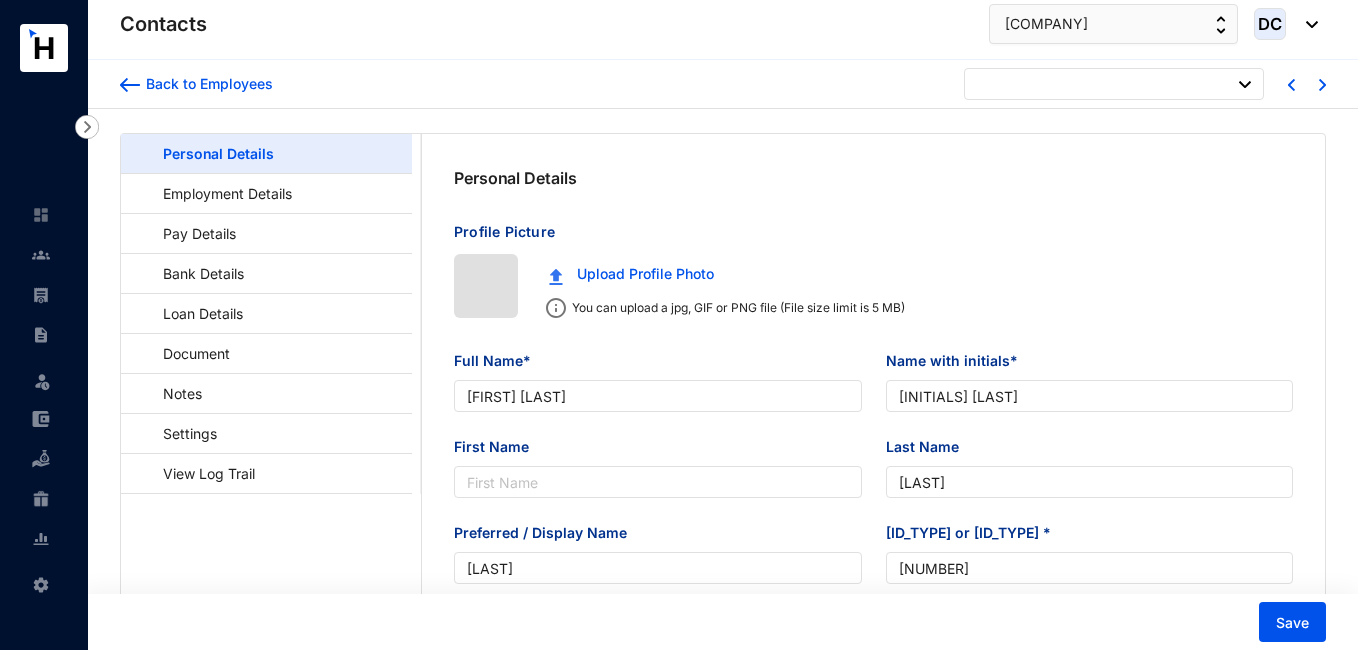 type on "1993-10-17" 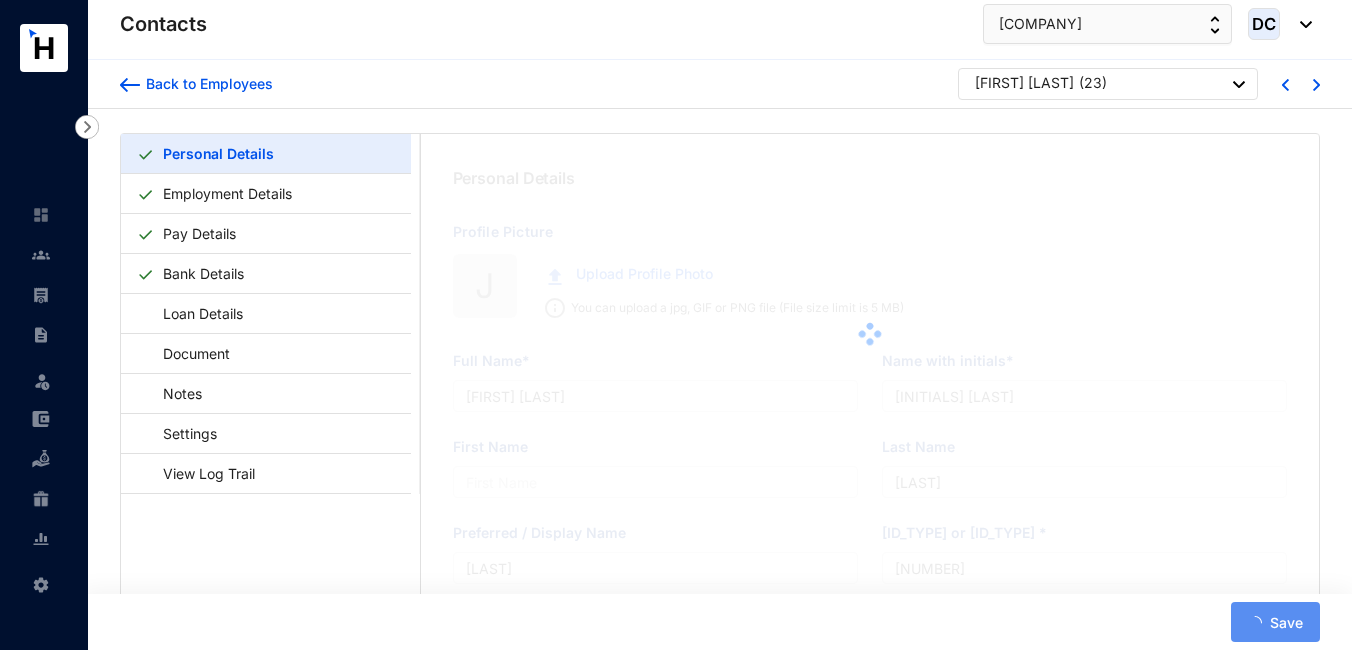 type on "[LAST] [LAST] [LAST] [LAST]" 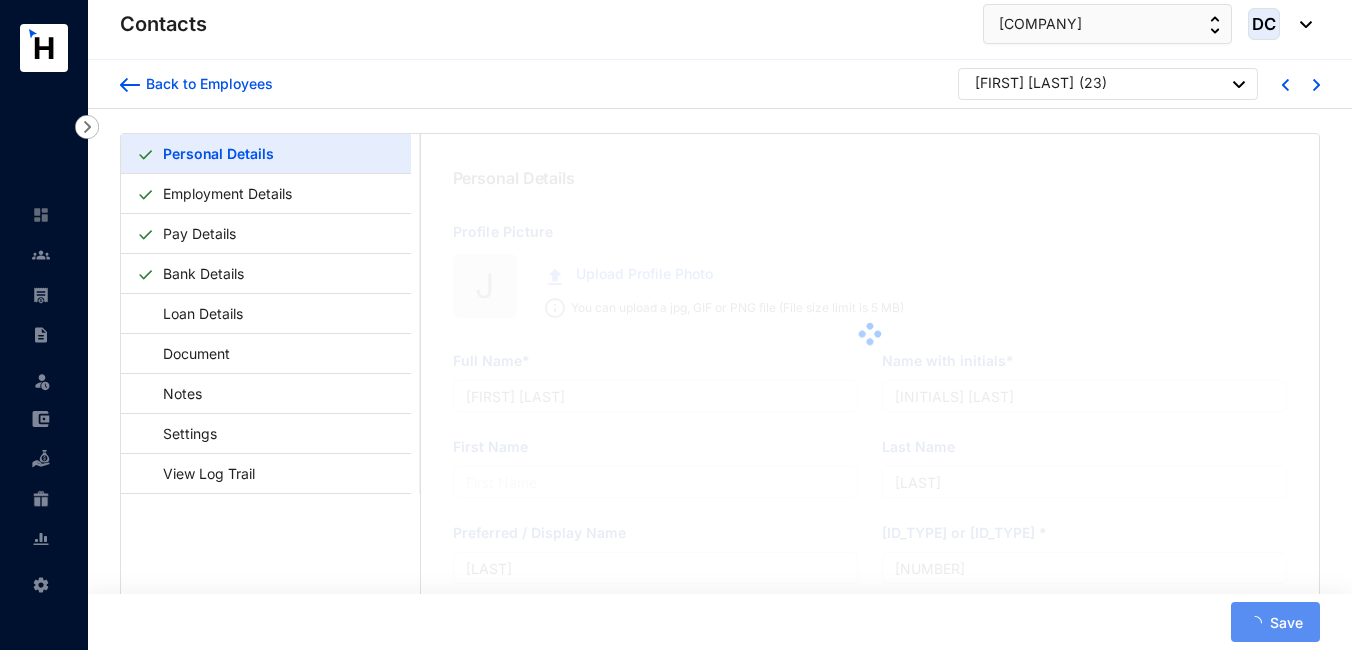 type on "J.A.I.N Jayakody" 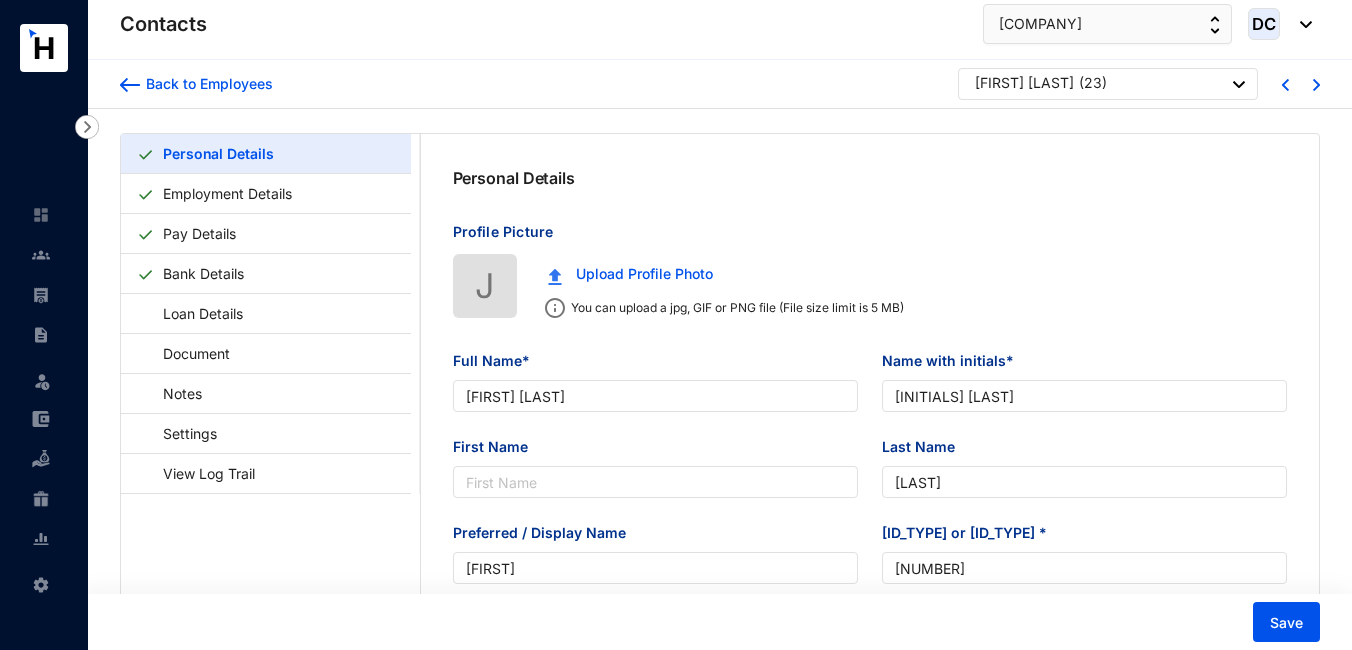 type on "1999-07-14" 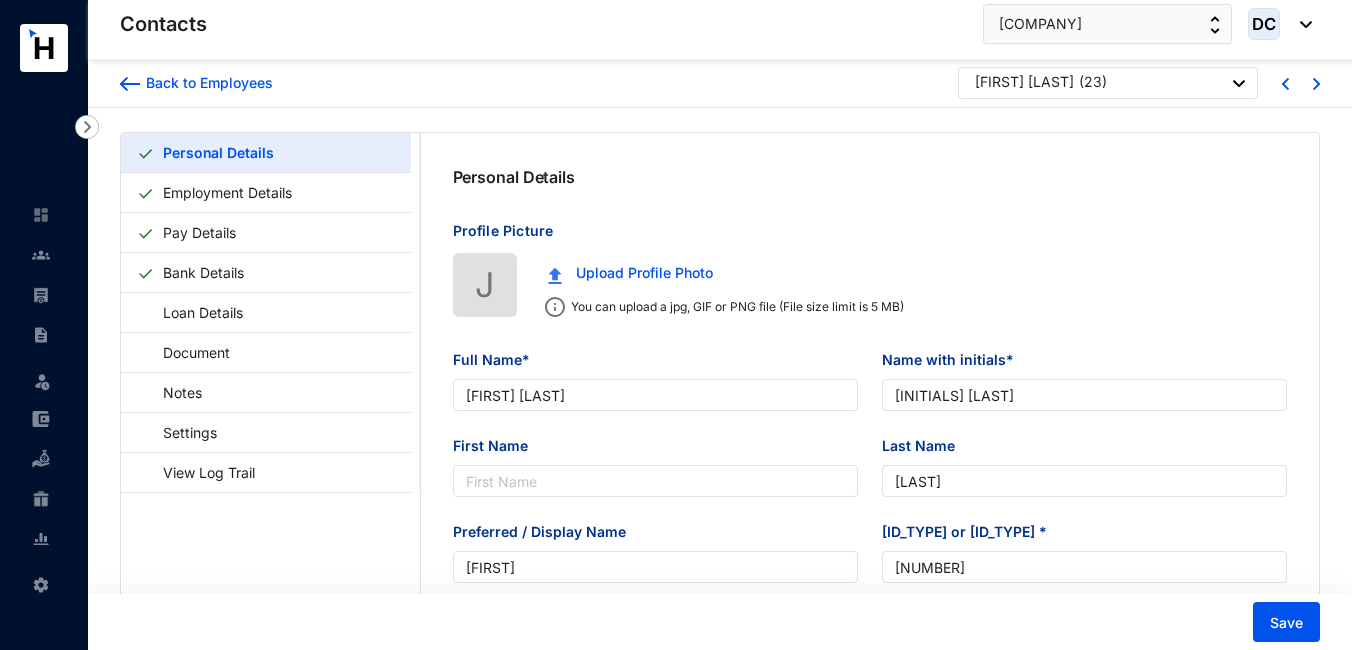 scroll, scrollTop: 0, scrollLeft: 0, axis: both 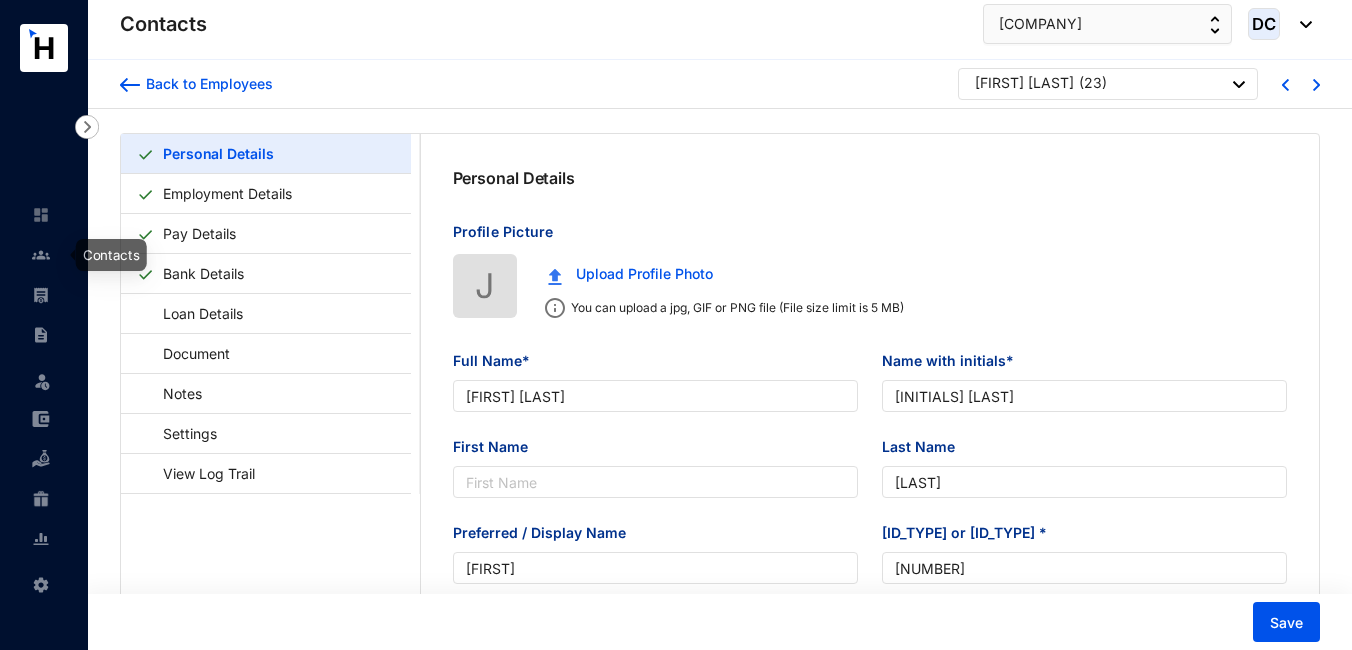 click at bounding box center (41, 255) 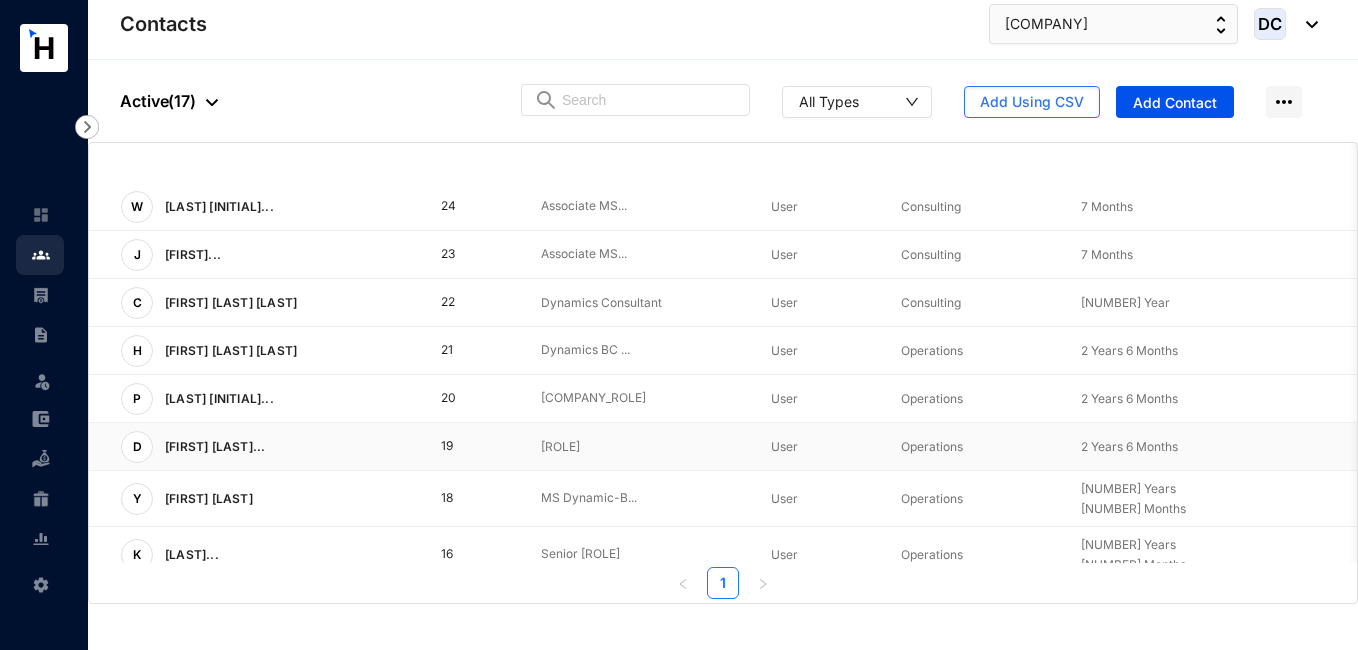 click on "View More" at bounding box center (0, 0) 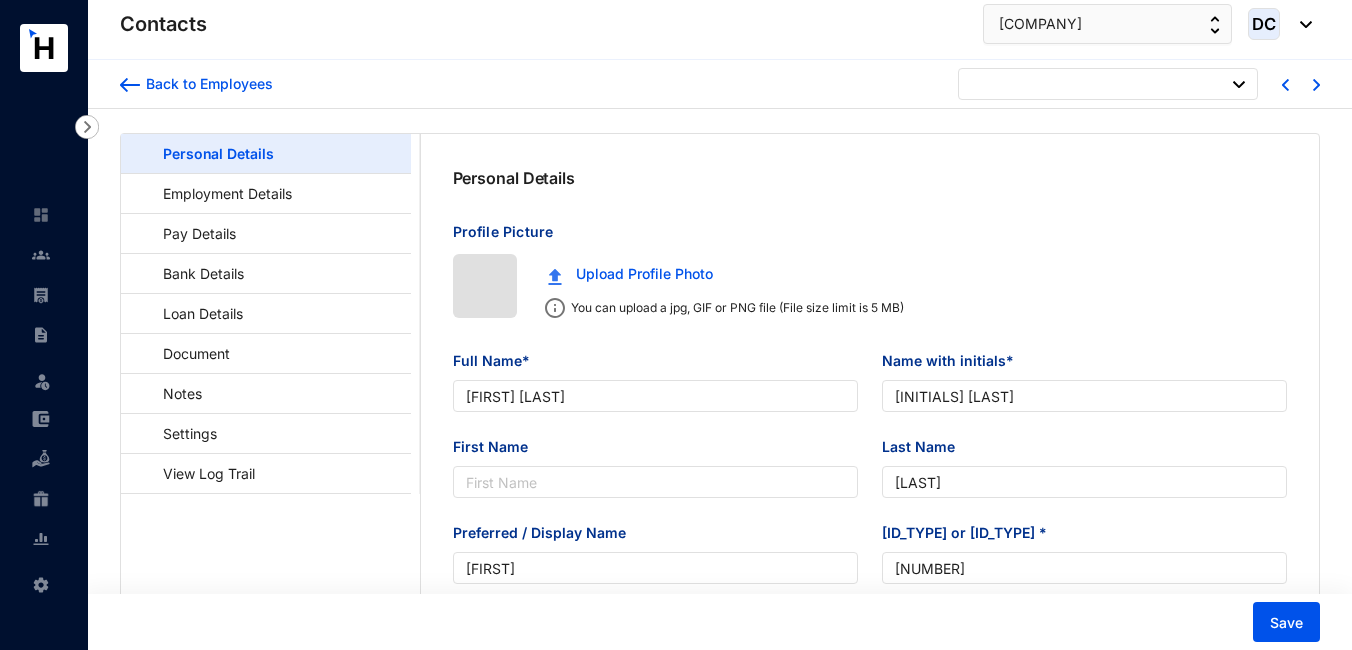 type on "1999-07-14" 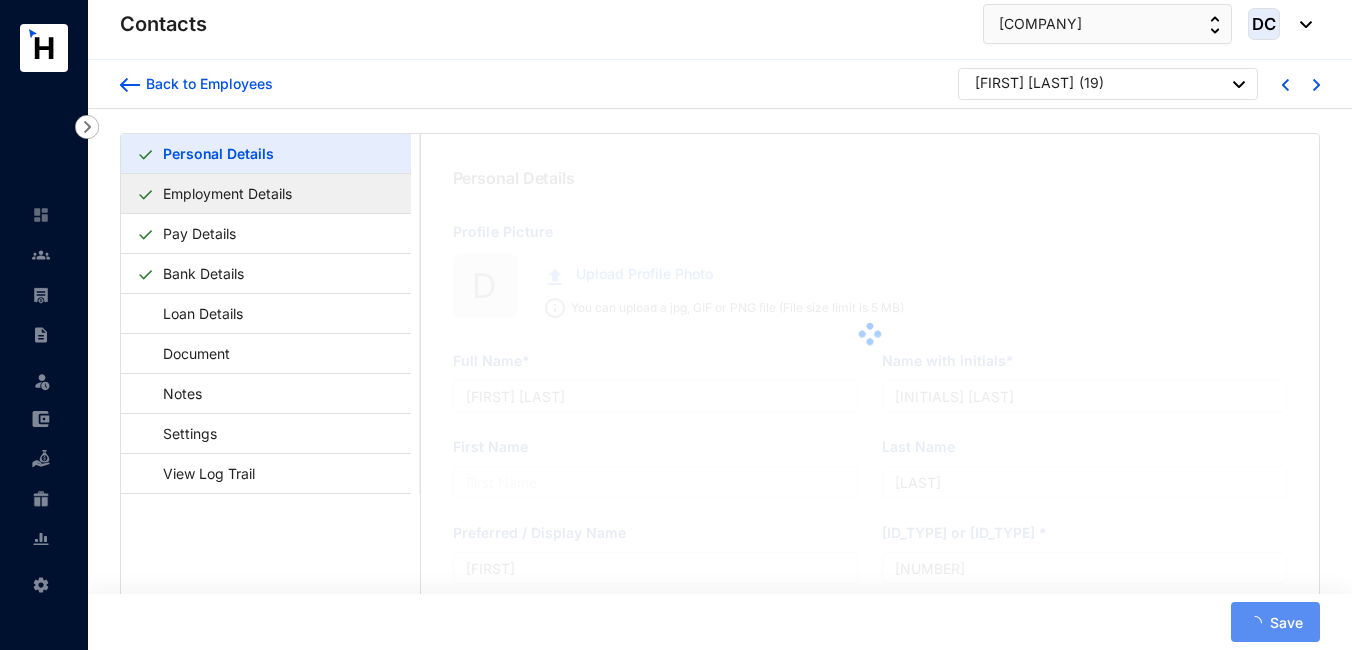 type on "[FIRST] [LAST] [LAST]" 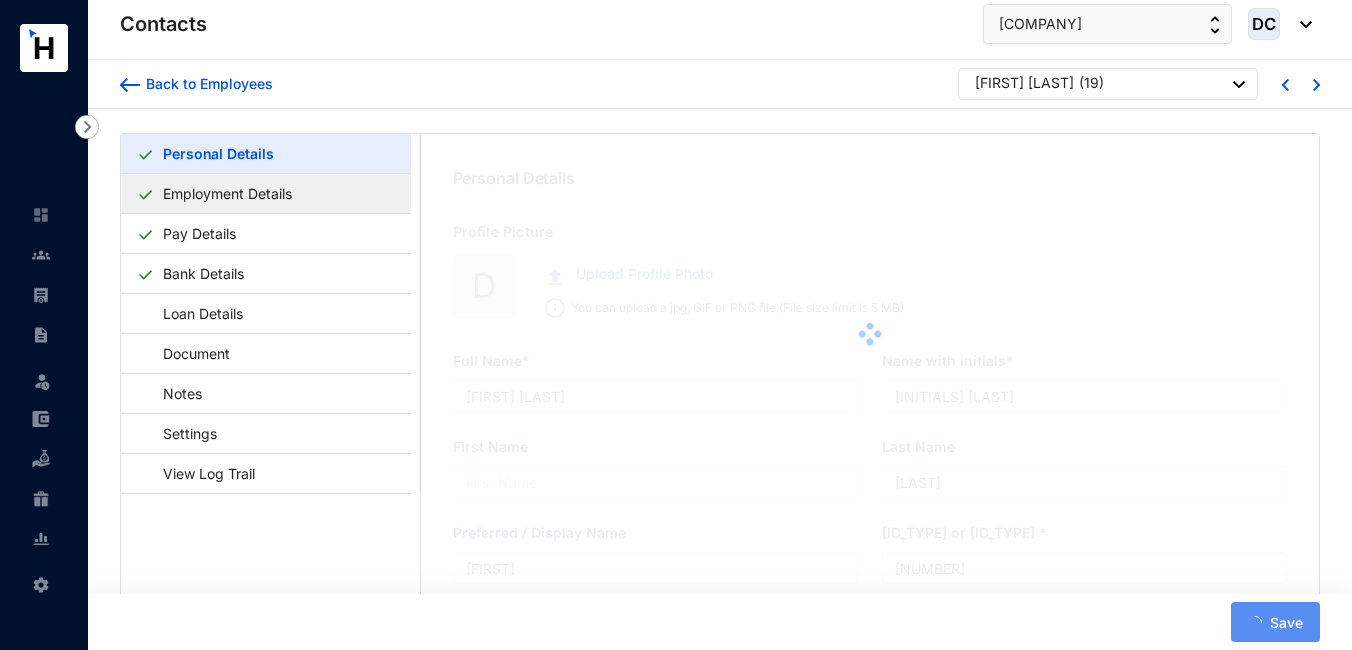 type on "Poornima" 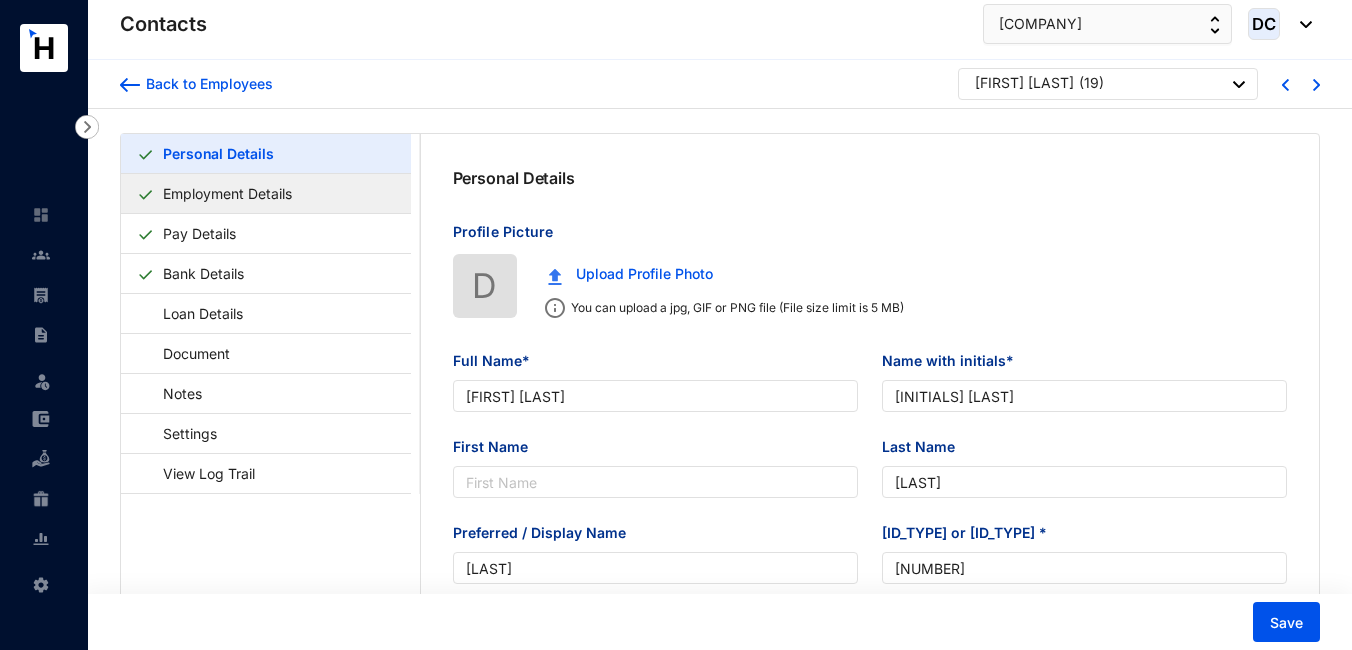 type on "1993-10-17" 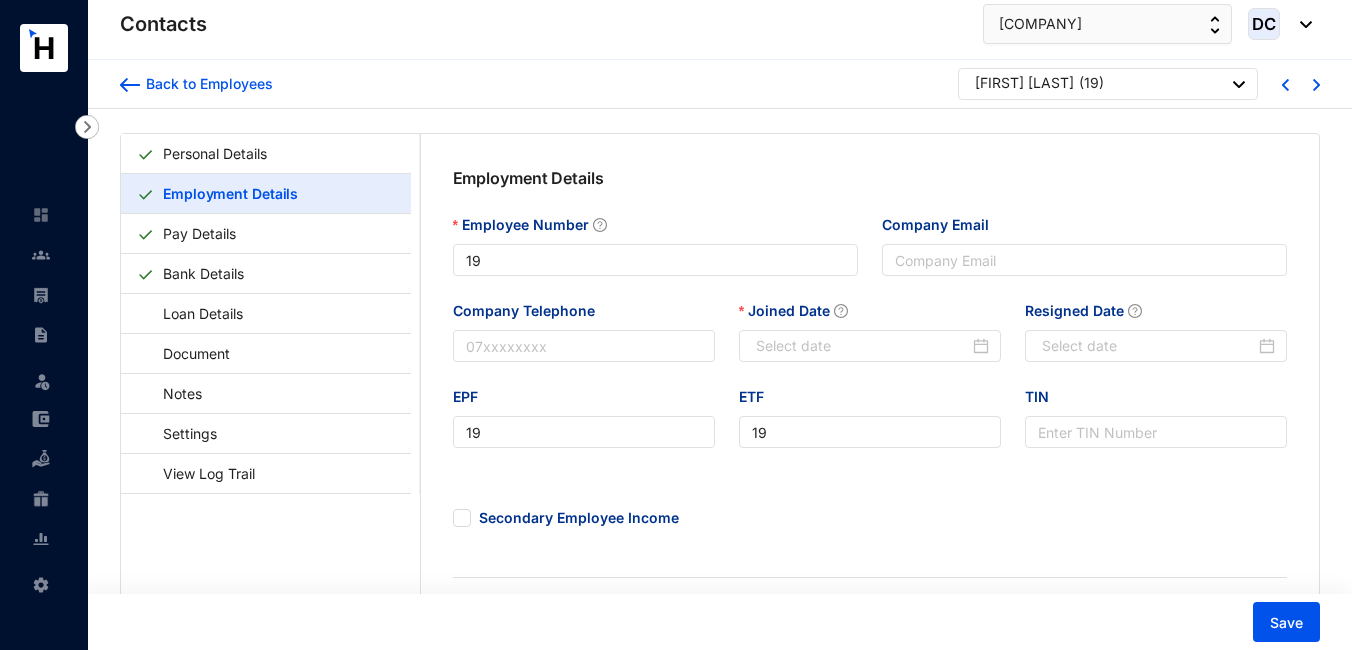 type on "2023-01-06" 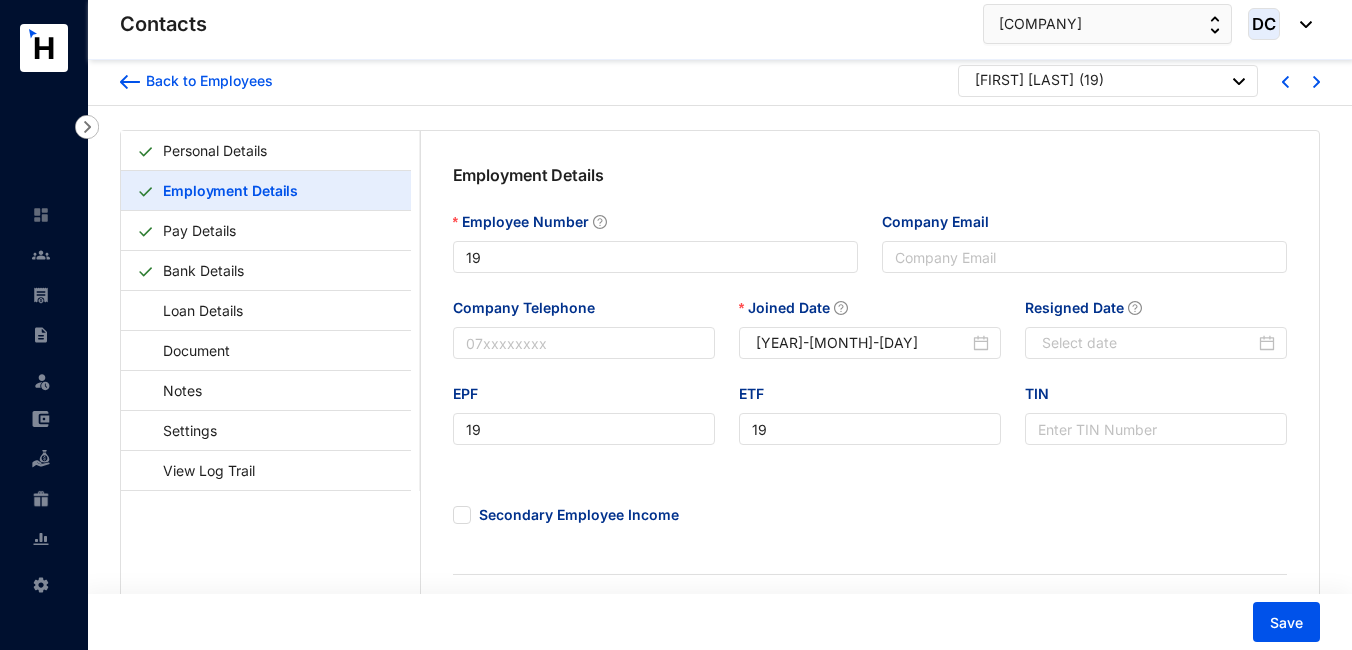 scroll, scrollTop: 0, scrollLeft: 0, axis: both 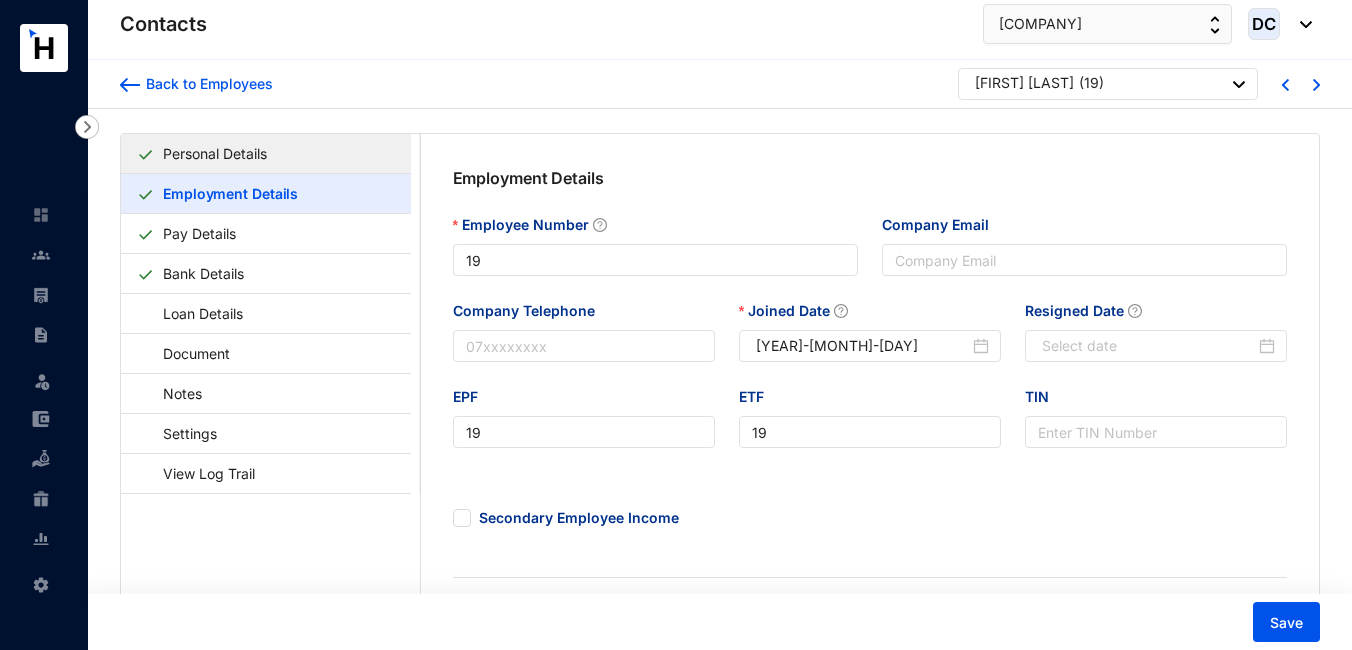 click on "Personal Details" at bounding box center [215, 153] 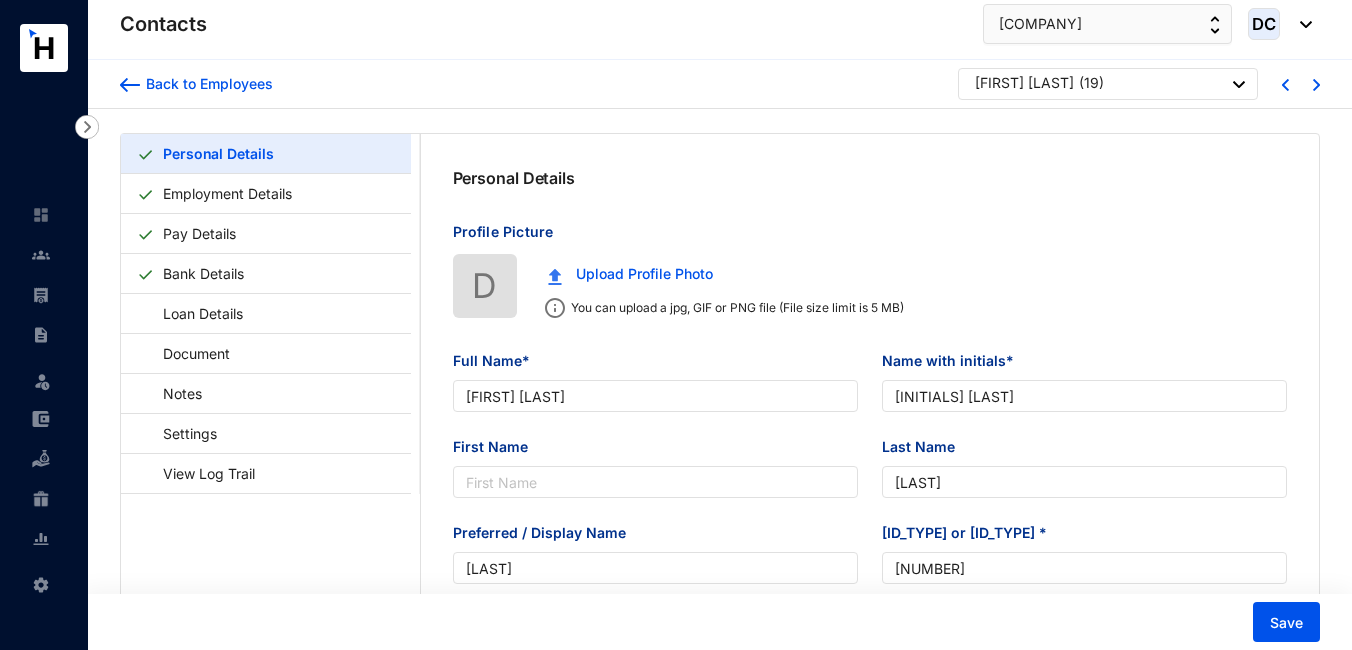 type on "1993-10-17" 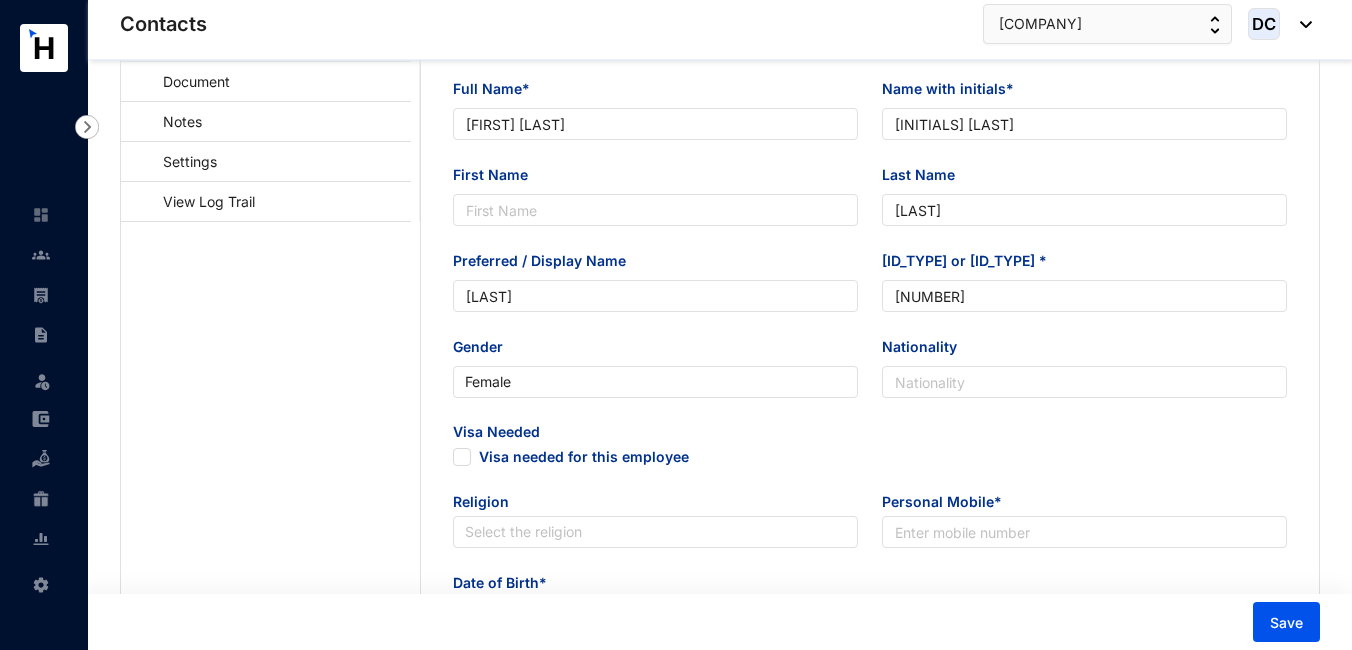 scroll, scrollTop: 300, scrollLeft: 0, axis: vertical 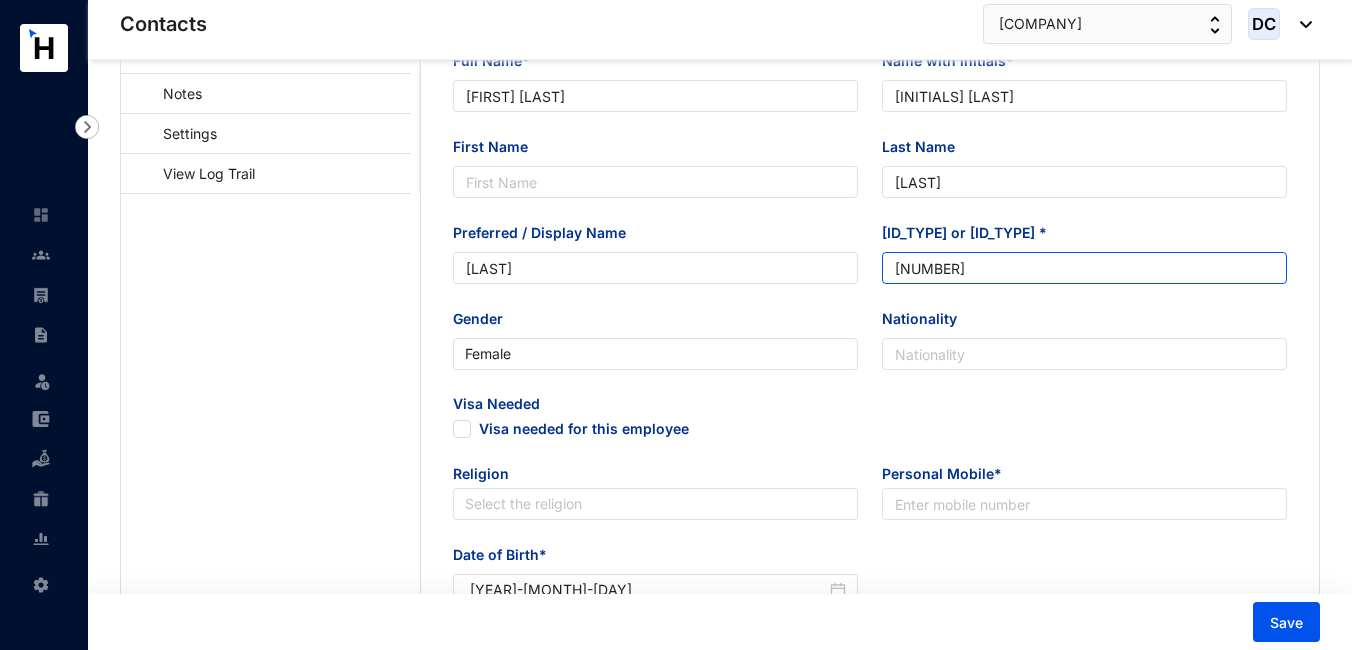 drag, startPoint x: 980, startPoint y: 269, endPoint x: 895, endPoint y: 277, distance: 85.37564 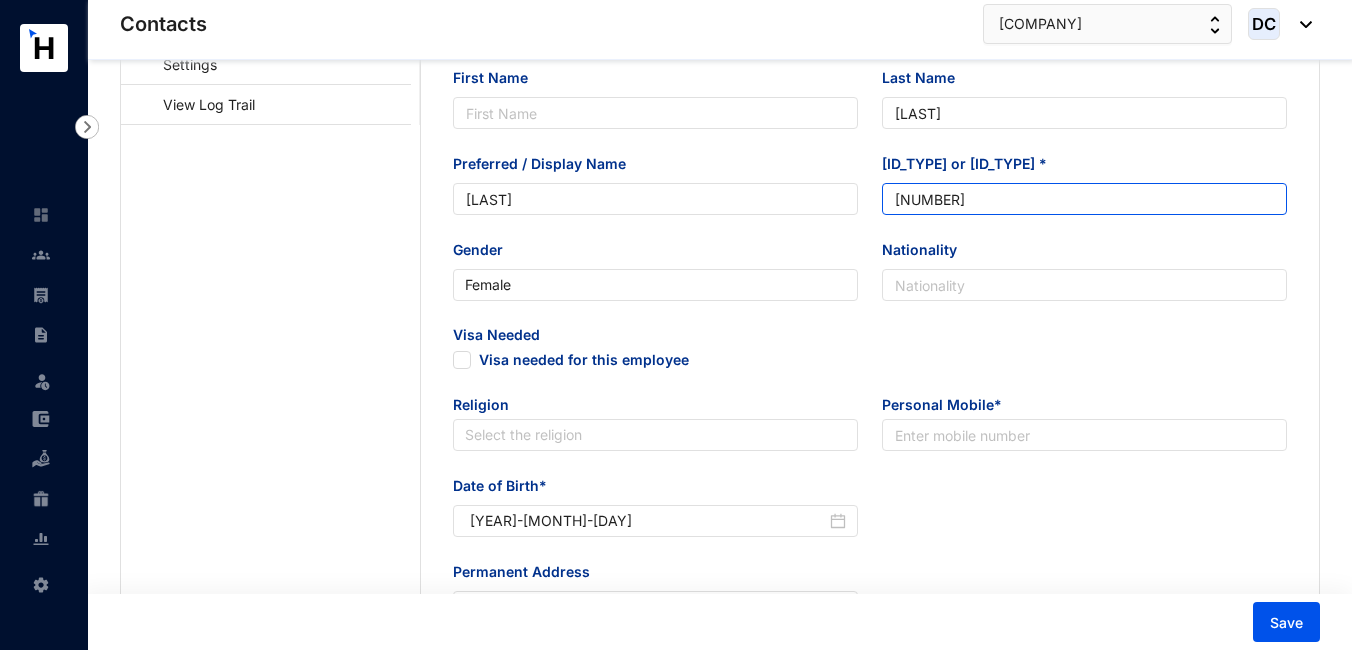 scroll, scrollTop: 191, scrollLeft: 0, axis: vertical 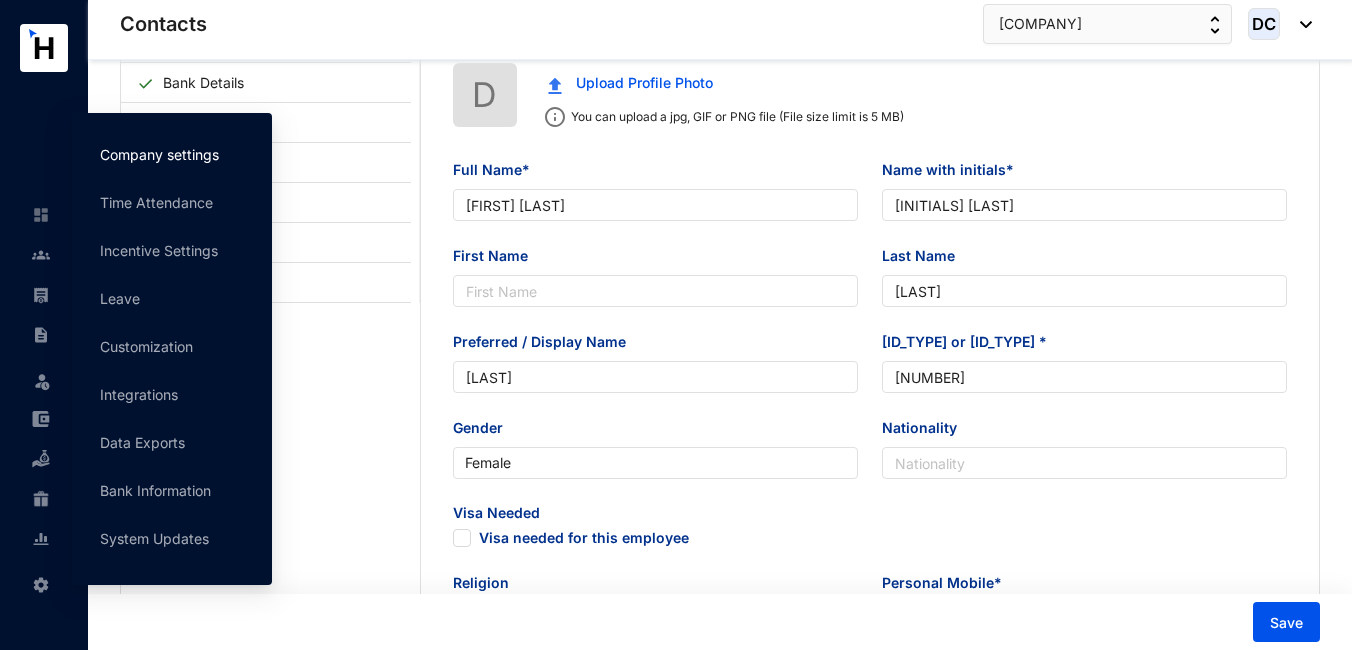 click on "Company settings" at bounding box center [159, 154] 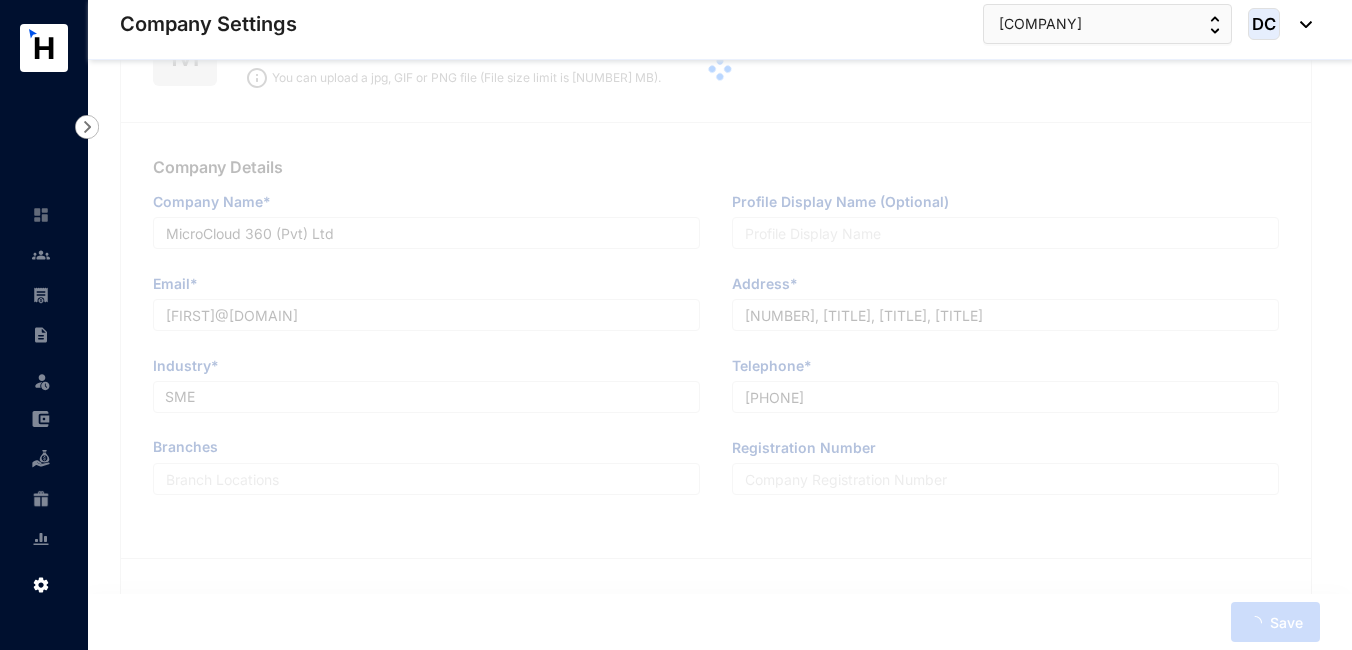 type on "MicroCloud 360 (Pvt) Ltd" 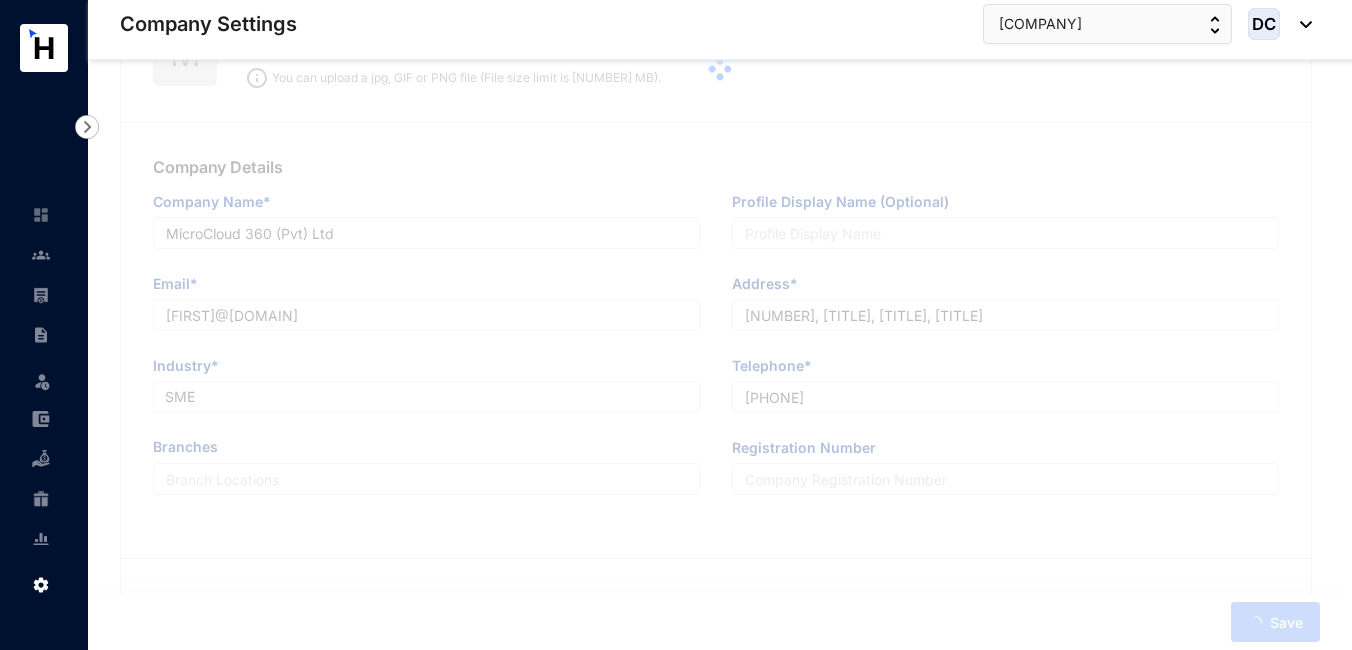 type on "mvkumar@microcloud360.com" 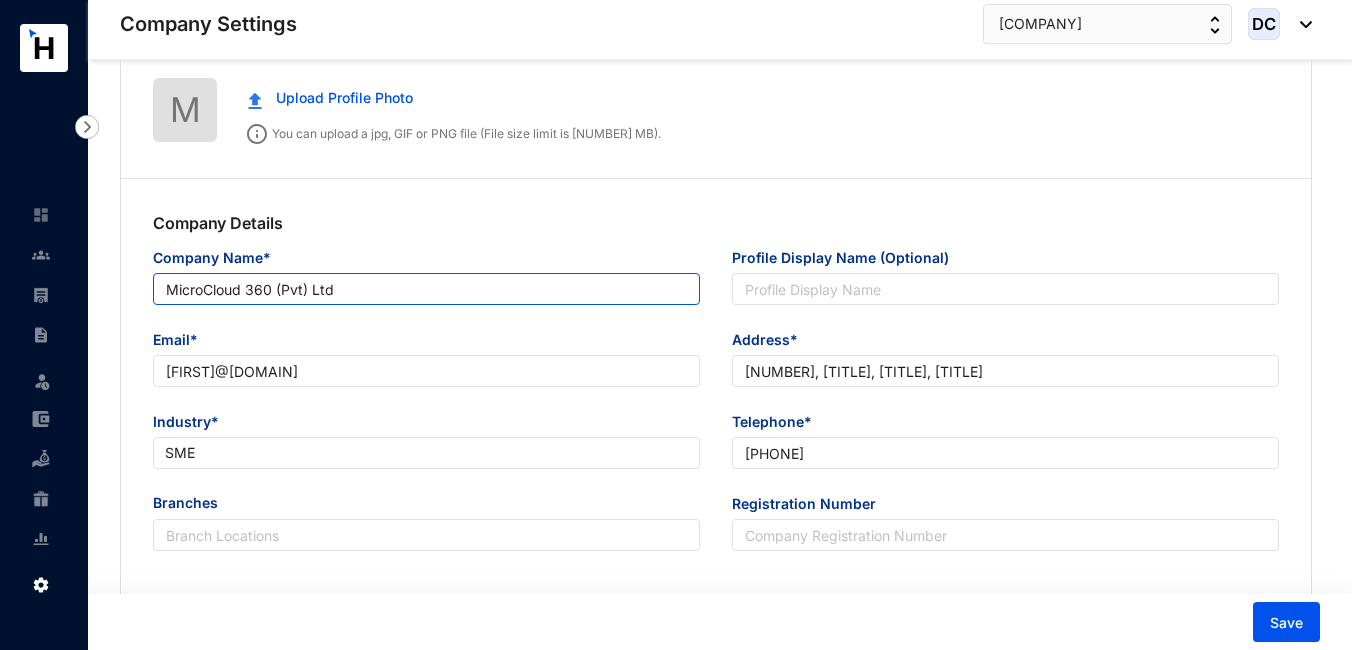 scroll, scrollTop: 91, scrollLeft: 0, axis: vertical 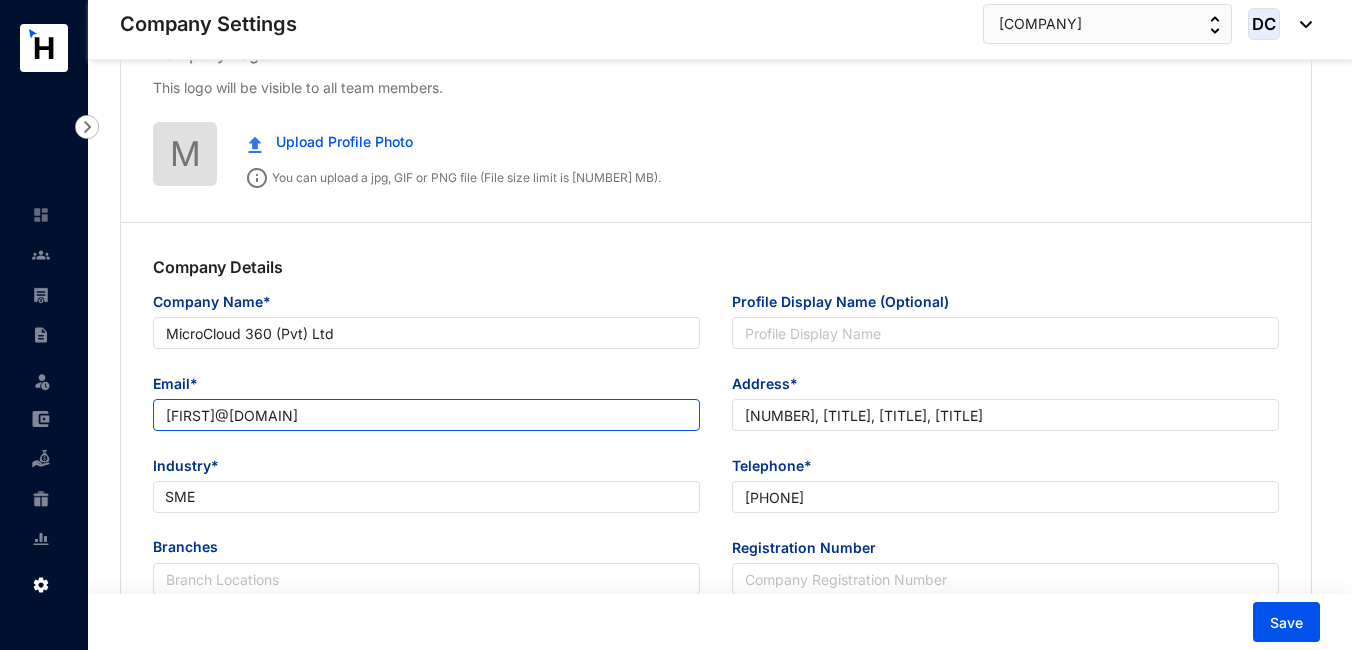 drag, startPoint x: 376, startPoint y: 416, endPoint x: 126, endPoint y: 418, distance: 250.008 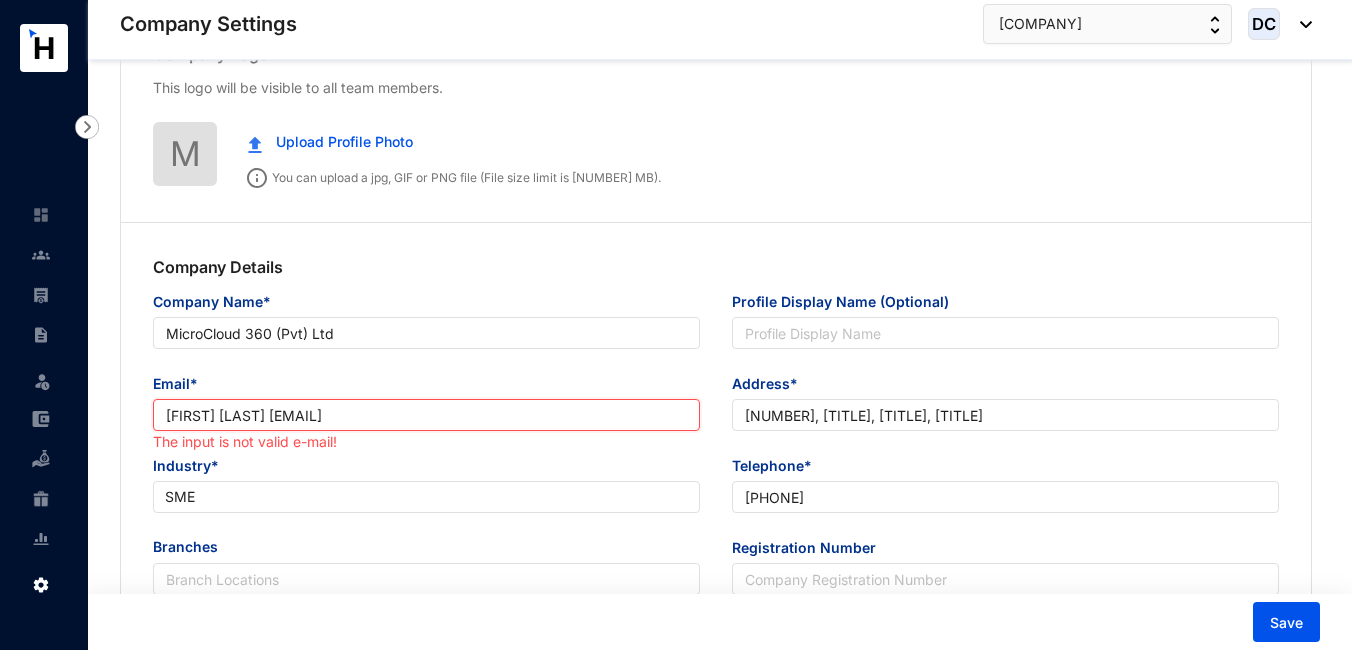 click on "Hewajith Gamage <hewajith@microcloud360.com" at bounding box center (426, 415) 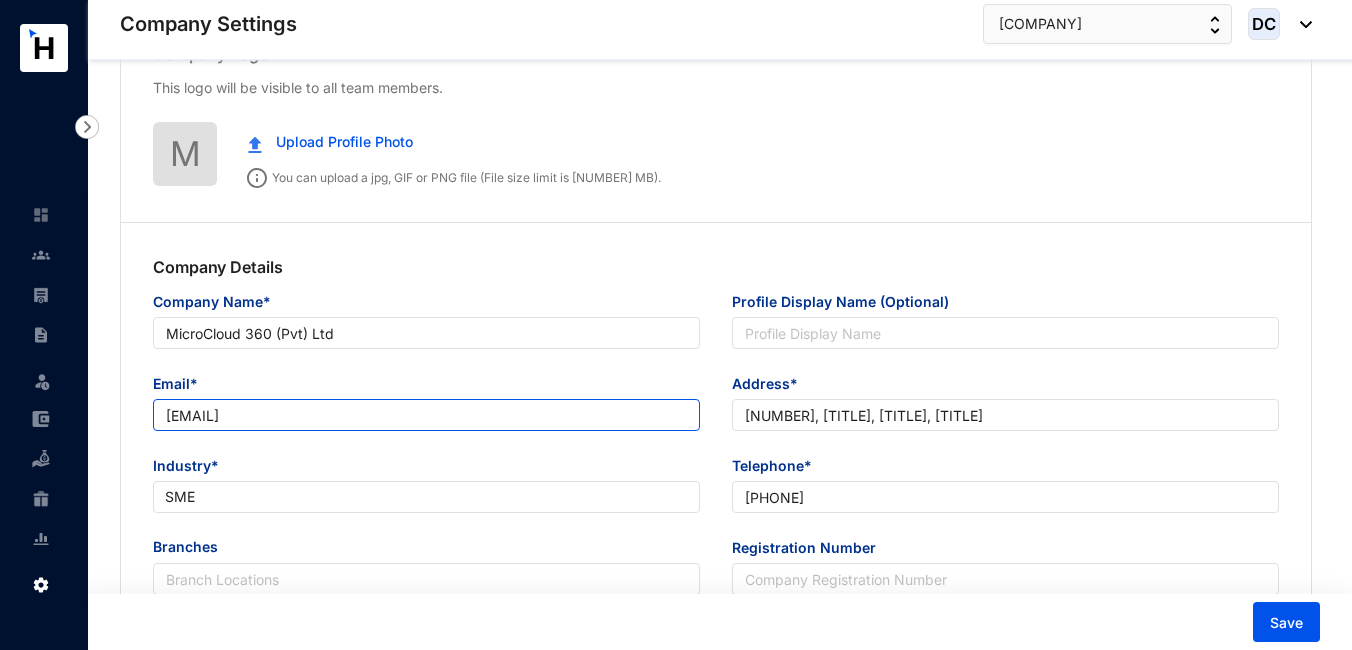 click on "hewajith@microcloud360.com" at bounding box center [426, 415] 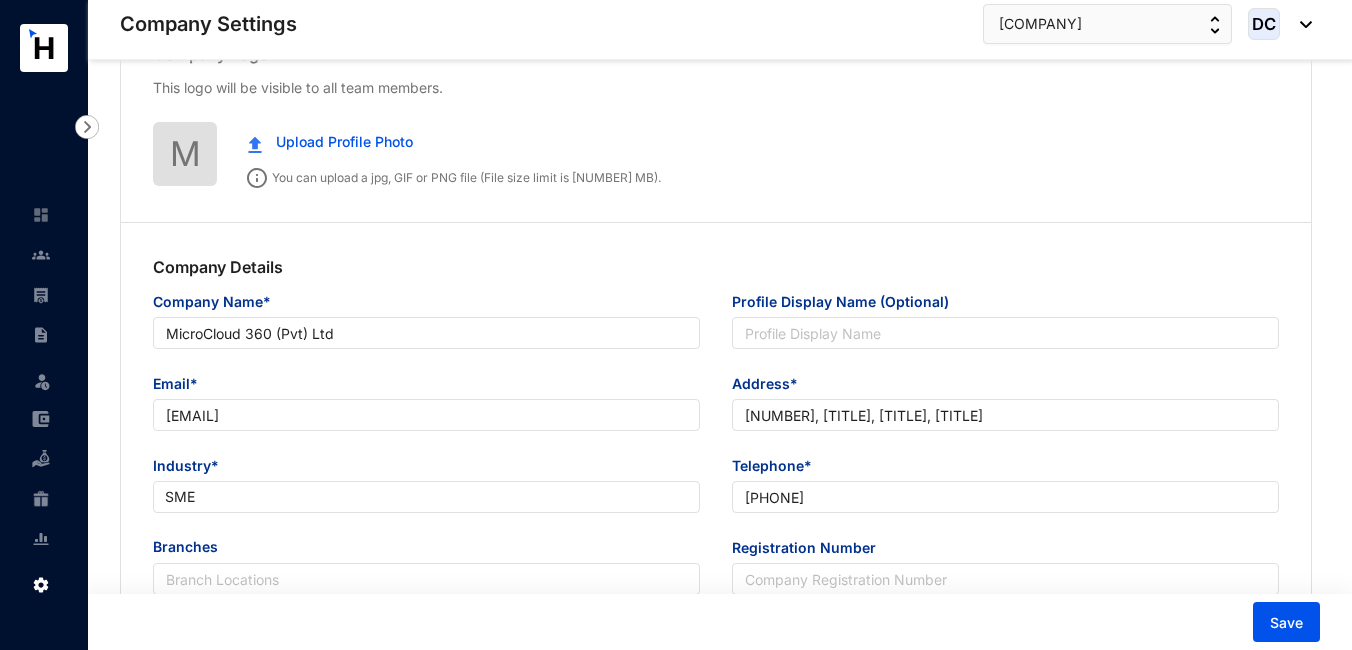 click on "Company Name* MicroCloud 360 (Pvt) Ltd" at bounding box center (426, 332) 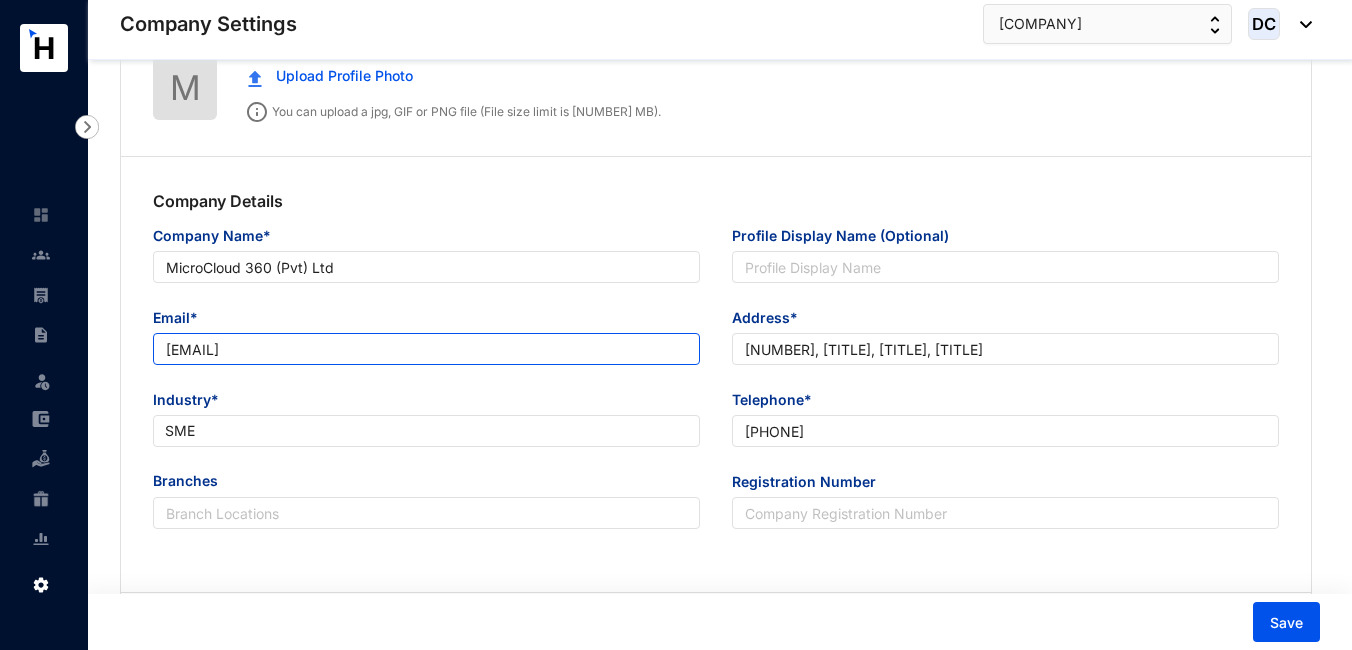 scroll, scrollTop: 191, scrollLeft: 0, axis: vertical 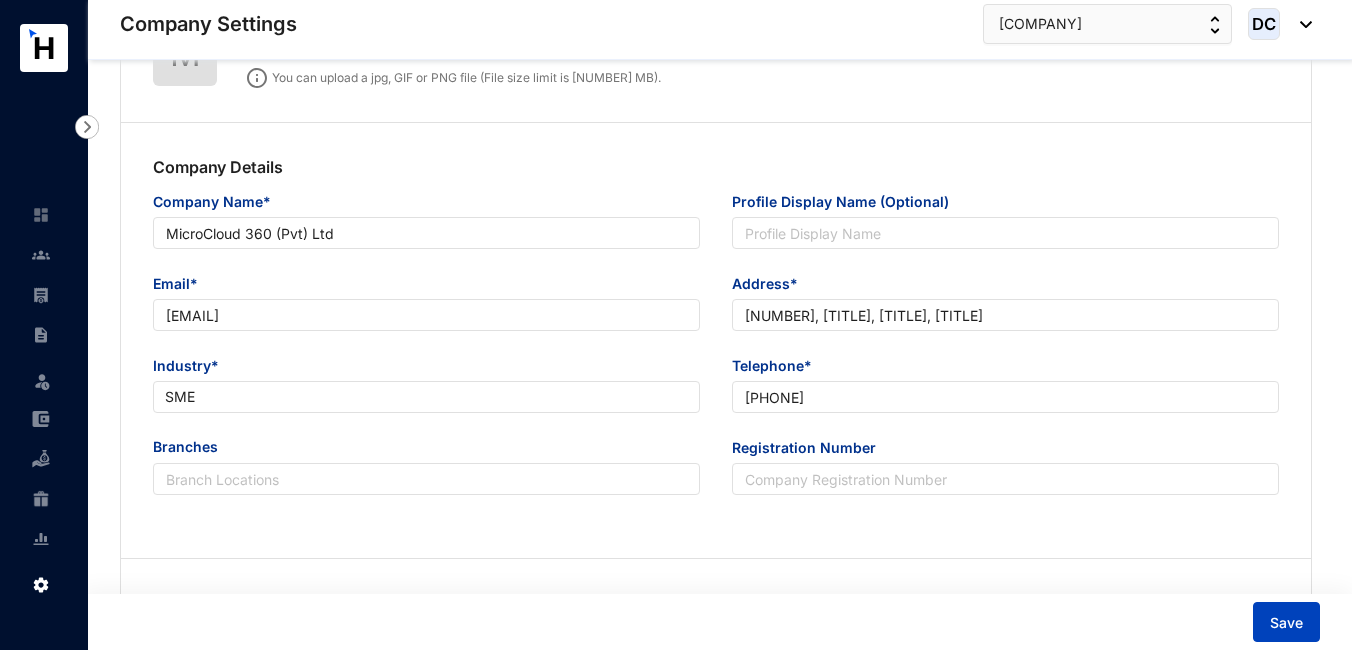 click on "Save" at bounding box center (1286, 623) 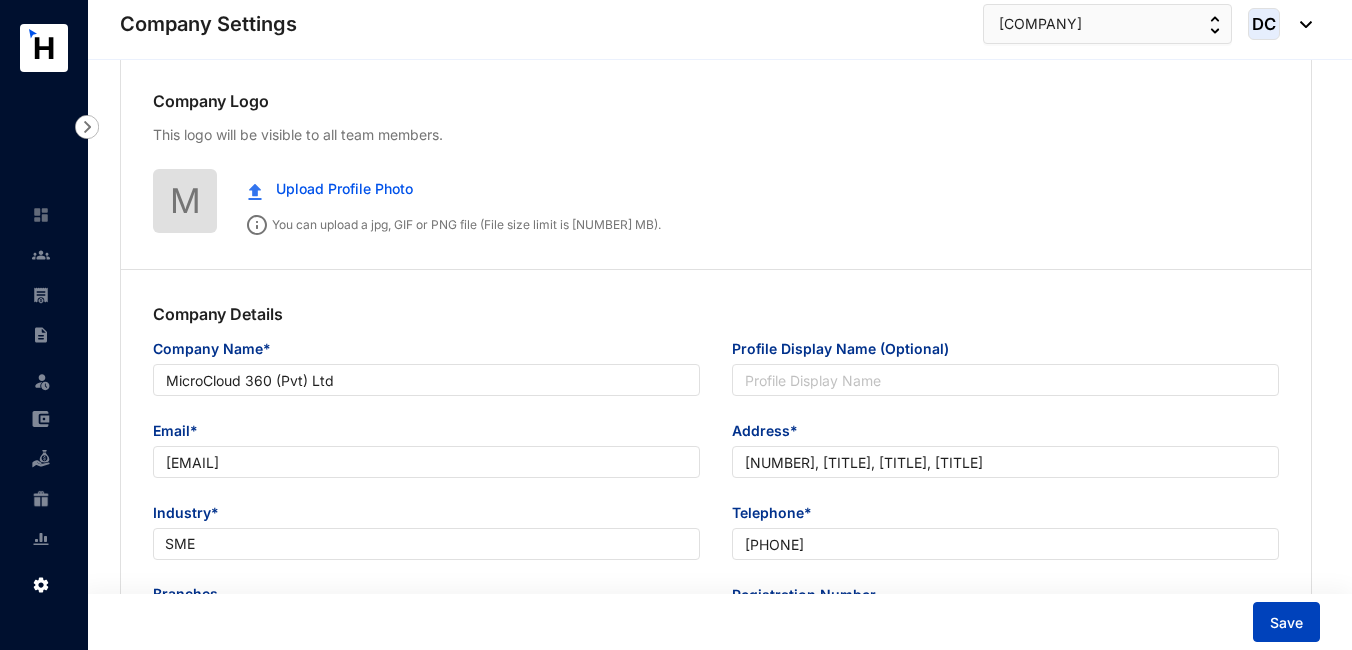 scroll, scrollTop: 0, scrollLeft: 0, axis: both 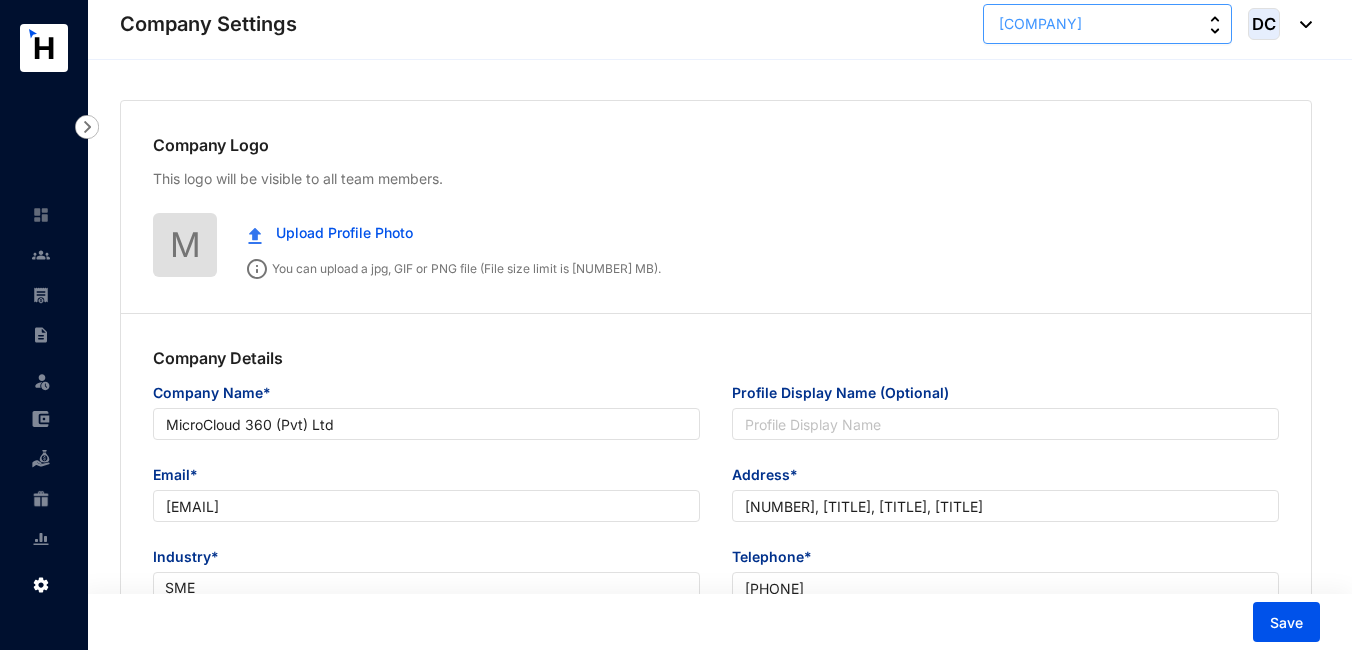 click on "Micro Clouds (Pvt) Ltd" at bounding box center [1107, 24] 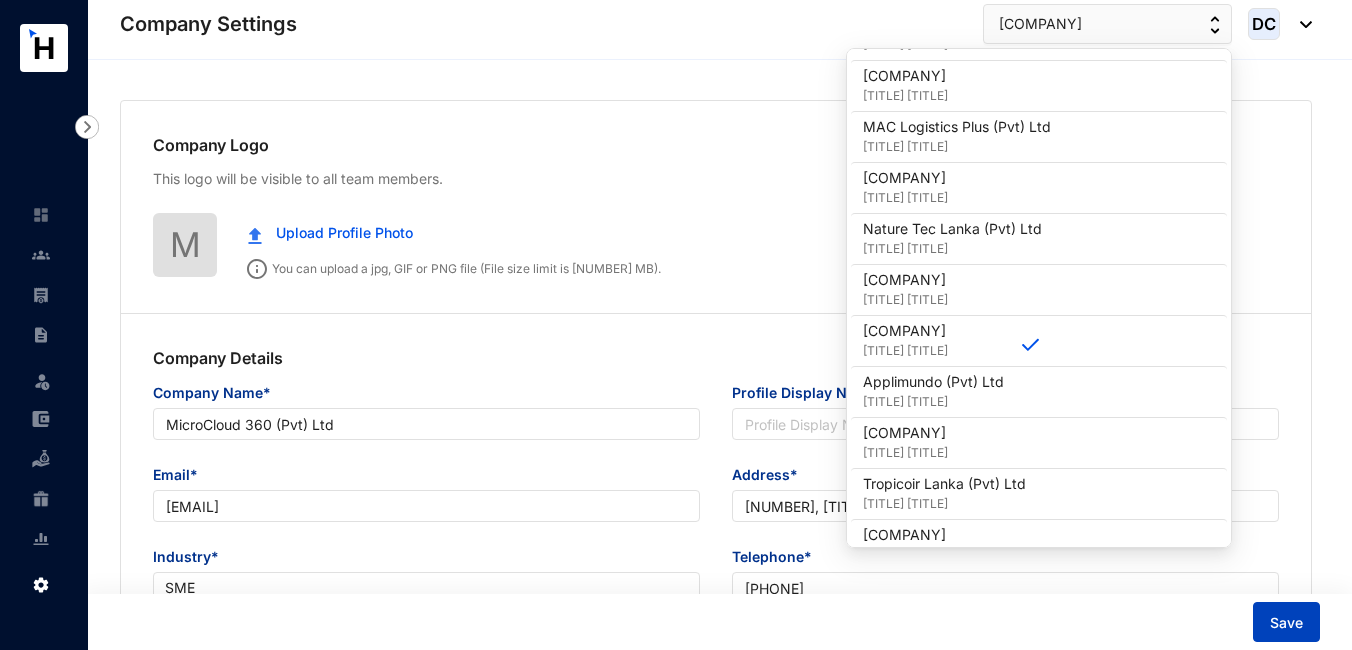 click on "Save" at bounding box center [1286, 623] 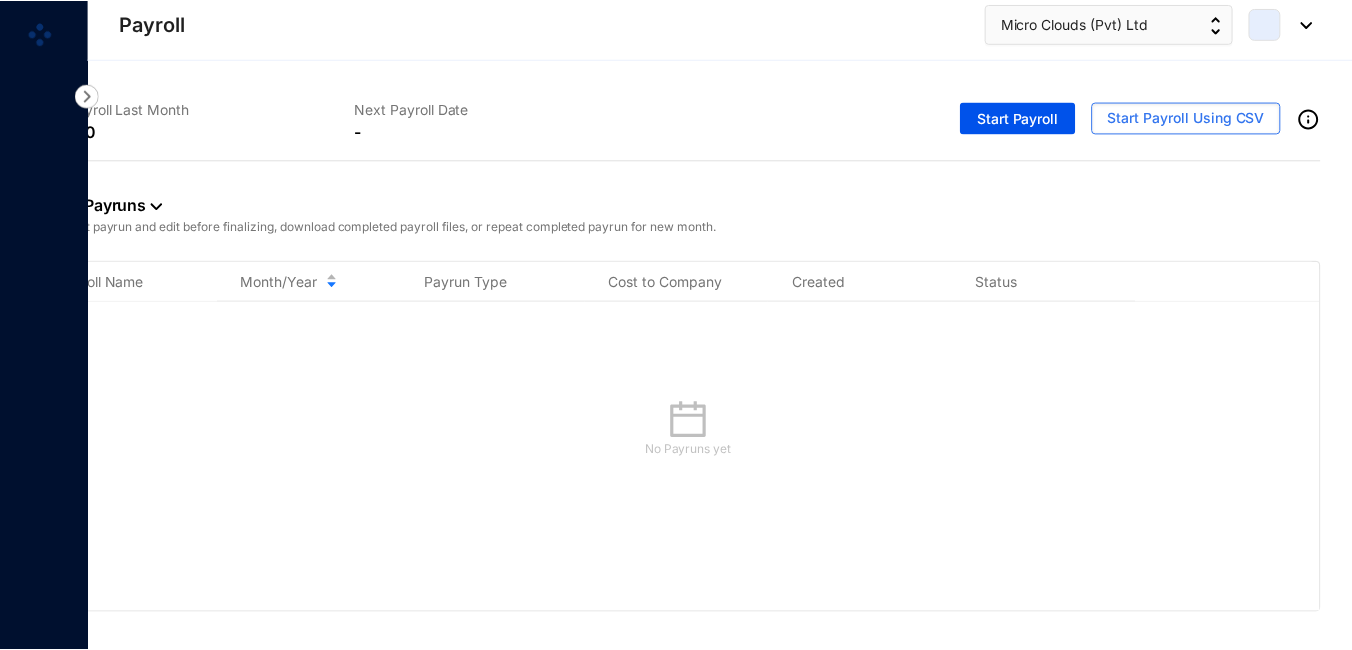 scroll, scrollTop: 0, scrollLeft: 0, axis: both 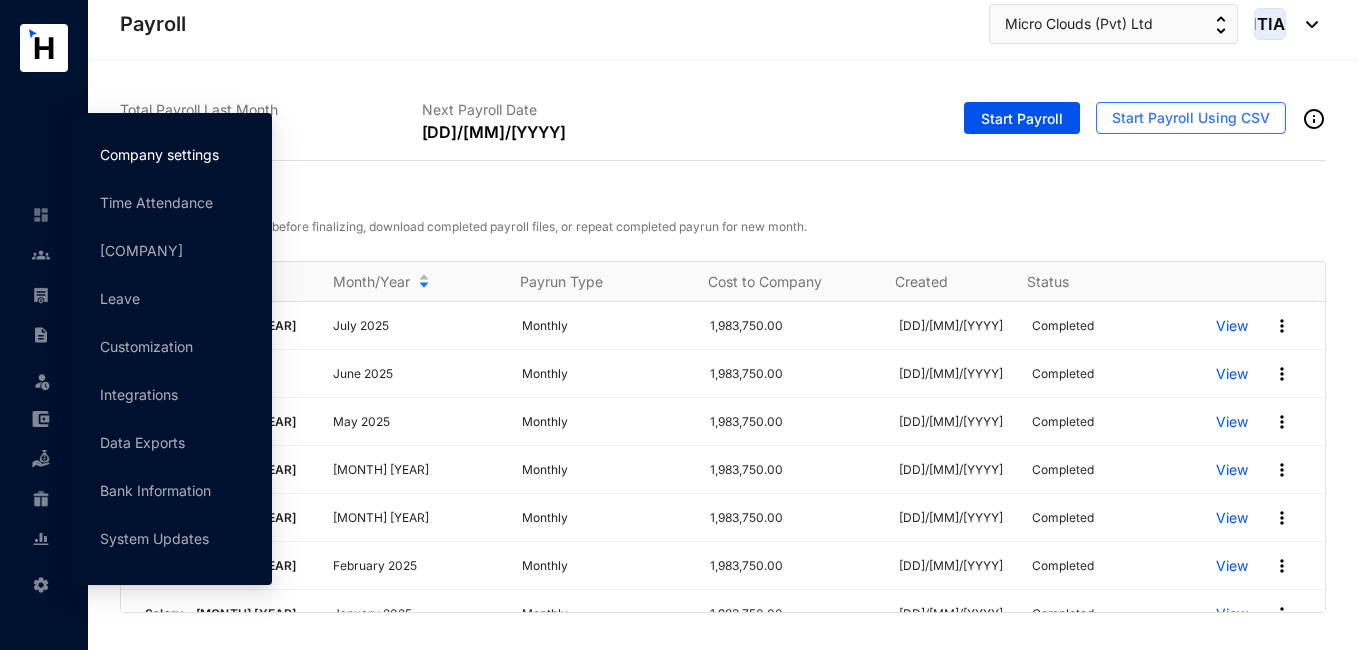 click on "Company settings" at bounding box center [159, 154] 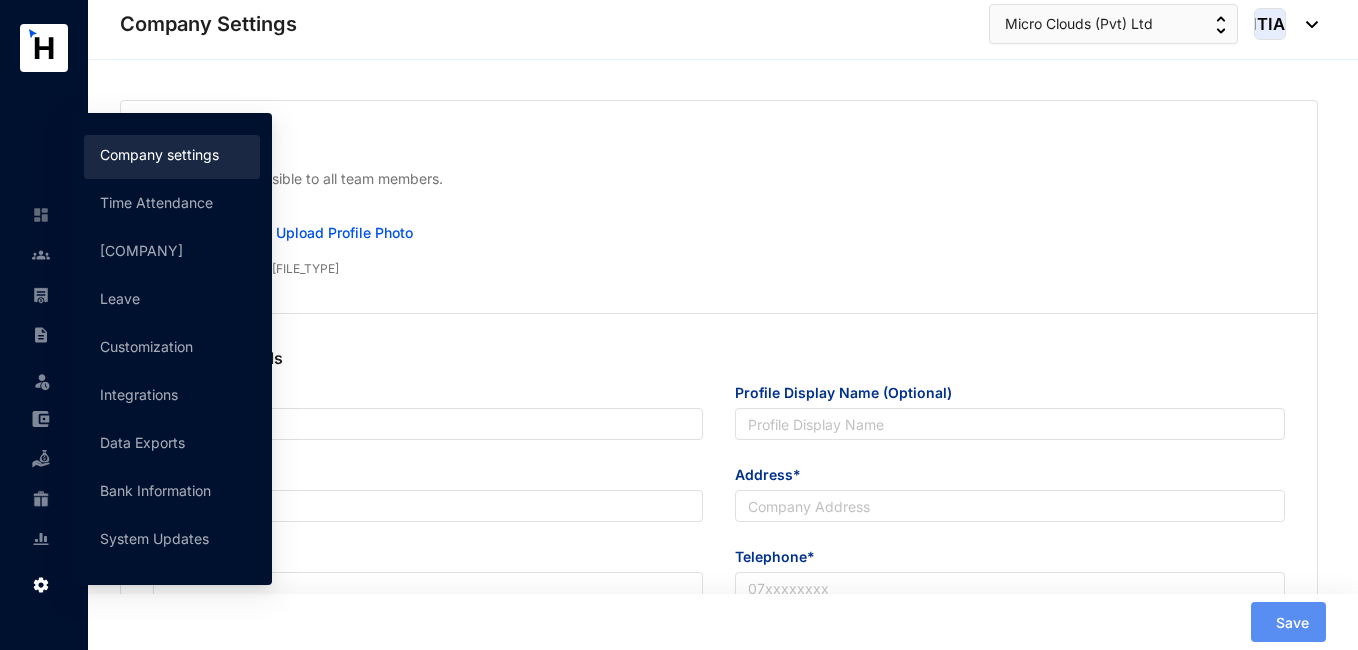 type on "MicroCloud 360 (Pvt) Ltd" 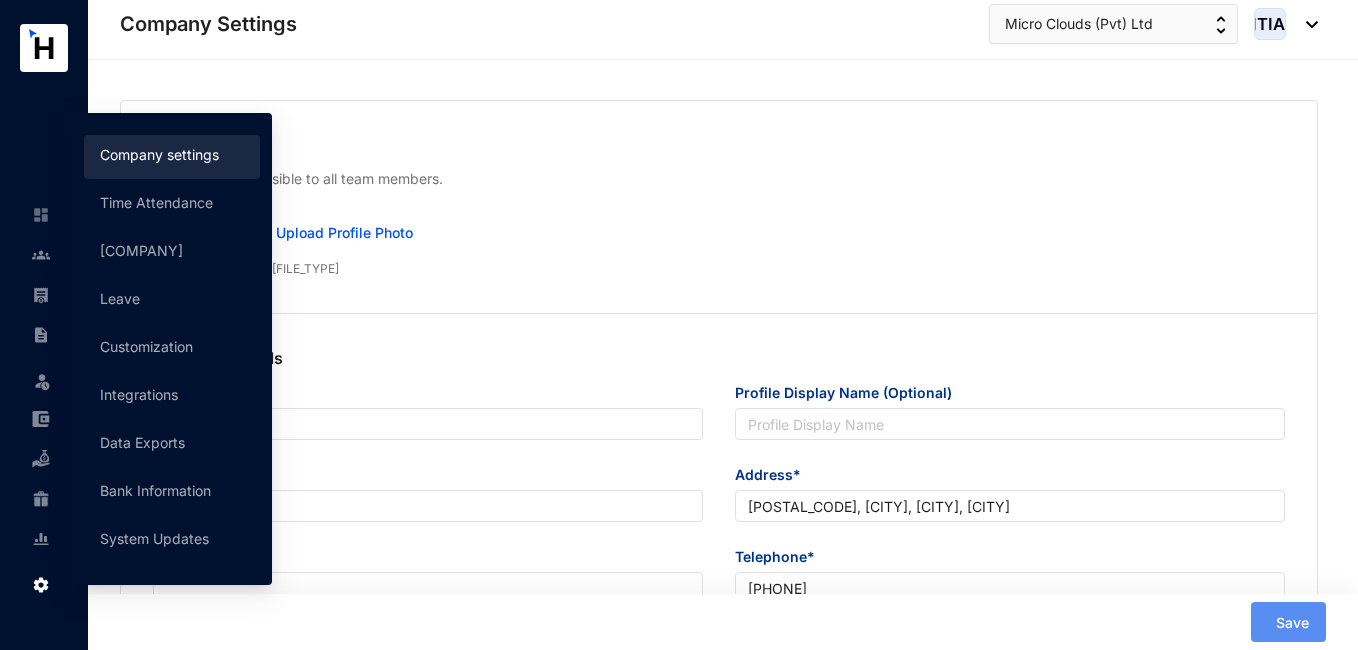 checkbox on "true" 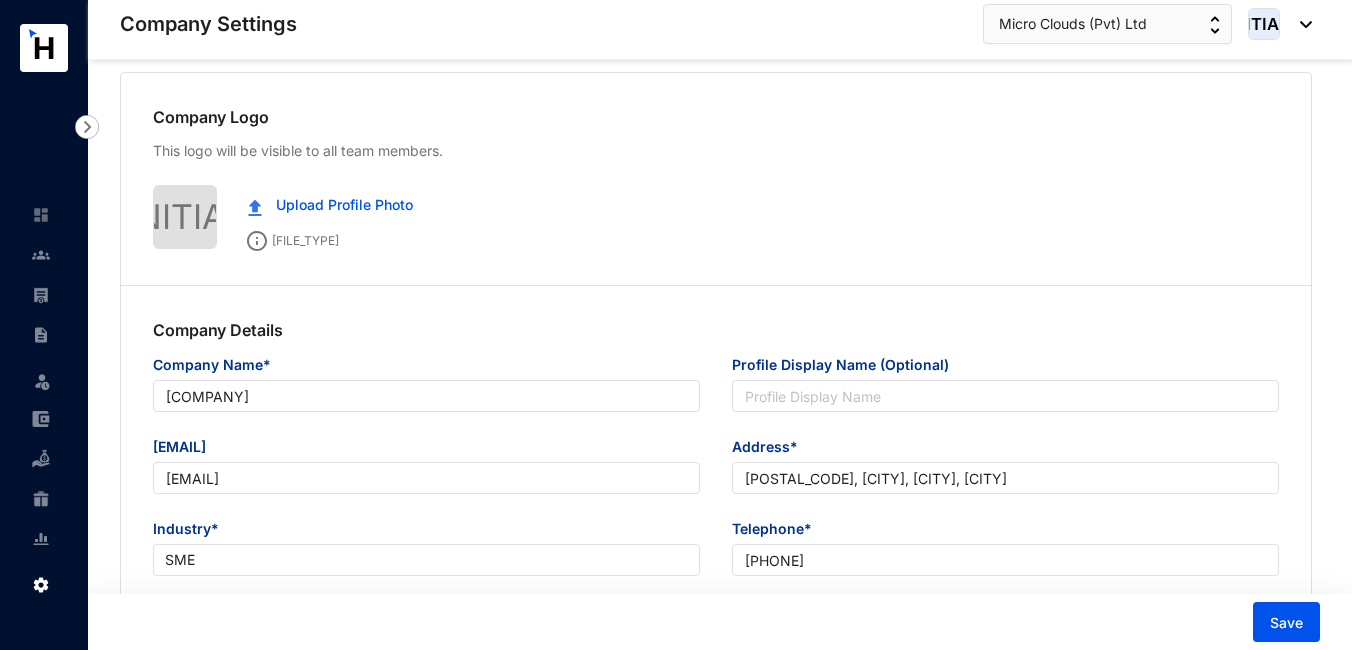 scroll, scrollTop: 0, scrollLeft: 0, axis: both 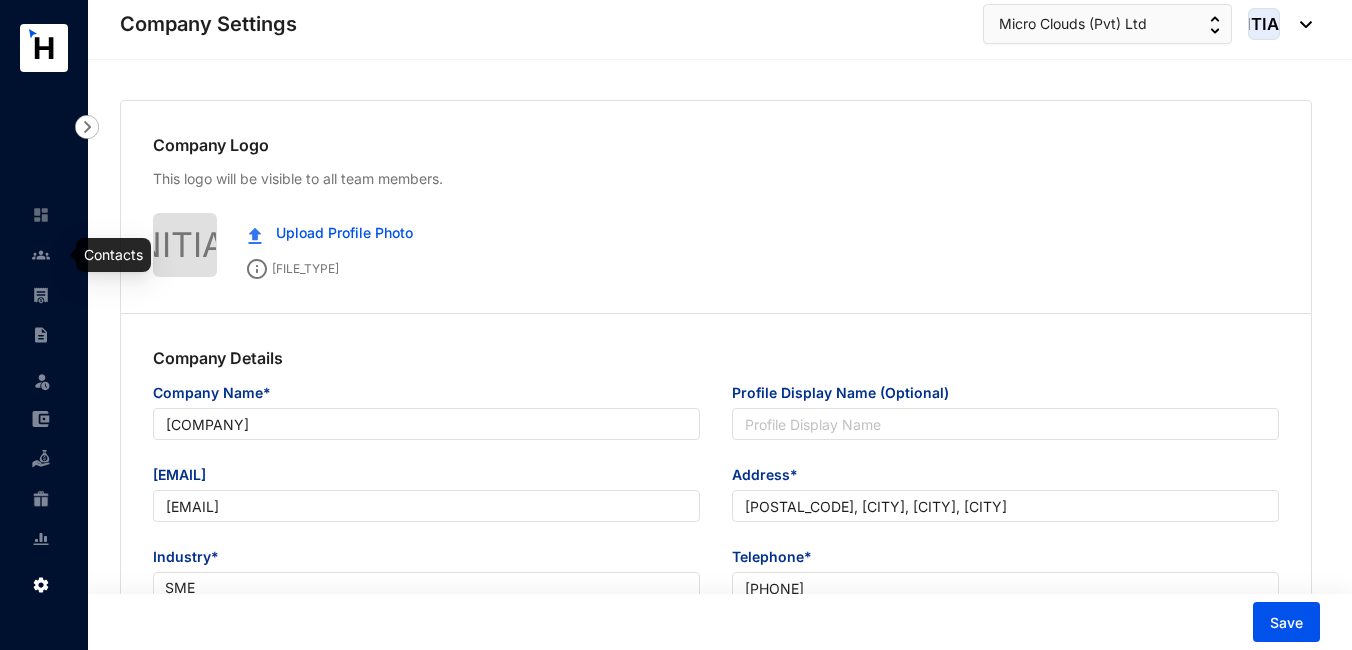 click at bounding box center [41, 255] 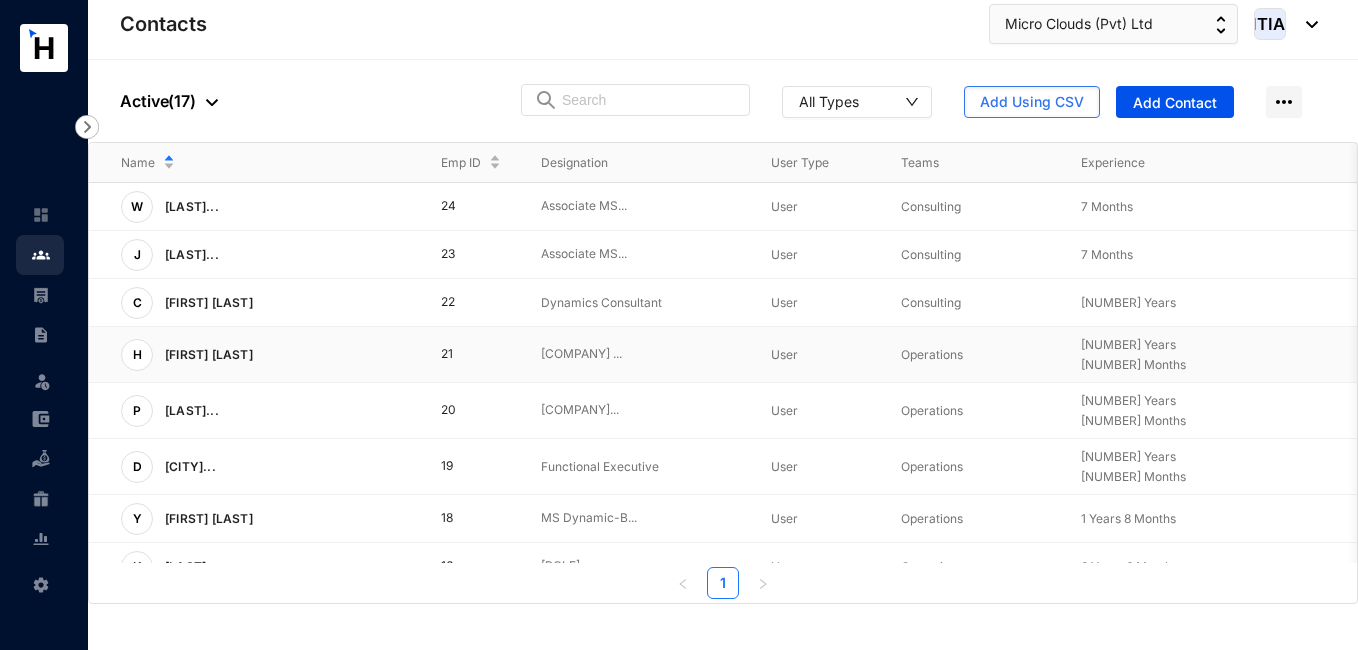 click on "View More" at bounding box center (0, 0) 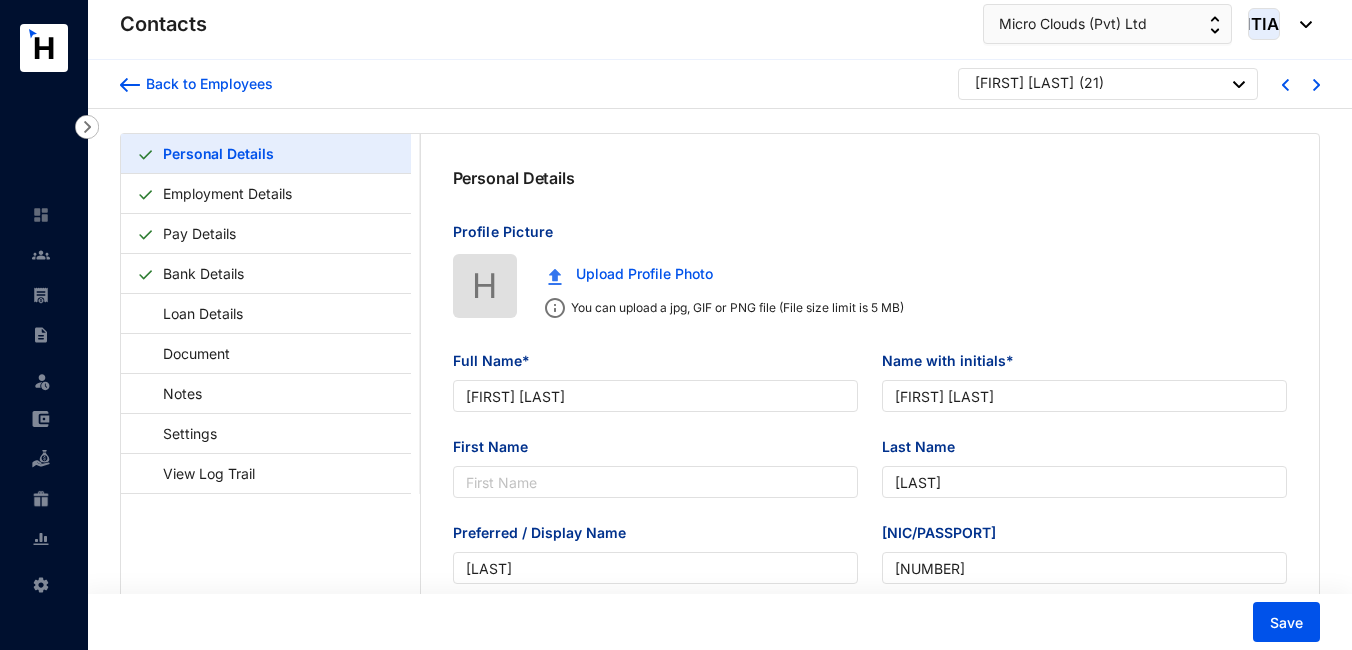 type on "[LAST] [LAST] [LAST]" 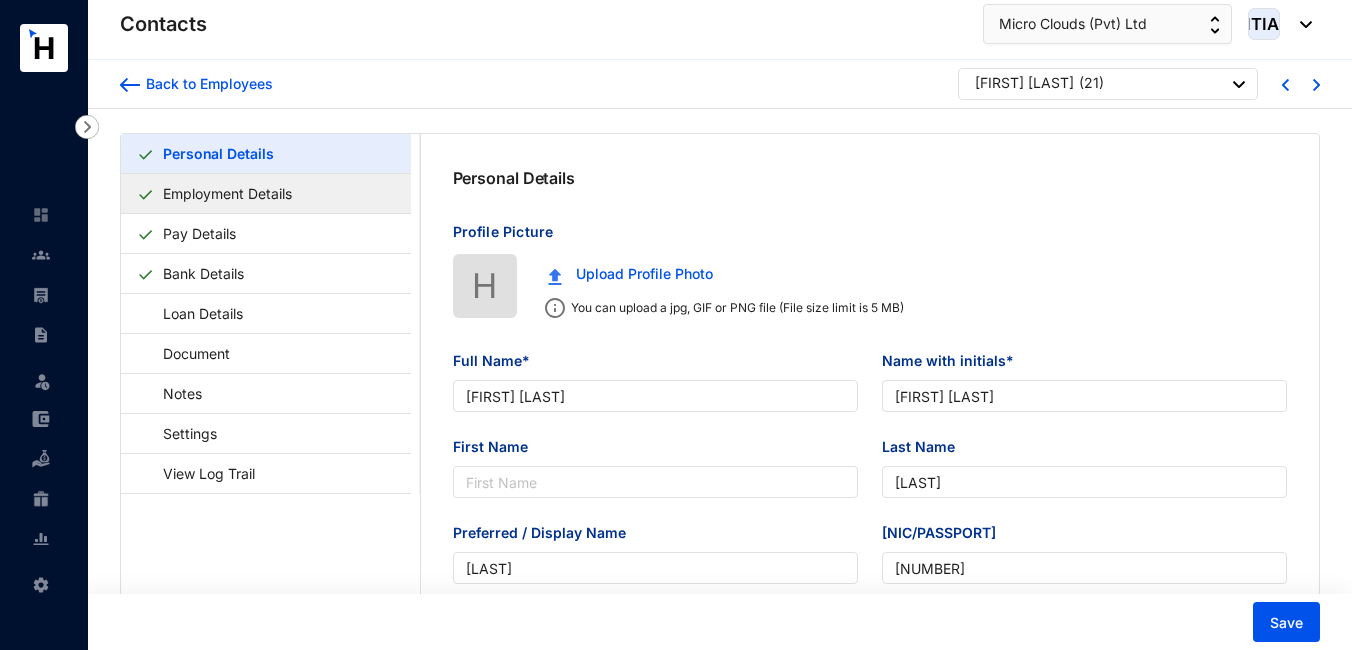 type on "2000-07-20" 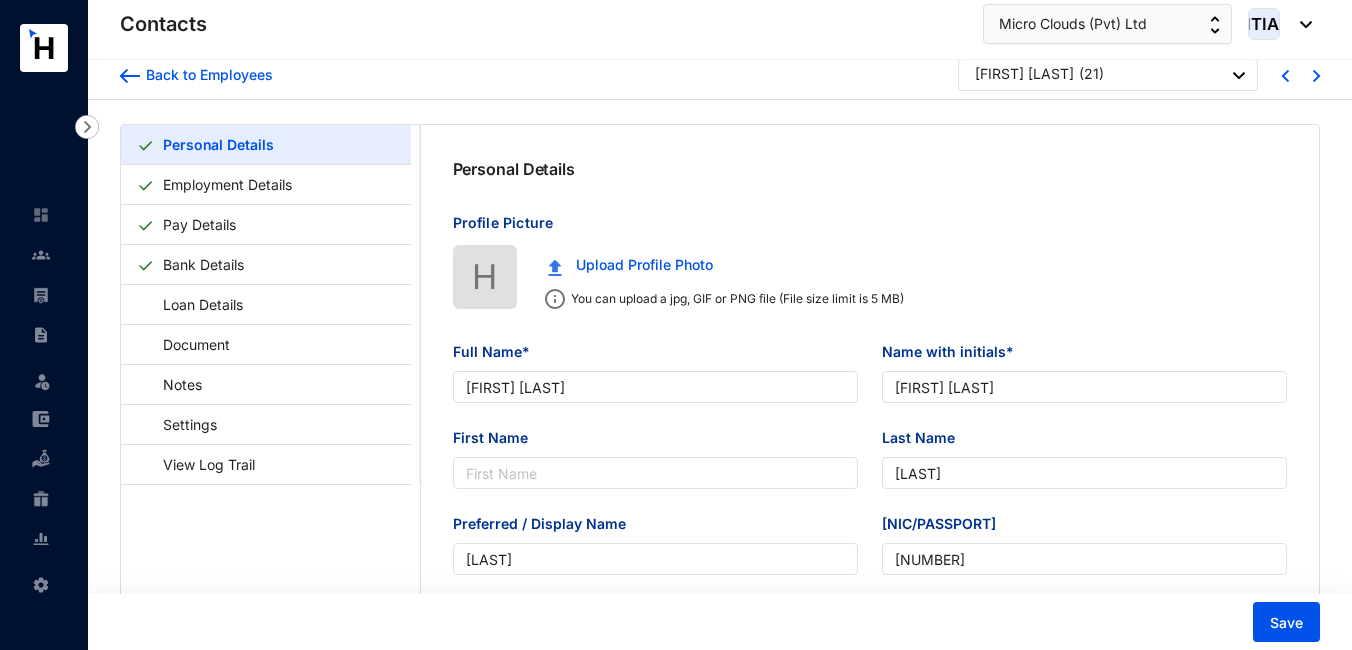 scroll, scrollTop: 0, scrollLeft: 0, axis: both 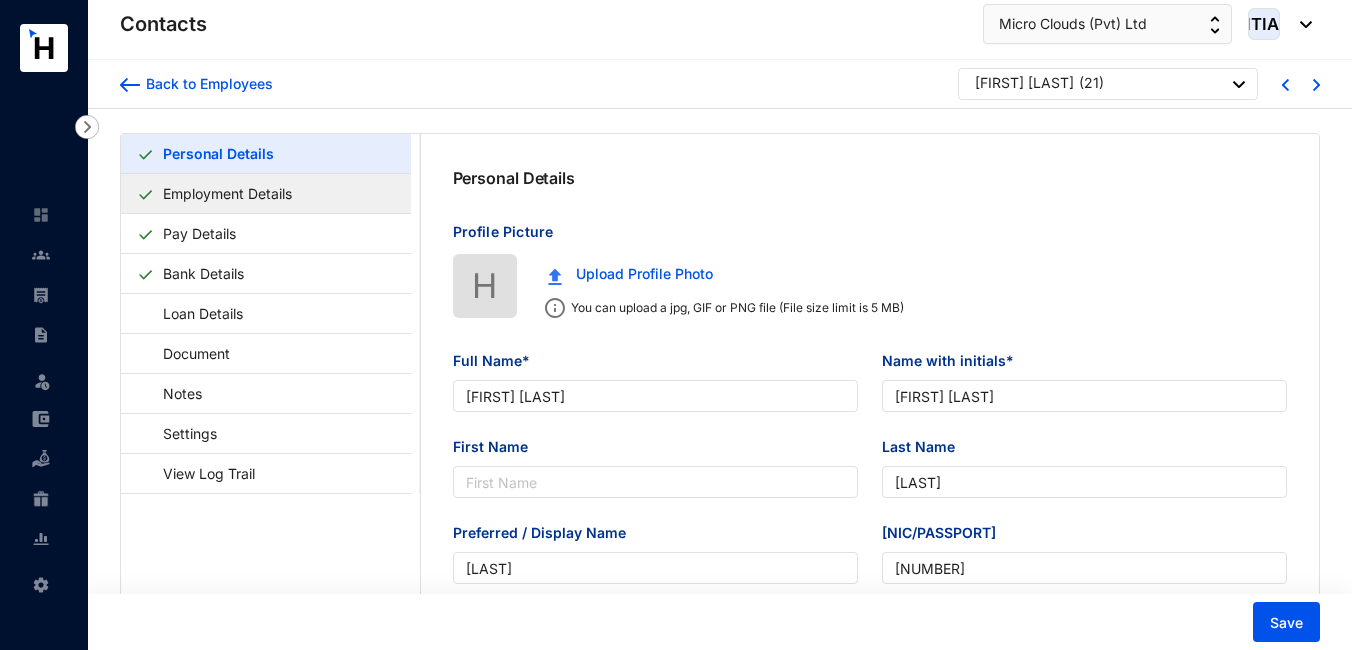 click on "Employment Details" at bounding box center [227, 193] 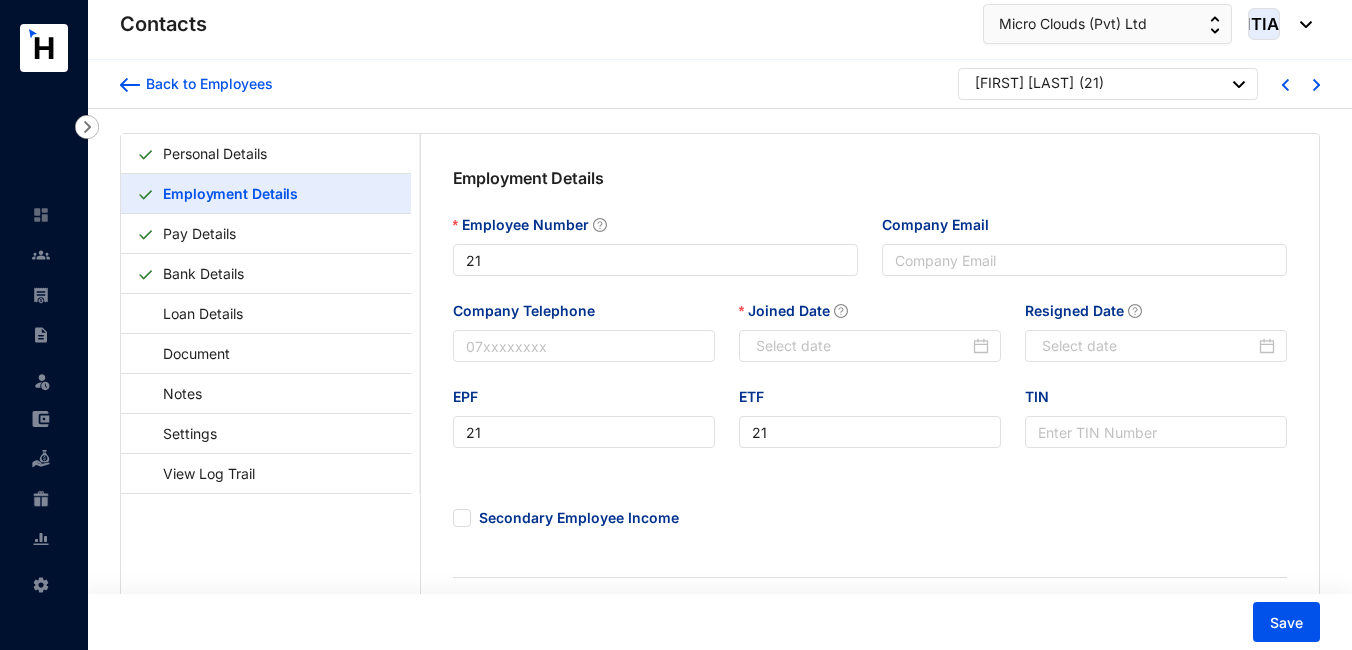 type on "2023-01-09" 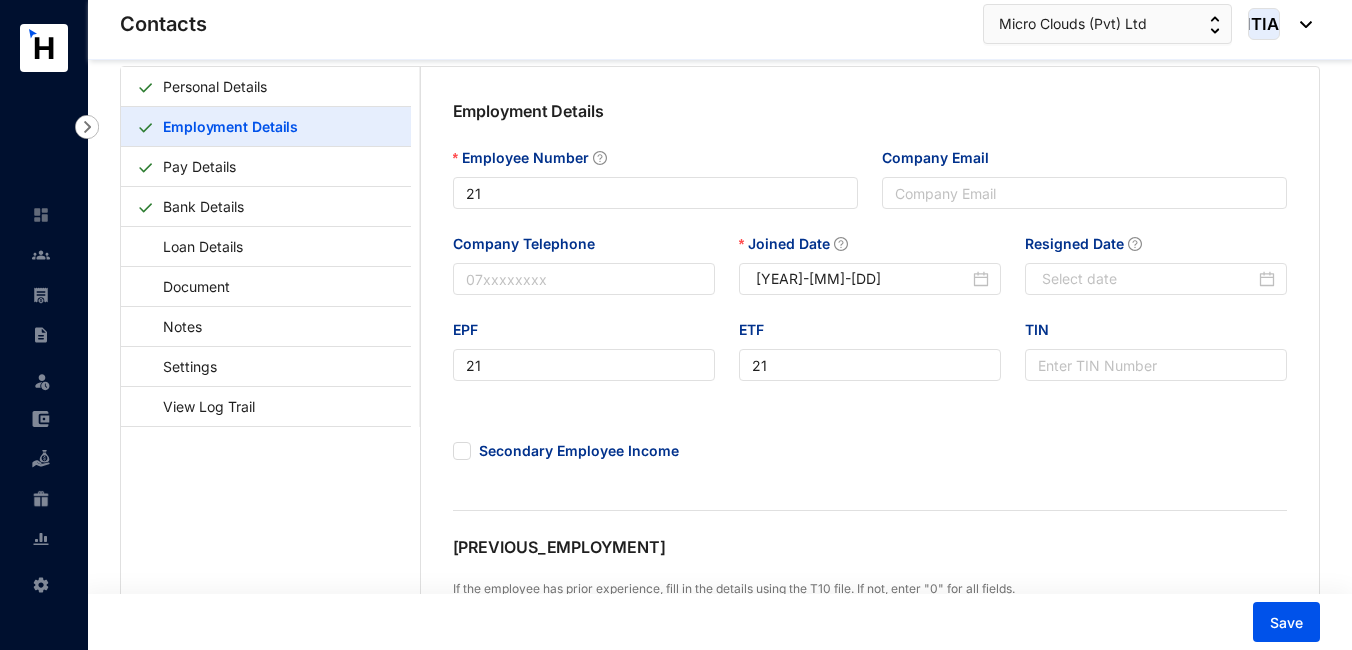 scroll, scrollTop: 0, scrollLeft: 0, axis: both 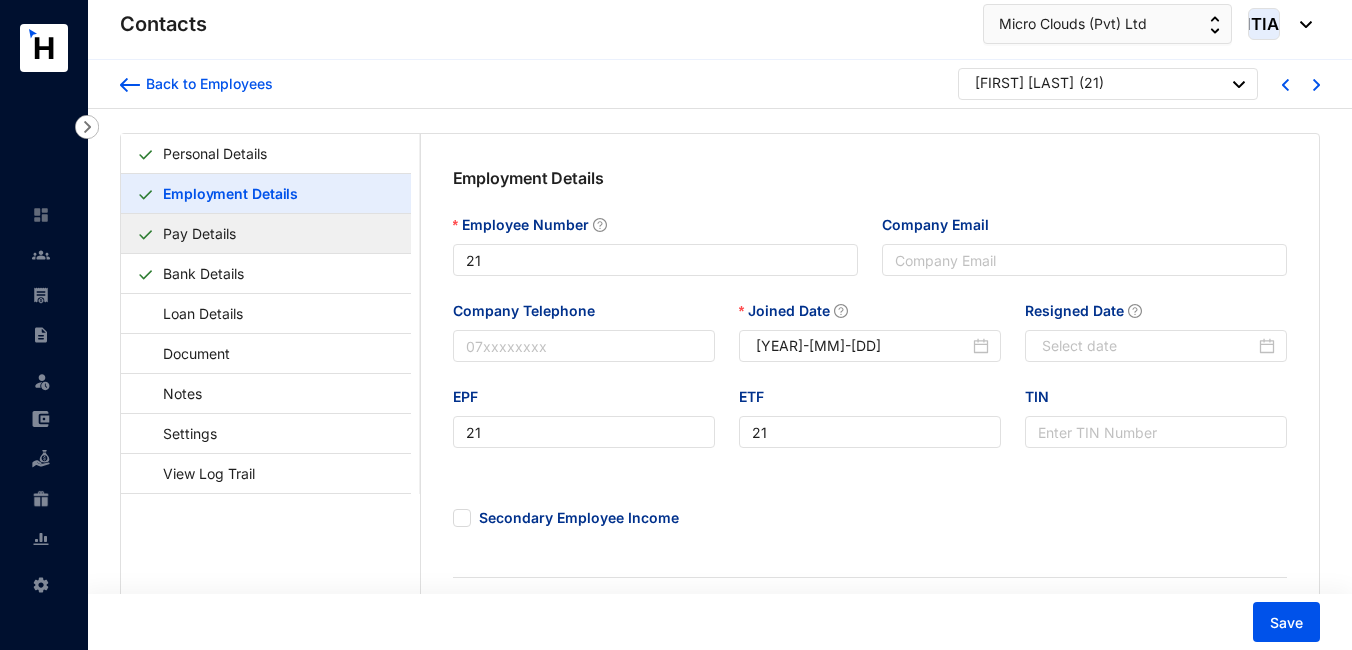 click on "Pay Details" at bounding box center [199, 233] 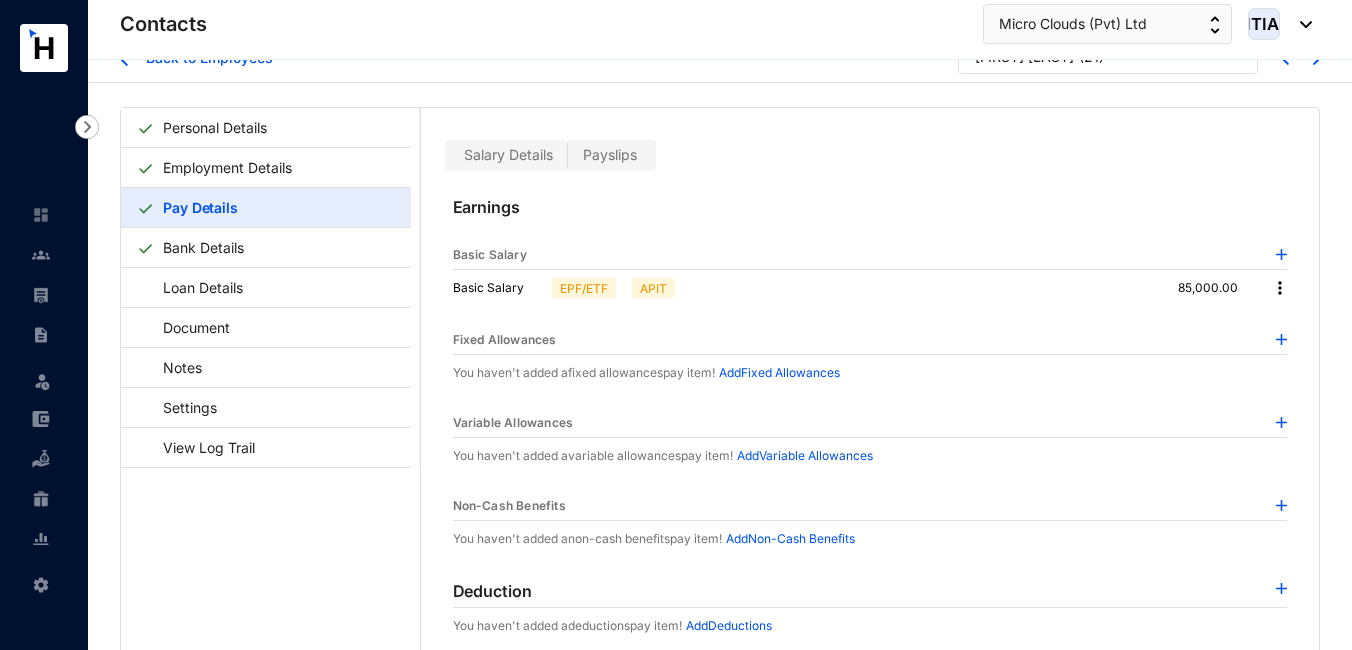 scroll, scrollTop: 49, scrollLeft: 0, axis: vertical 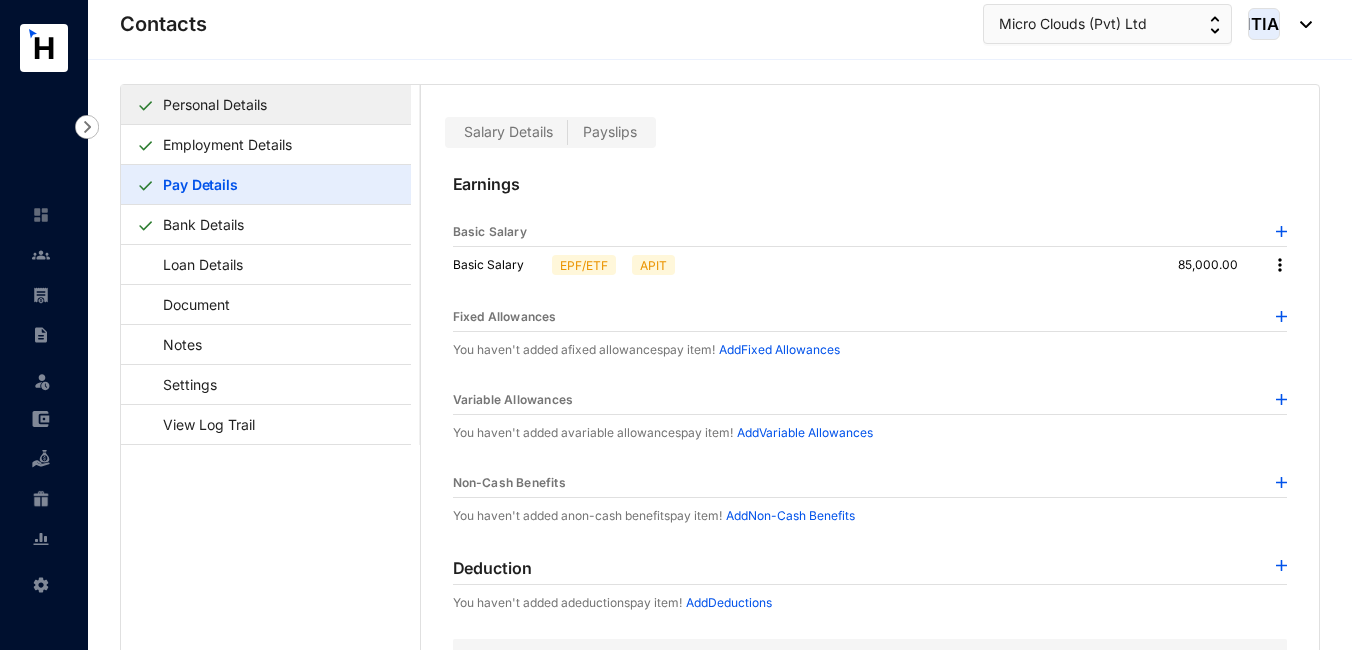 click on "Personal Details" at bounding box center [215, 104] 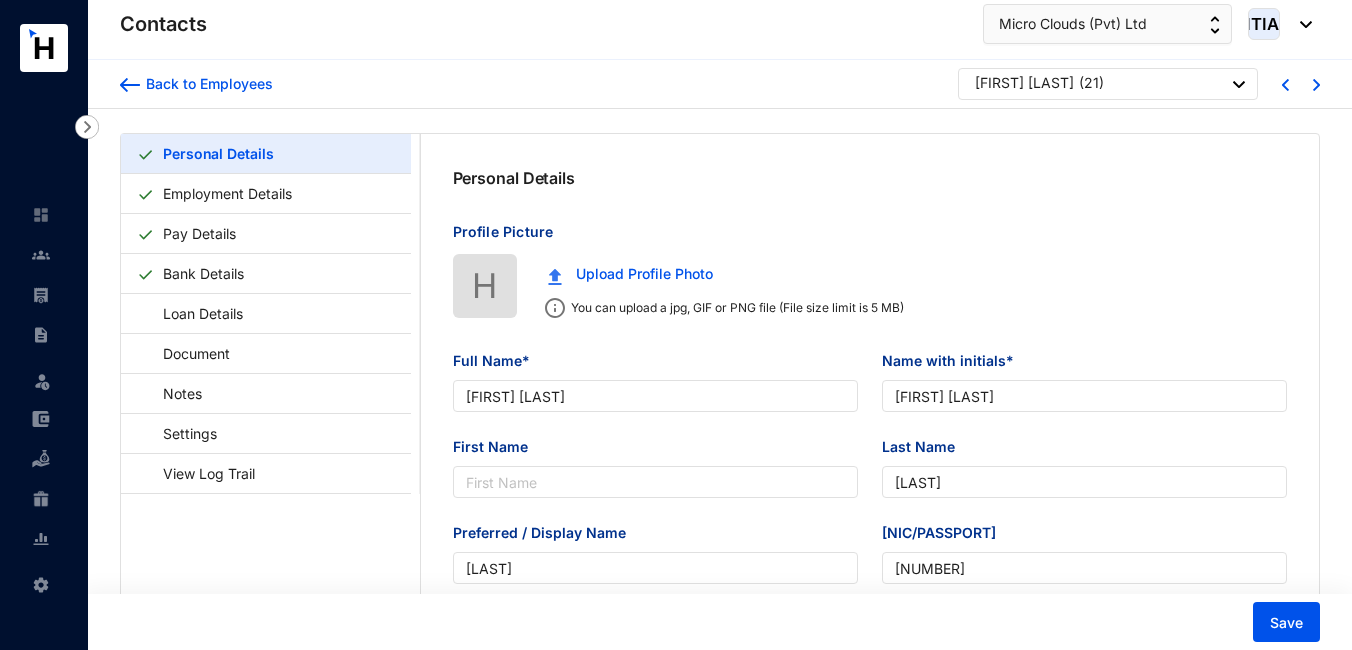 type on "2000-07-20" 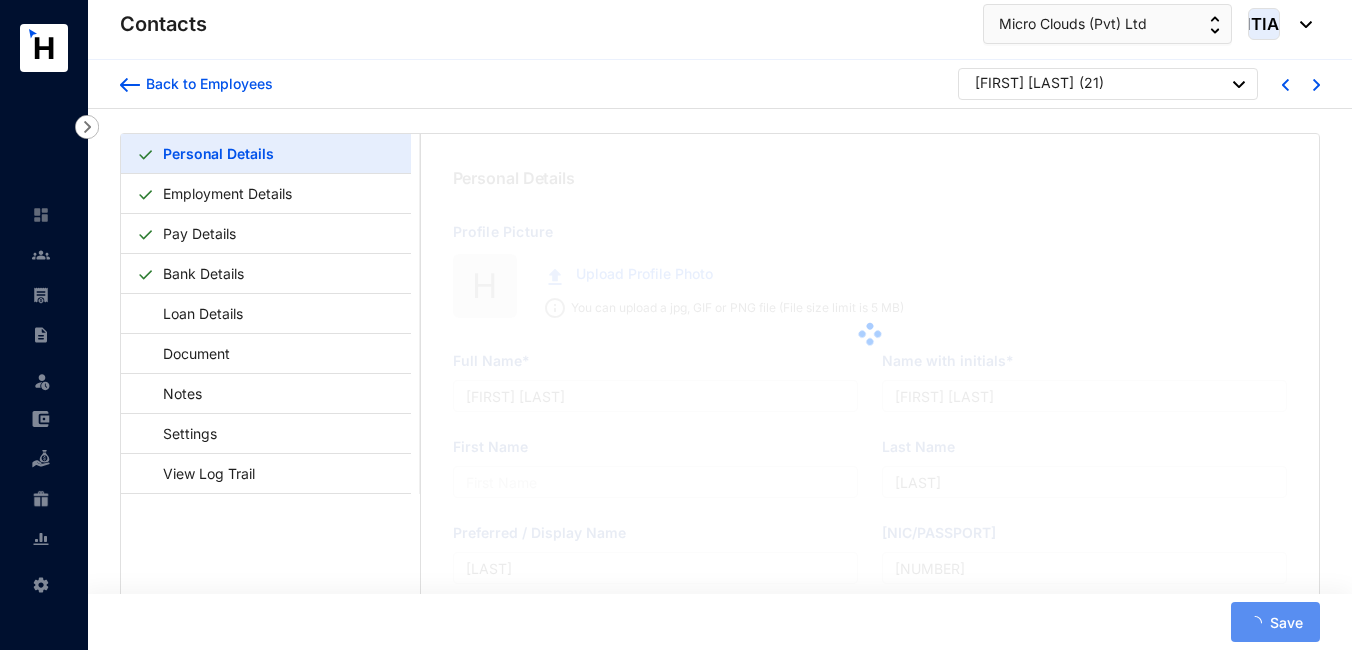 scroll, scrollTop: 0, scrollLeft: 0, axis: both 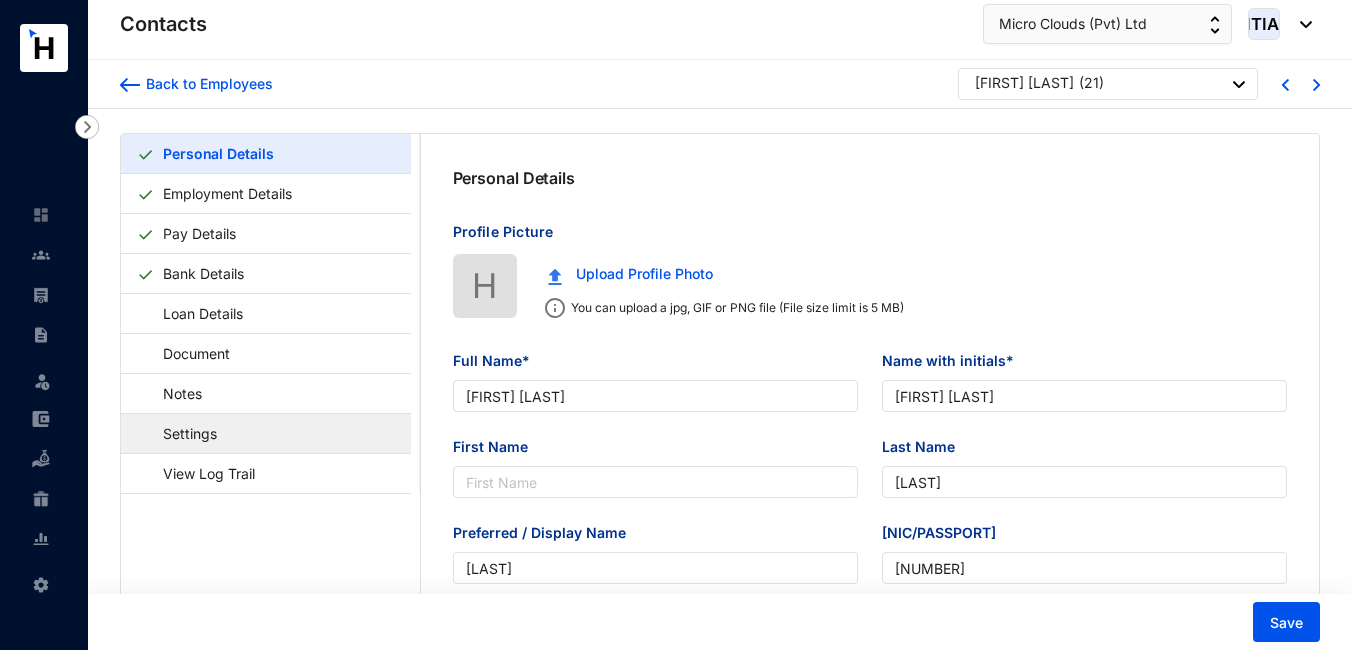 click on "Settings" at bounding box center (180, 433) 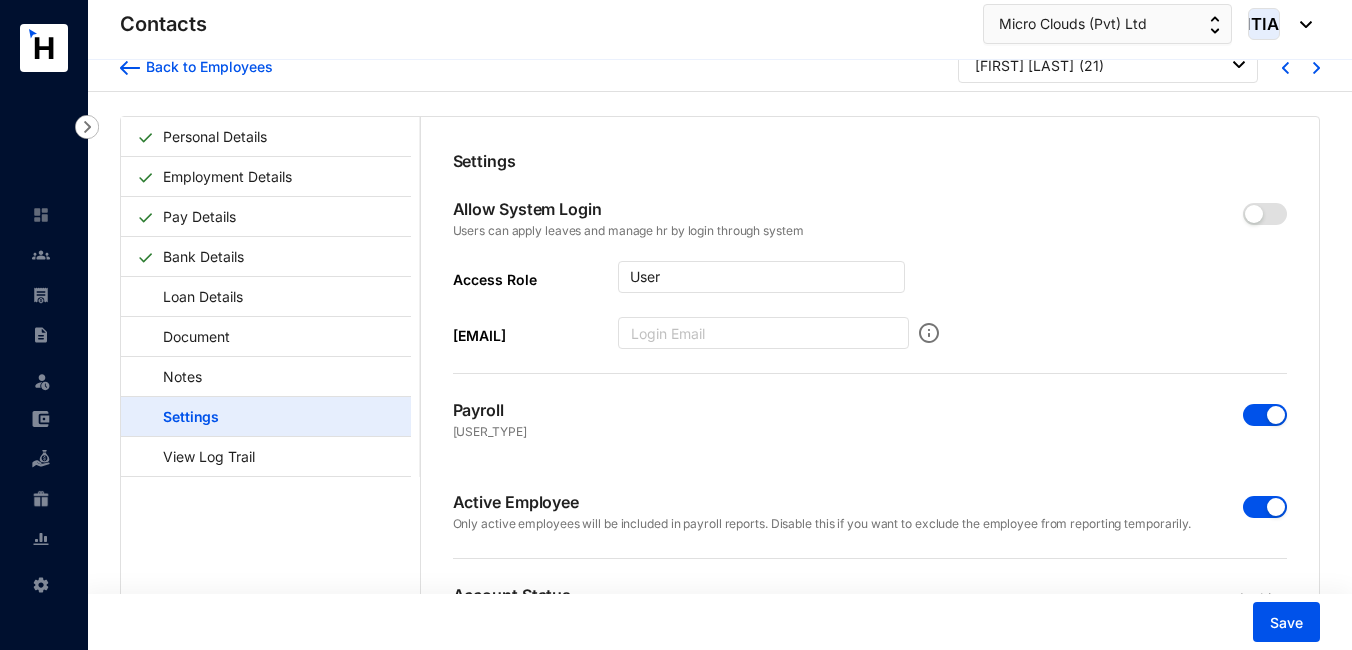 scroll, scrollTop: 0, scrollLeft: 0, axis: both 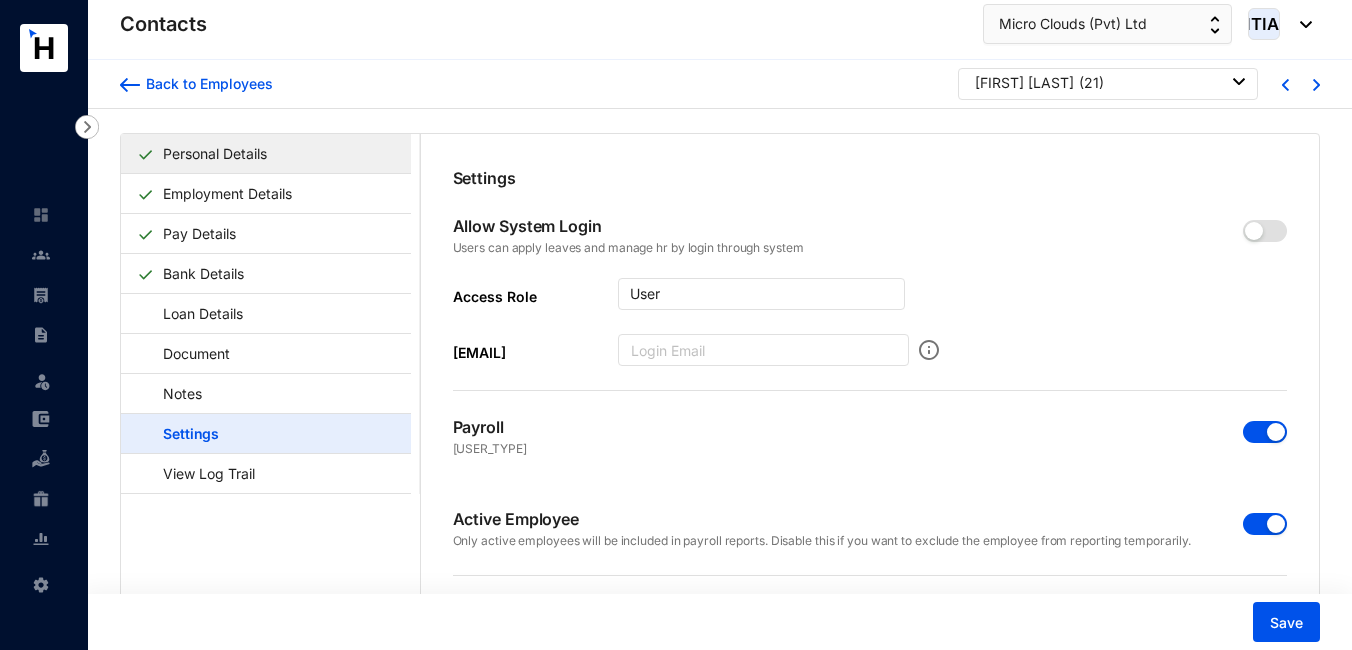 click on "Personal Details" at bounding box center (215, 153) 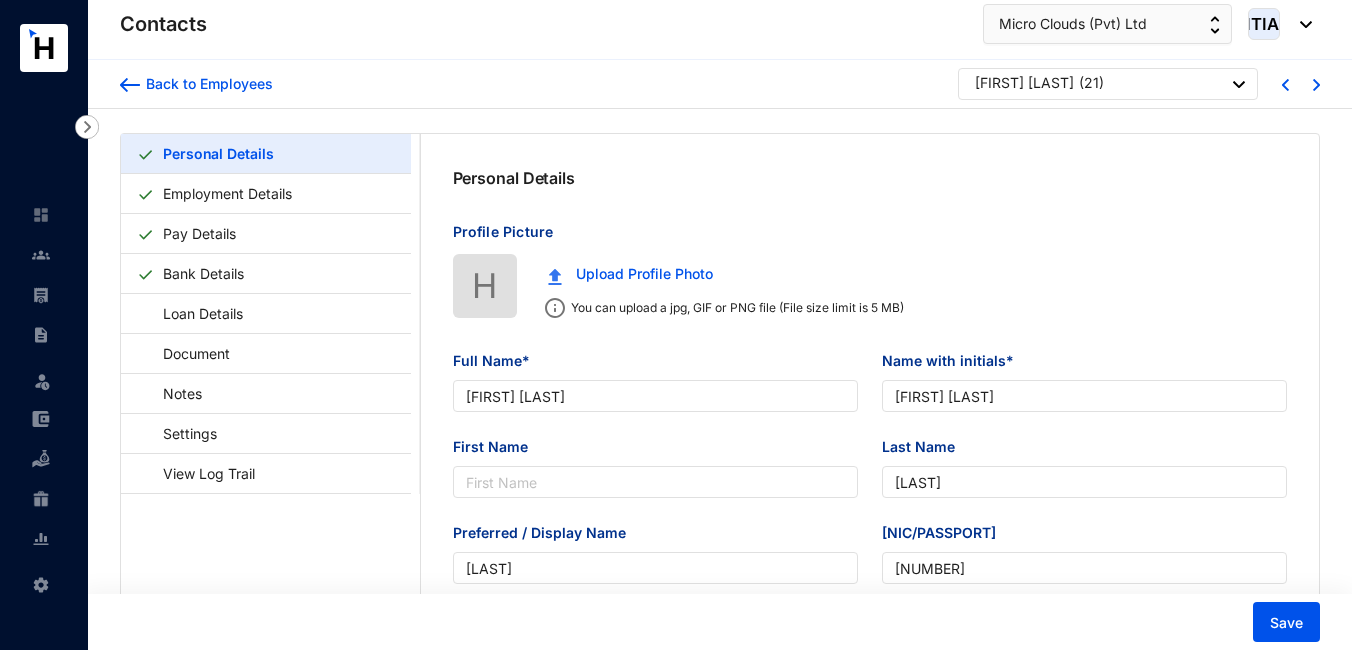 type on "2000-07-20" 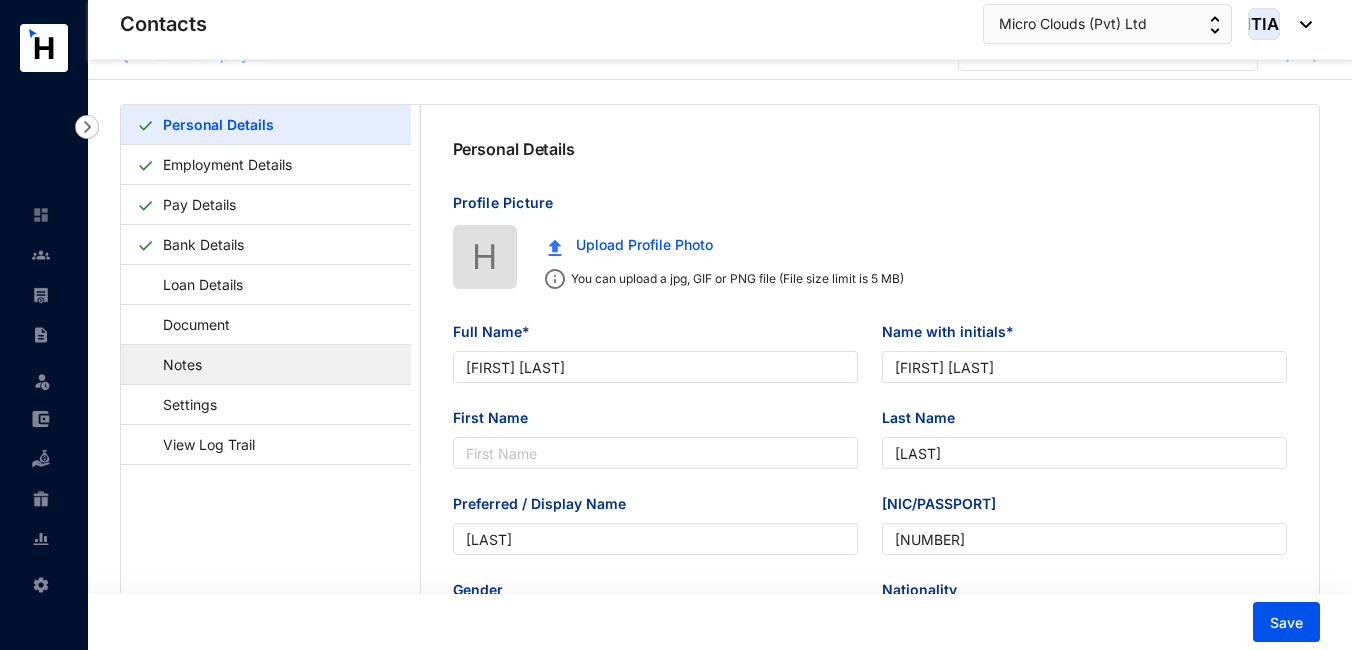 scroll, scrollTop: 0, scrollLeft: 0, axis: both 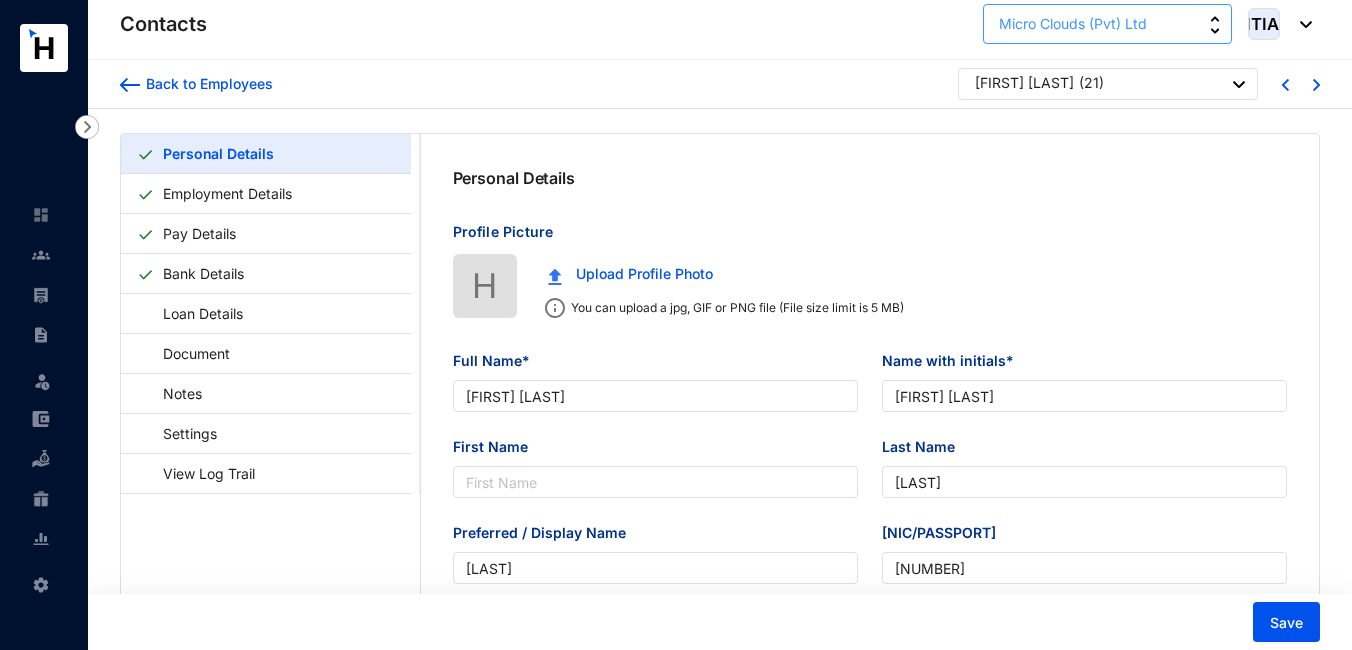 click at bounding box center (1215, 25) 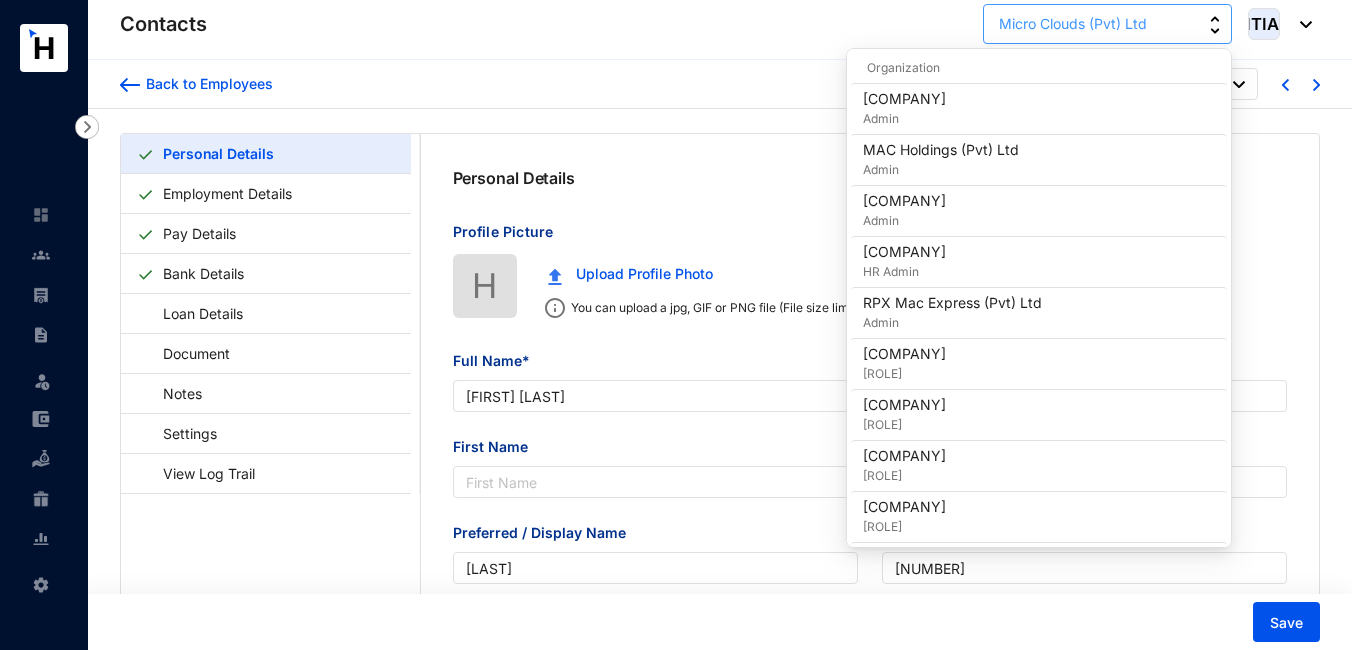 click on "Micro Clouds (Pvt) Ltd" at bounding box center [1073, 24] 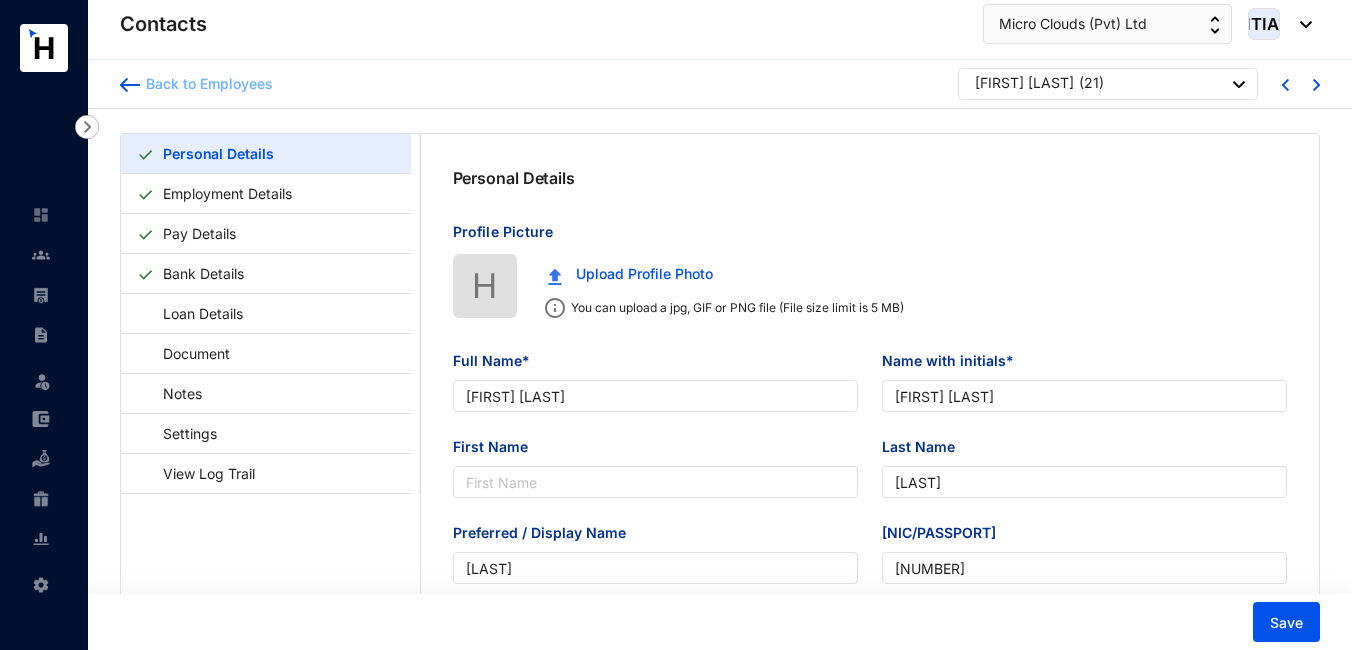 click at bounding box center [130, 85] 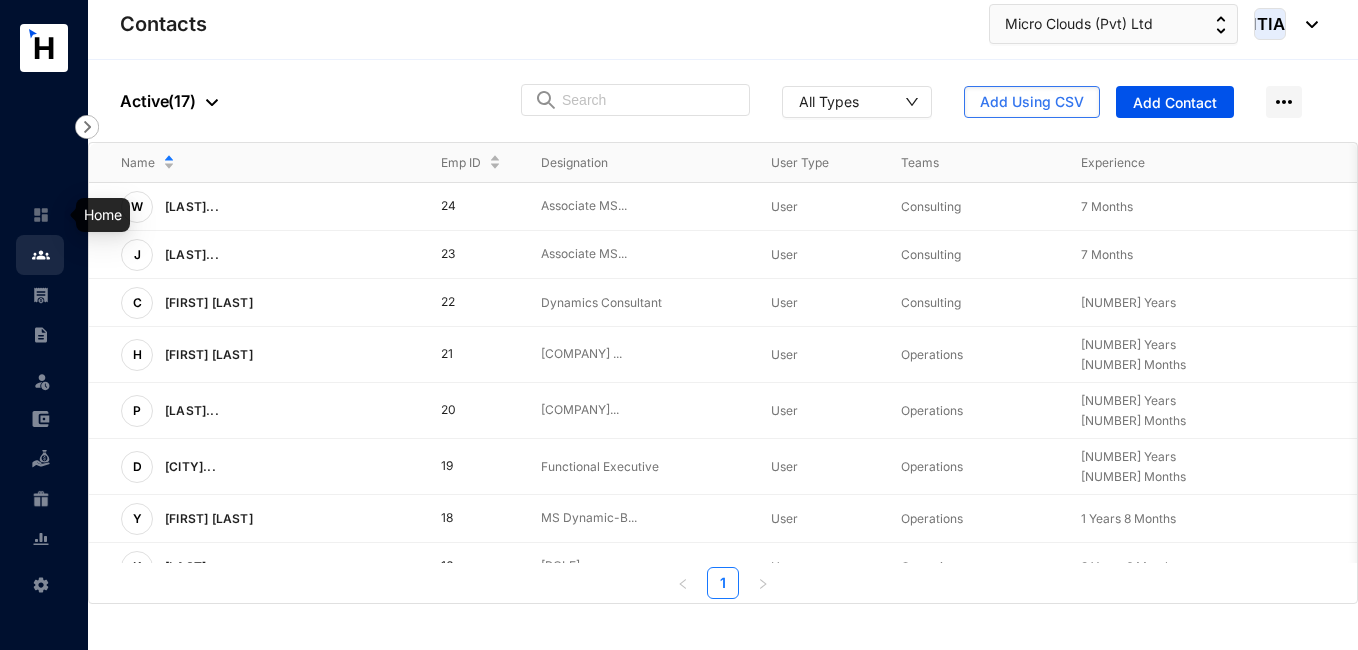 click at bounding box center (41, 215) 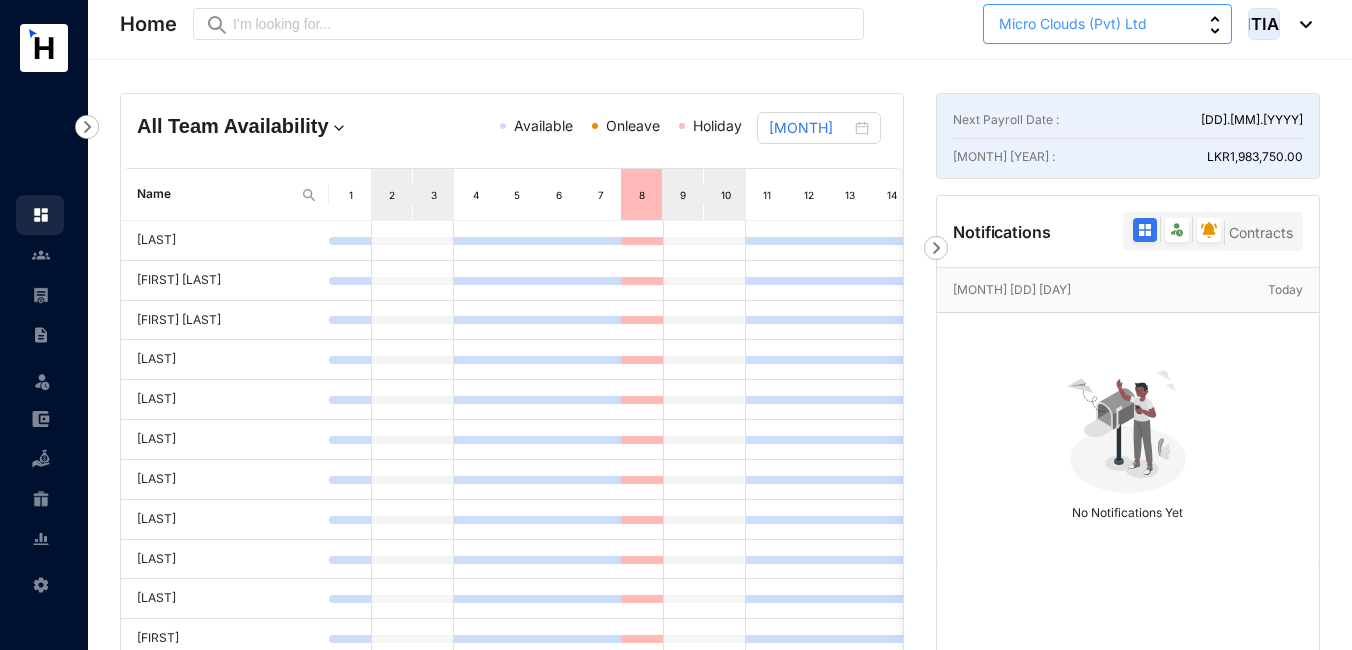click on "Micro Clouds (Pvt) Ltd" at bounding box center [1107, 24] 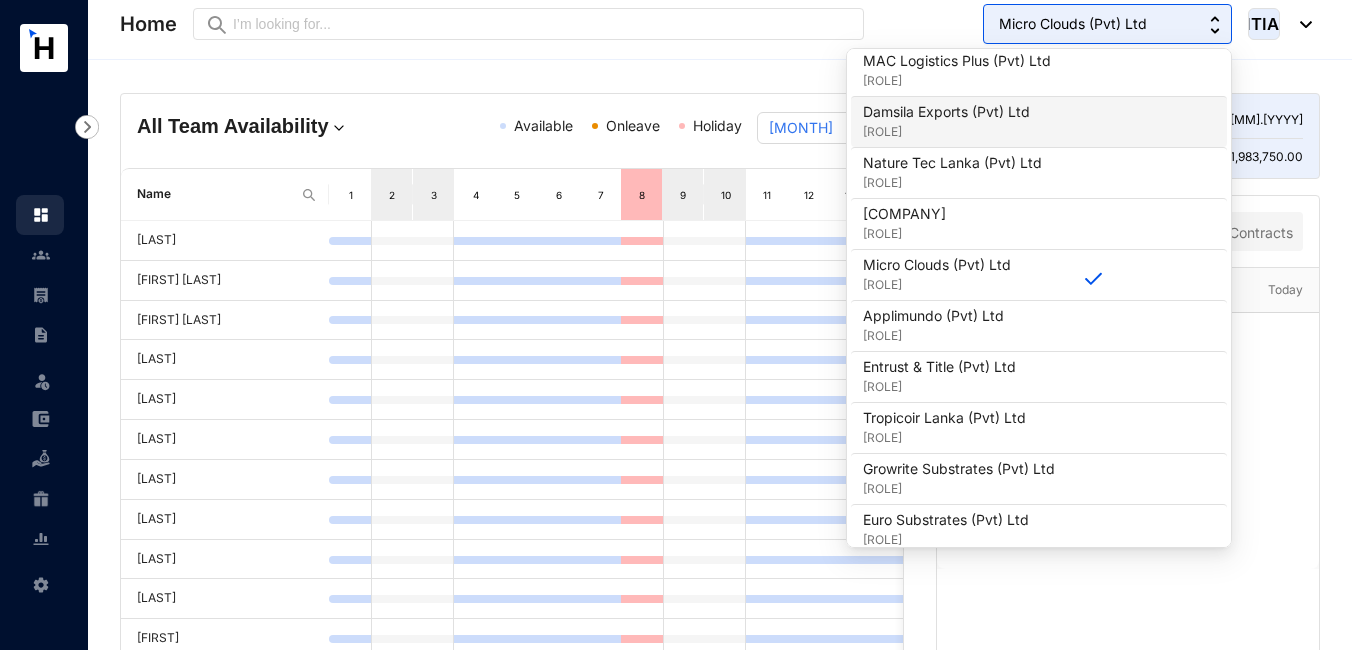 scroll, scrollTop: 700, scrollLeft: 0, axis: vertical 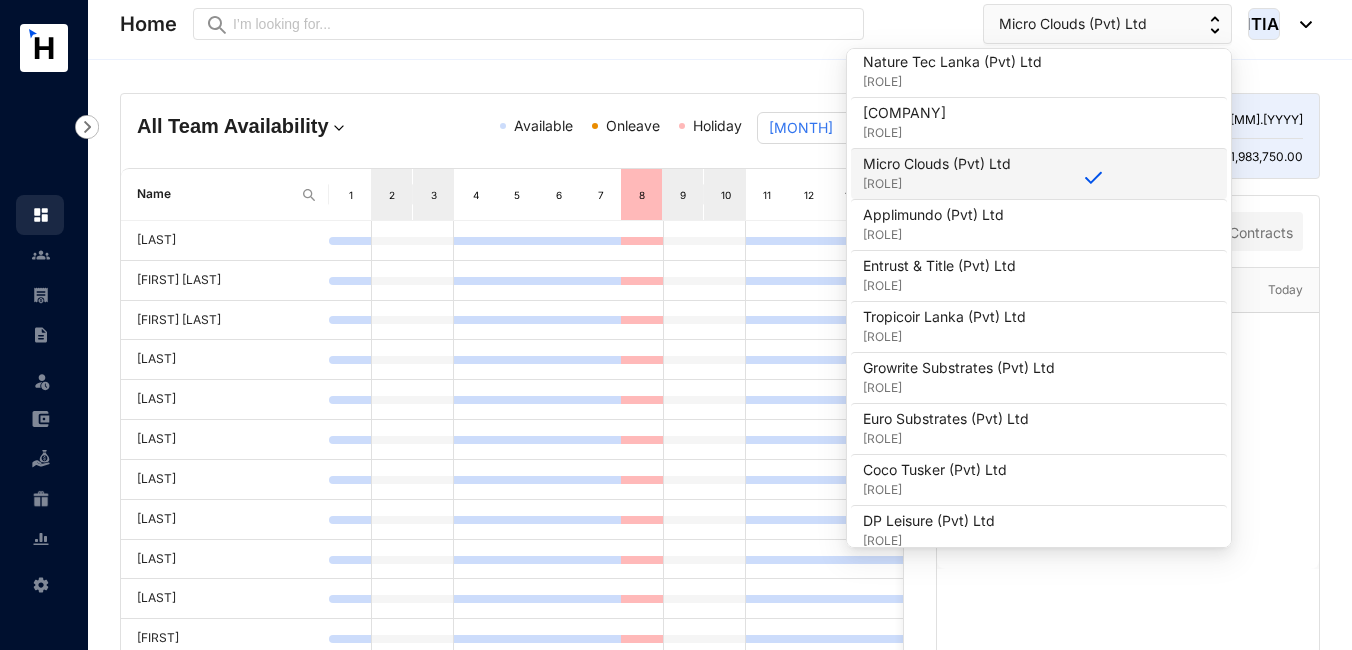 drag, startPoint x: 934, startPoint y: 160, endPoint x: 915, endPoint y: 173, distance: 23.021729 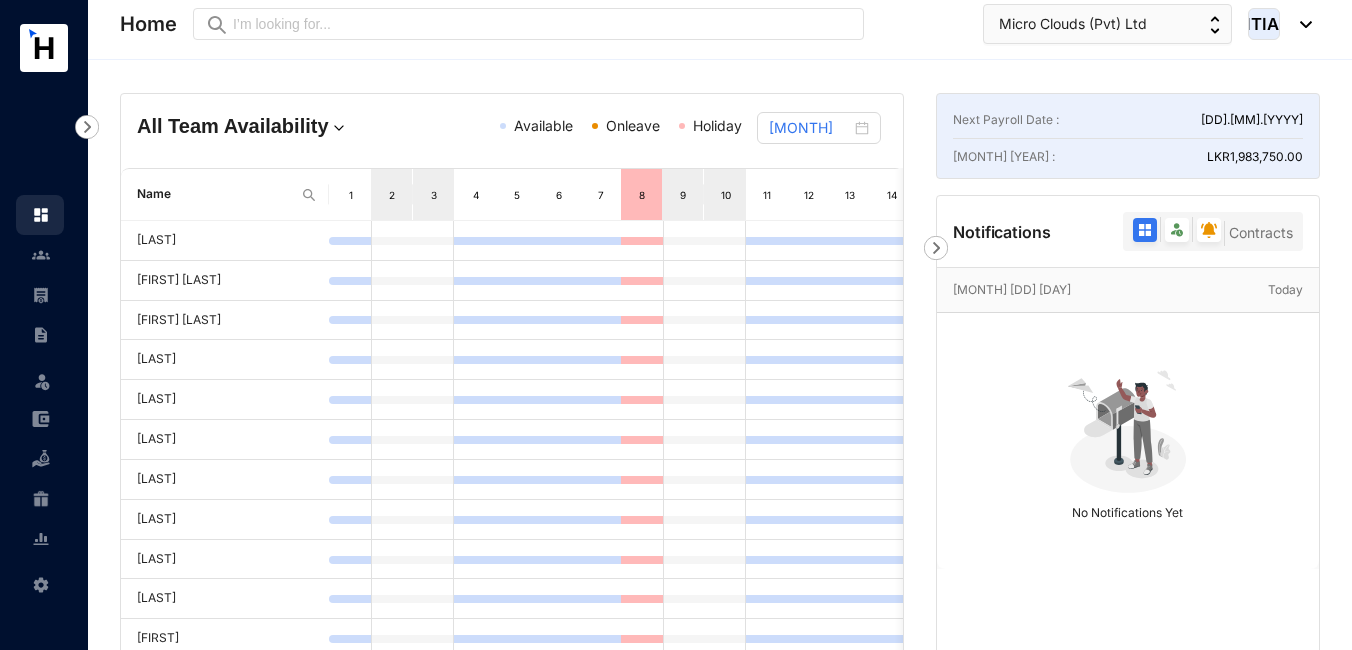 click at bounding box center (41, 585) 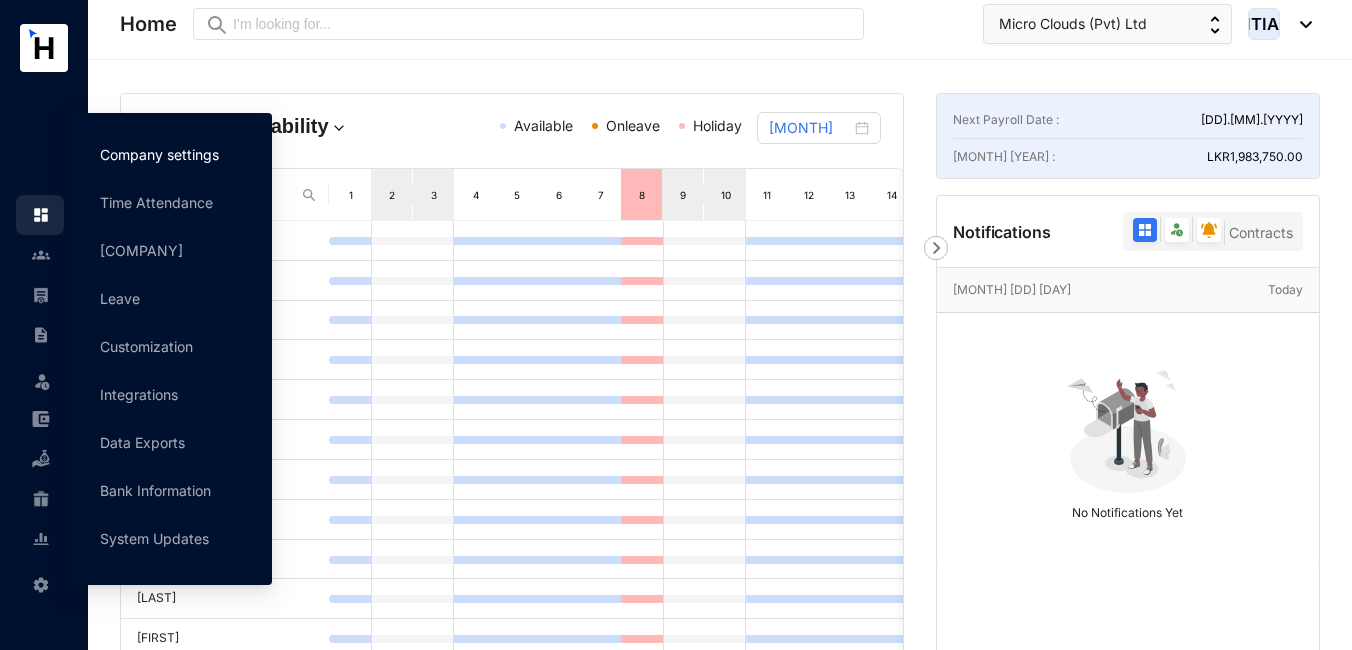click on "Company settings" at bounding box center (159, 154) 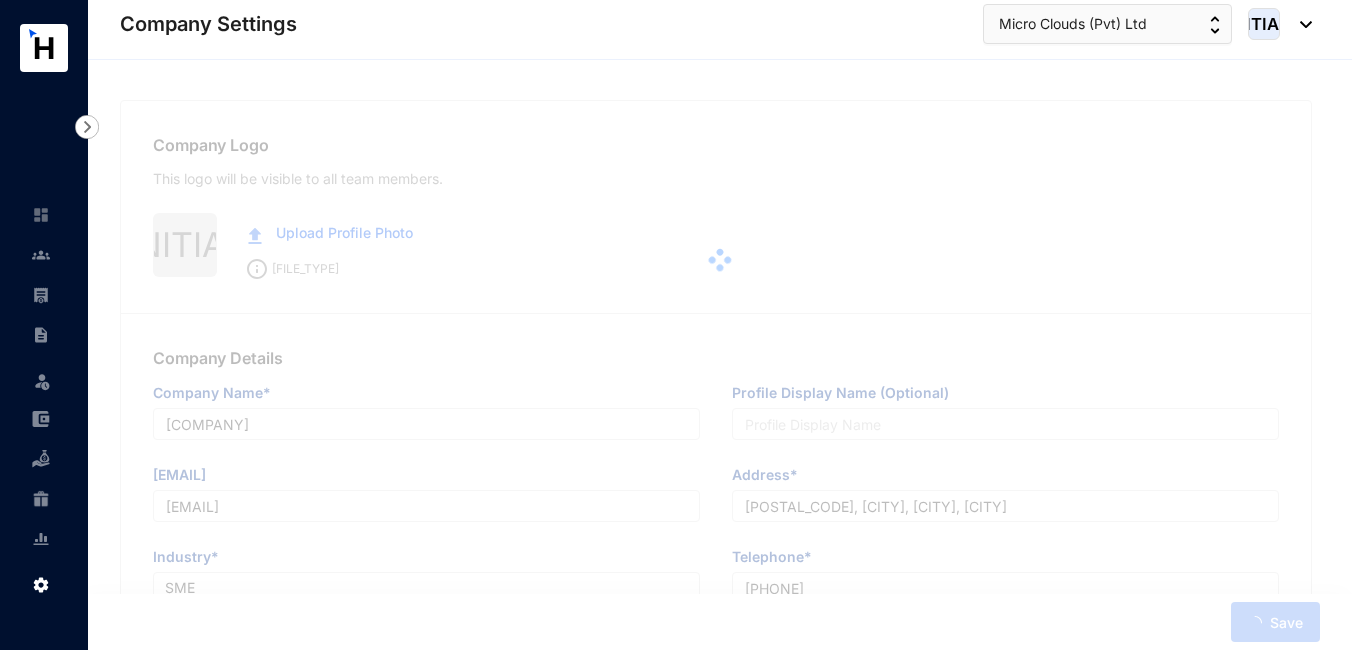 type on "MicroCloud 360 (Pvt) Ltd" 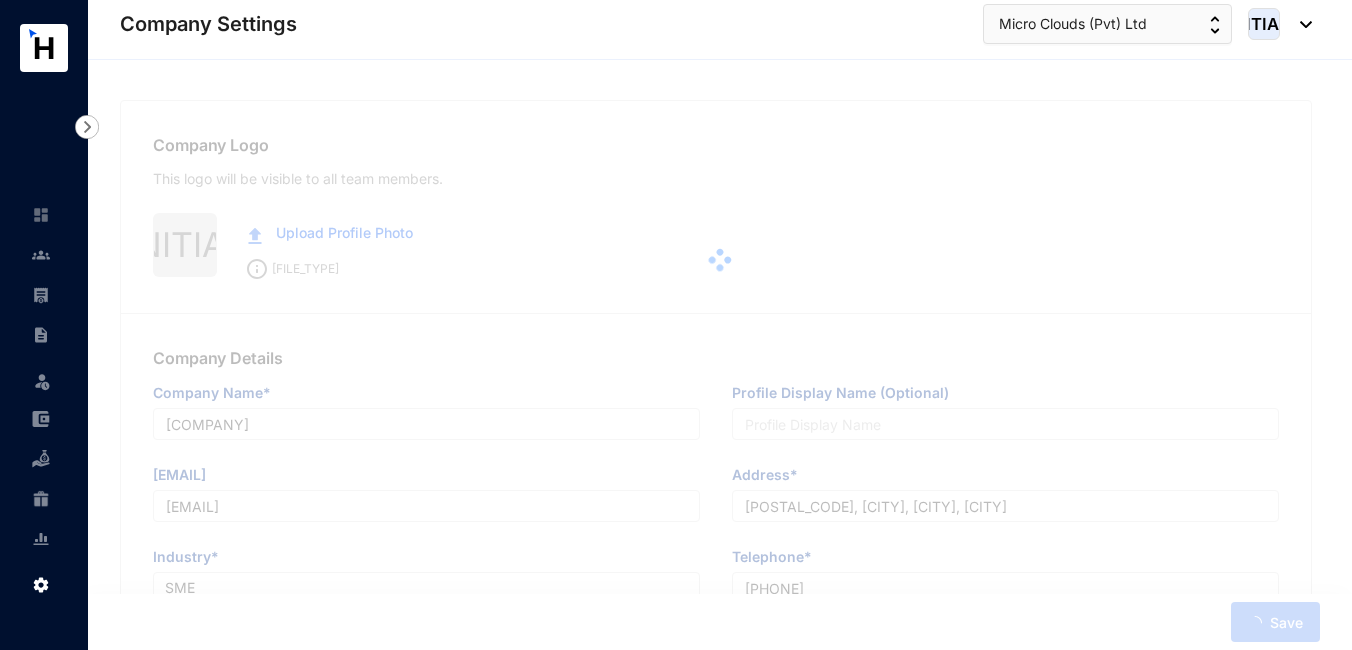 type on "hewajith@microcloud360.com" 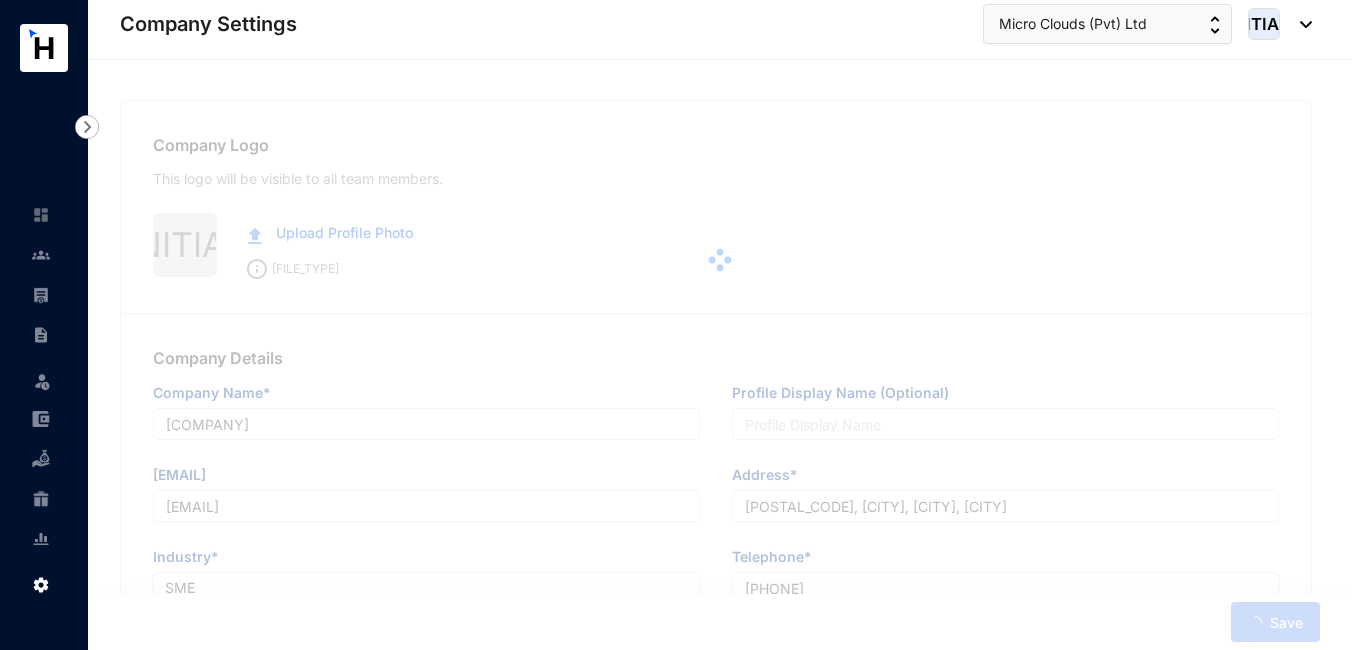 type on "30" 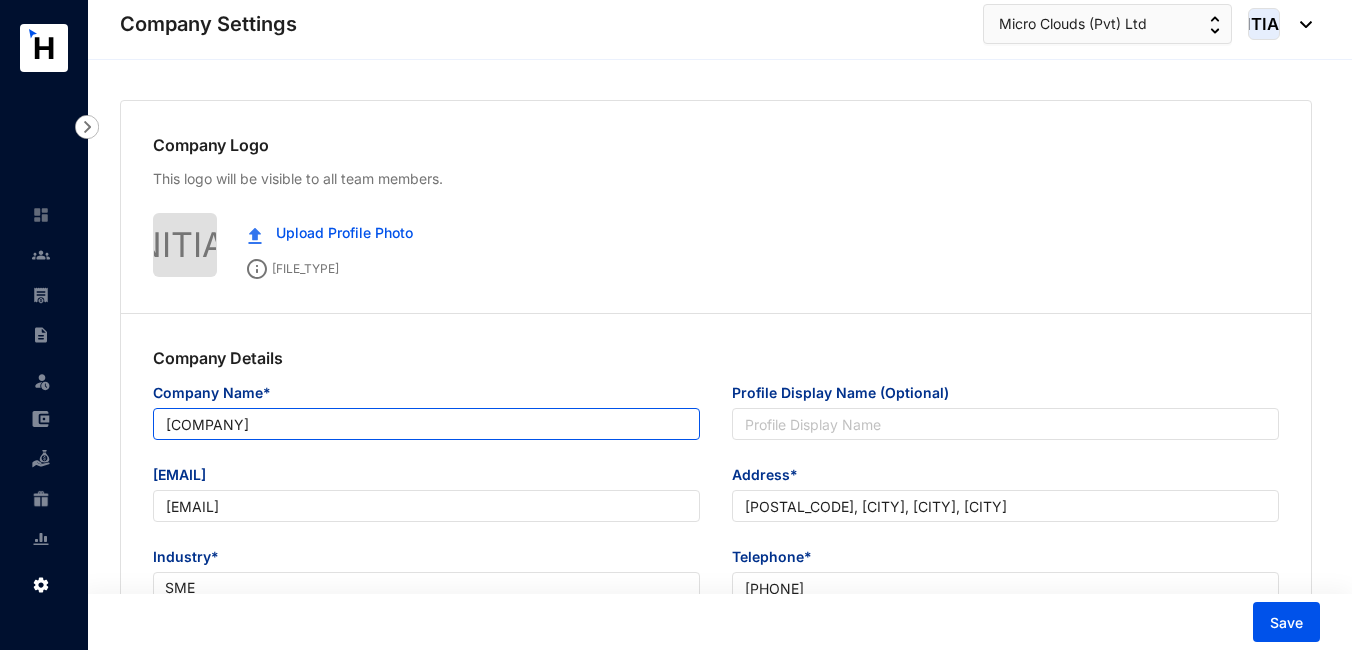 click on "MicroCloud 360 (Pvt) Ltd" at bounding box center [426, 424] 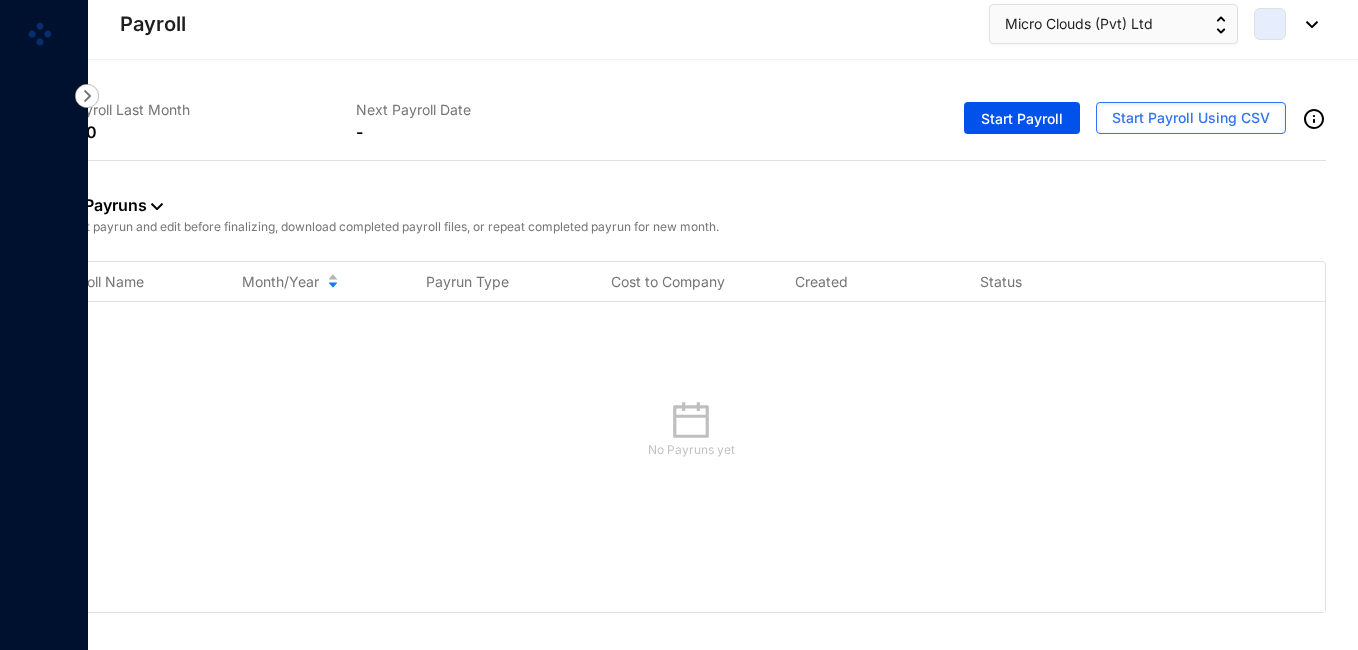 scroll, scrollTop: 0, scrollLeft: 0, axis: both 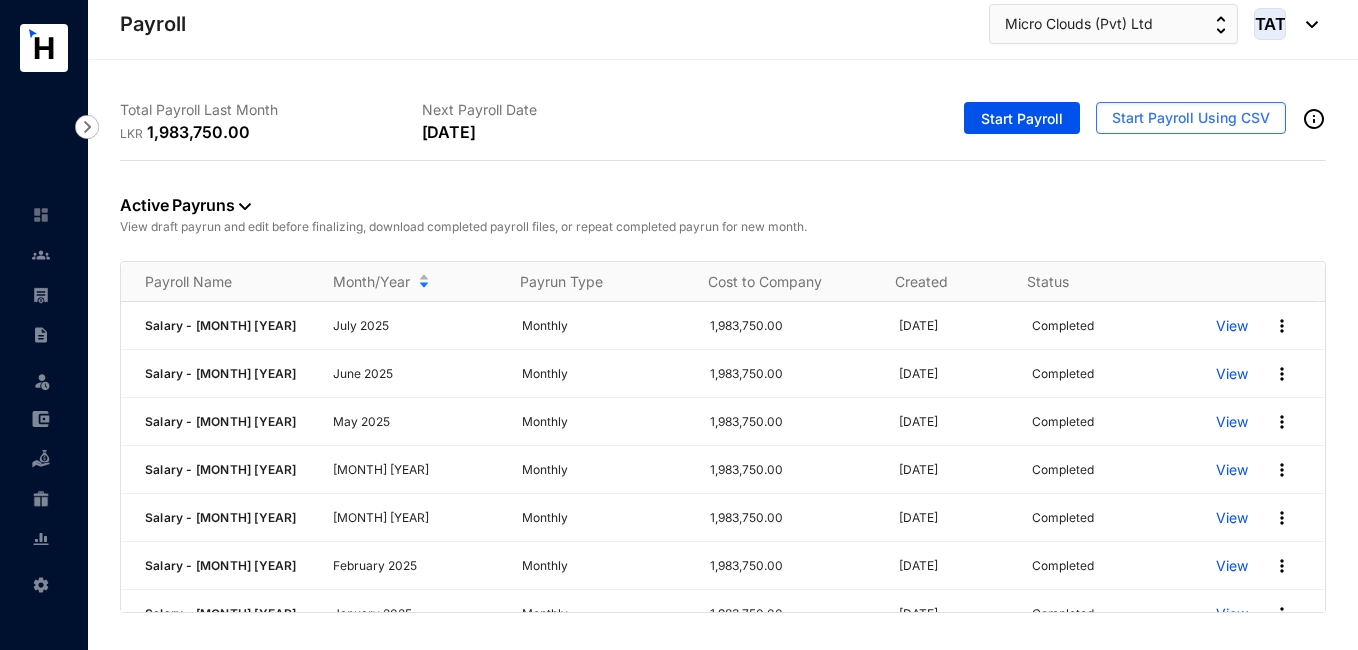click at bounding box center (1307, 24) 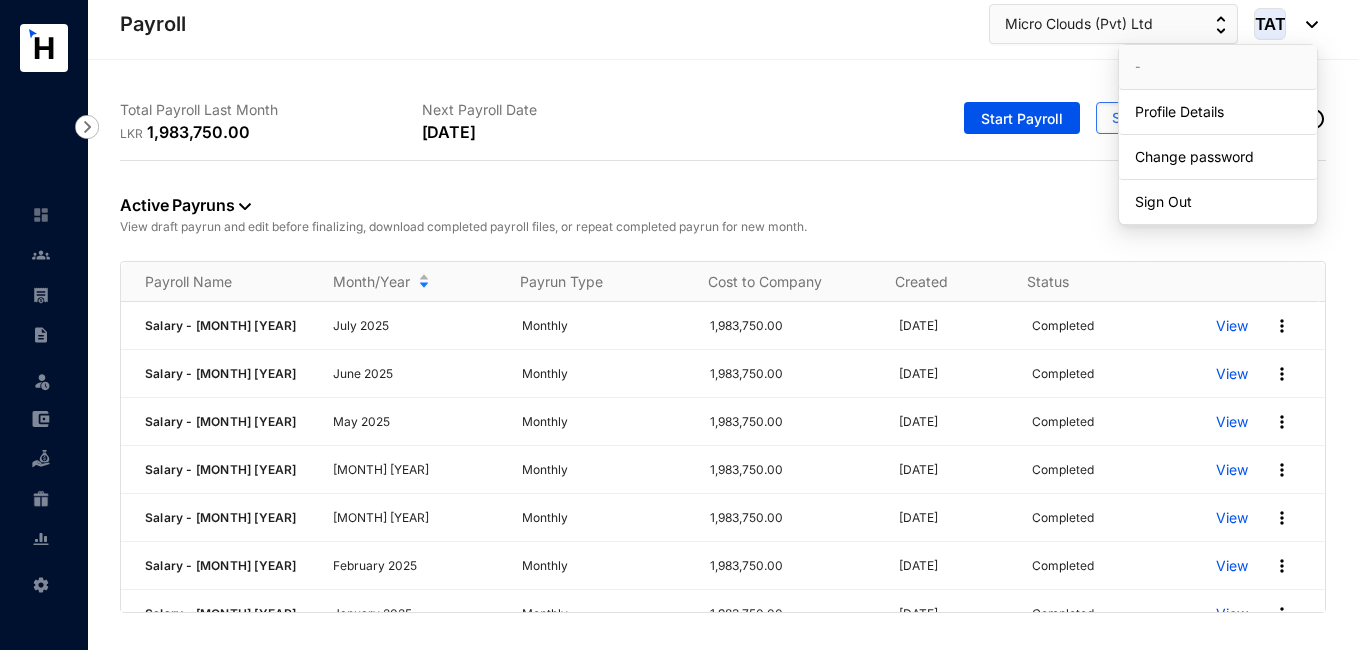 click on "Payroll Micro Clouds (Pvt) Ltd DC" at bounding box center [719, 24] 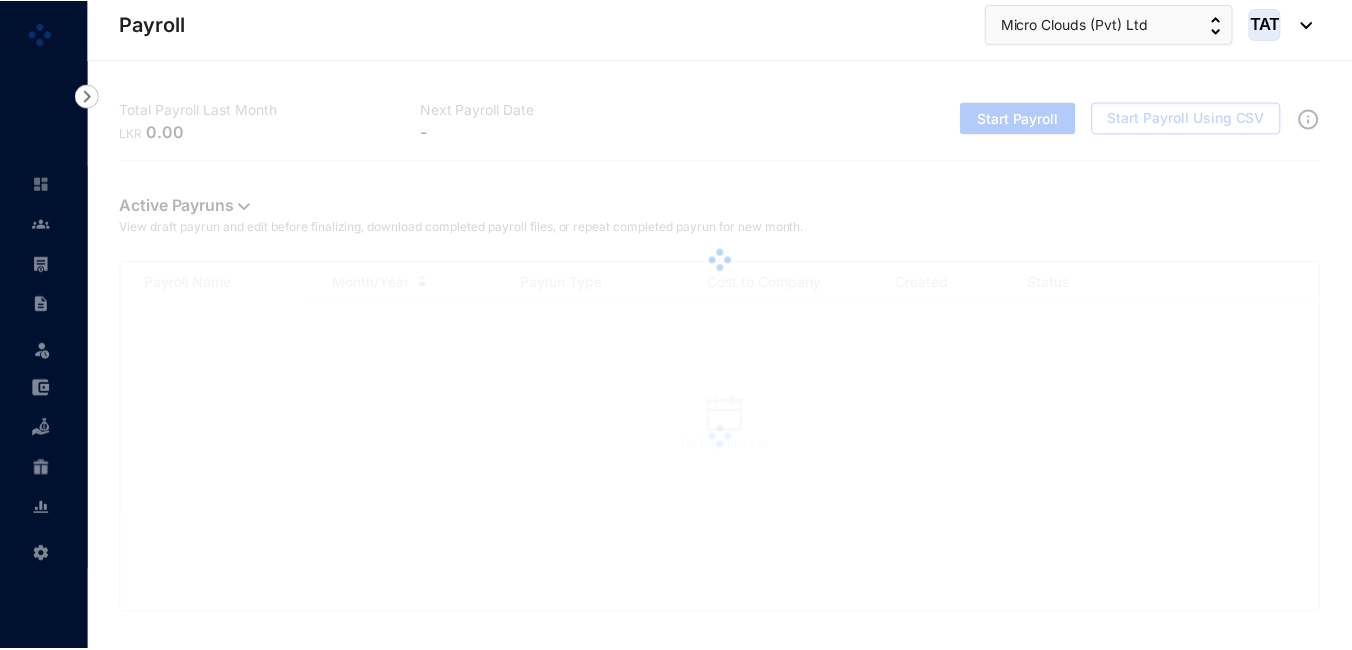 scroll, scrollTop: 0, scrollLeft: 0, axis: both 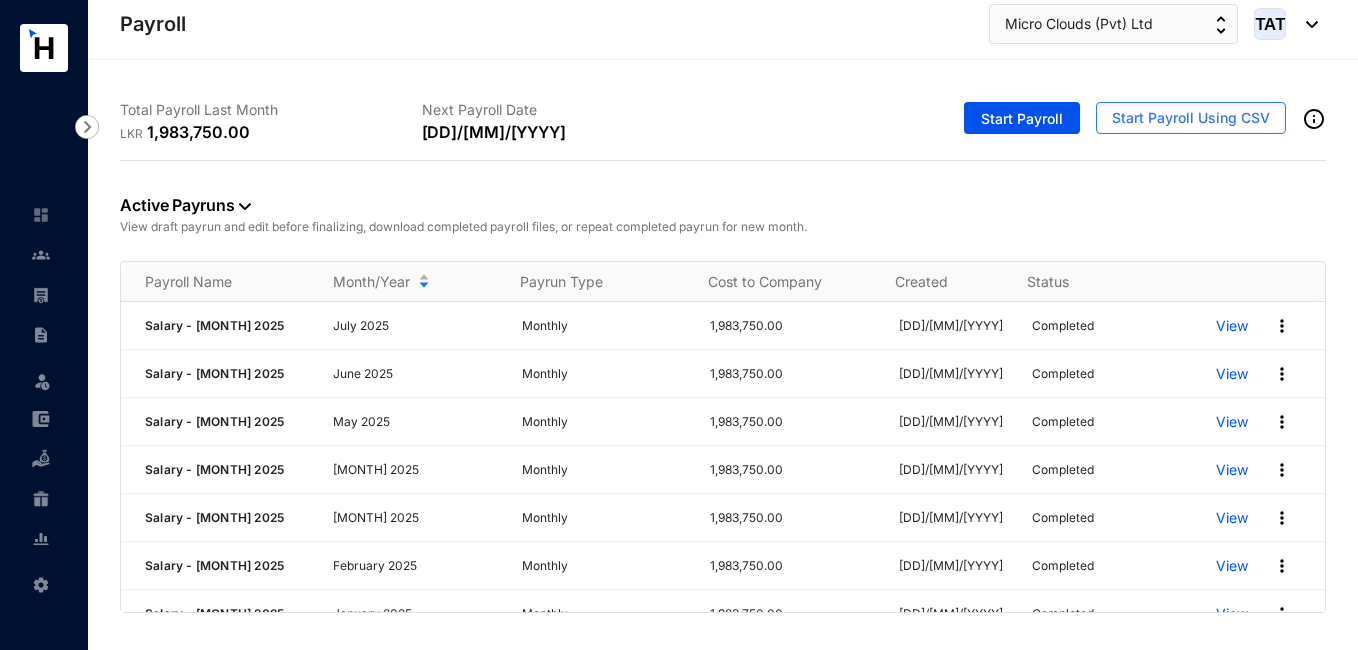 click at bounding box center (1307, 24) 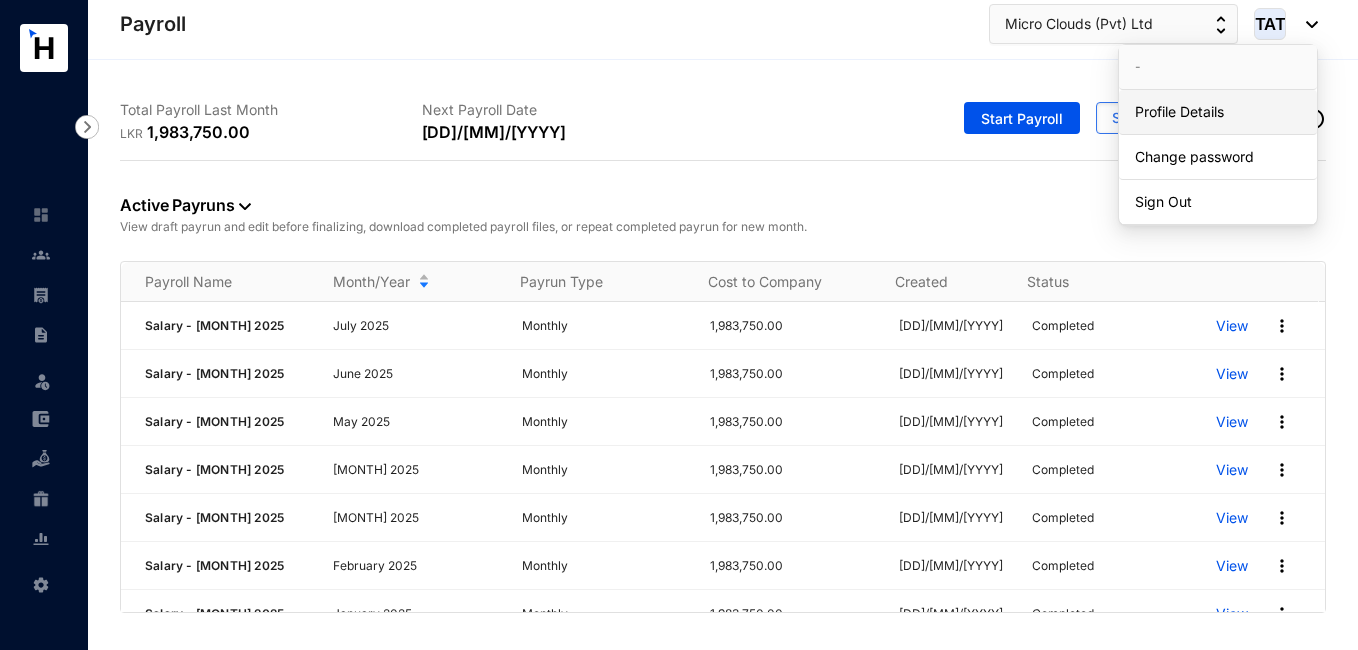 click on "Profile Details" at bounding box center [1218, 112] 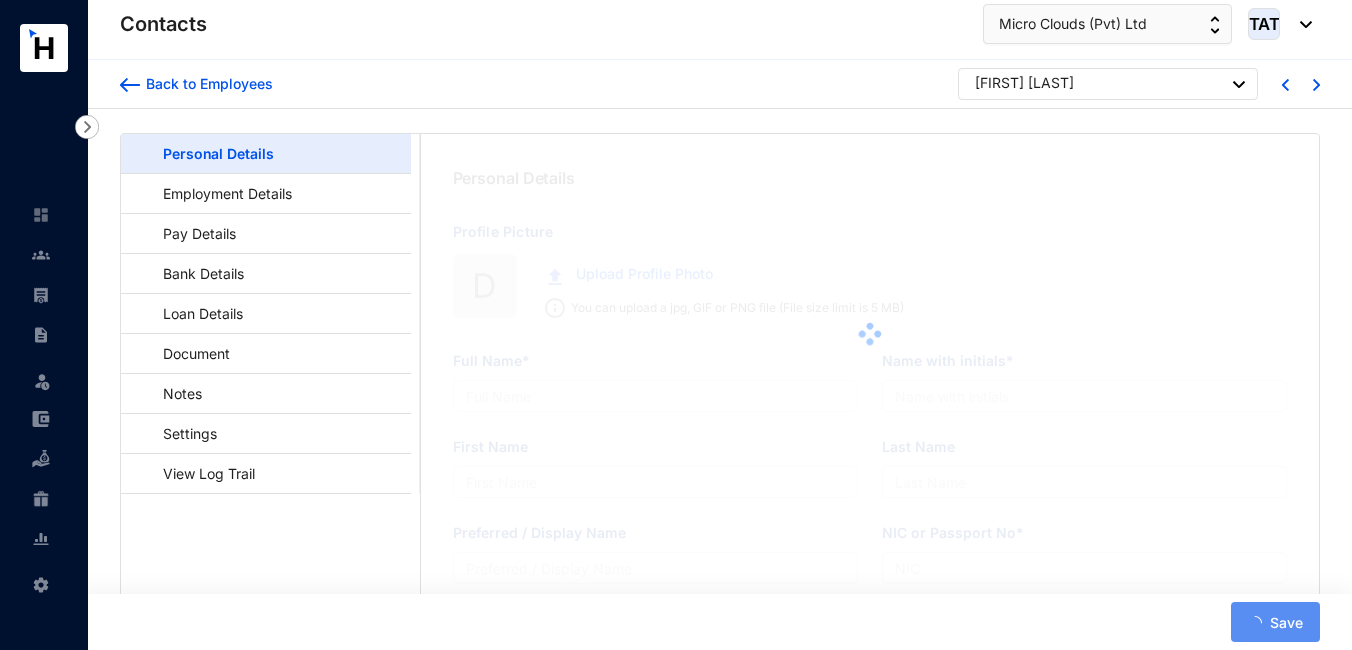 type on "[FIRST] [LAST]" 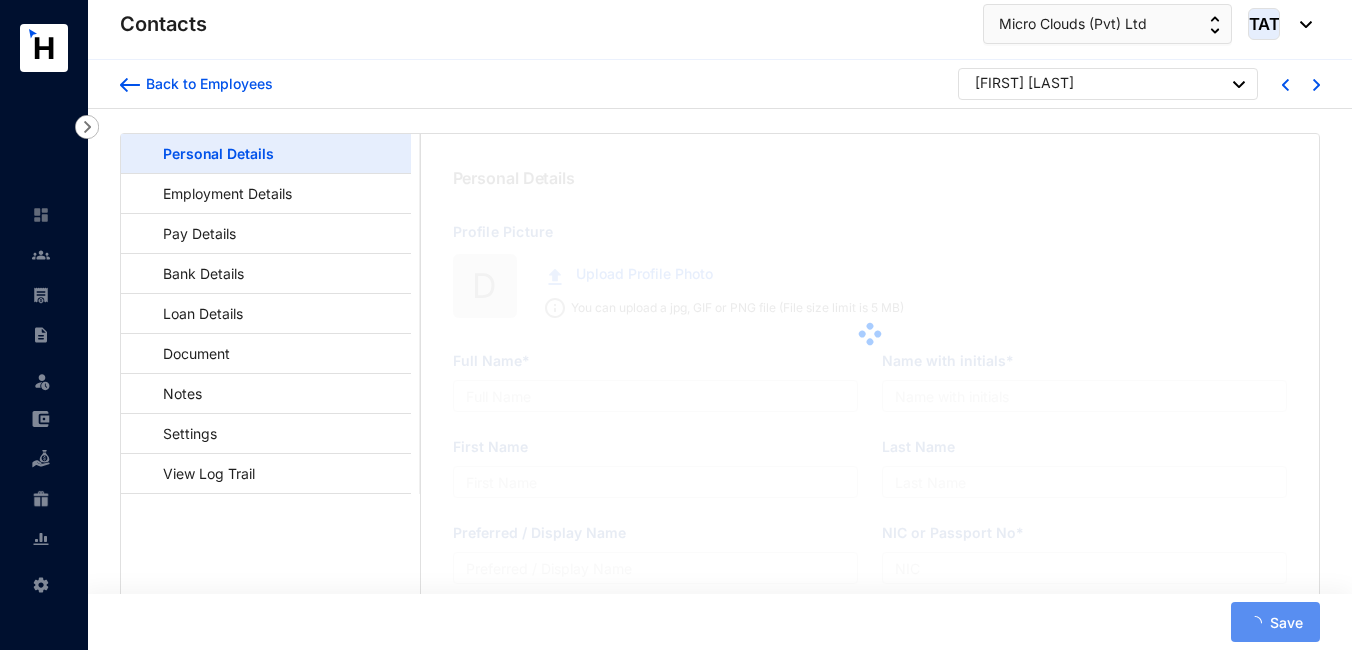 type on "D" 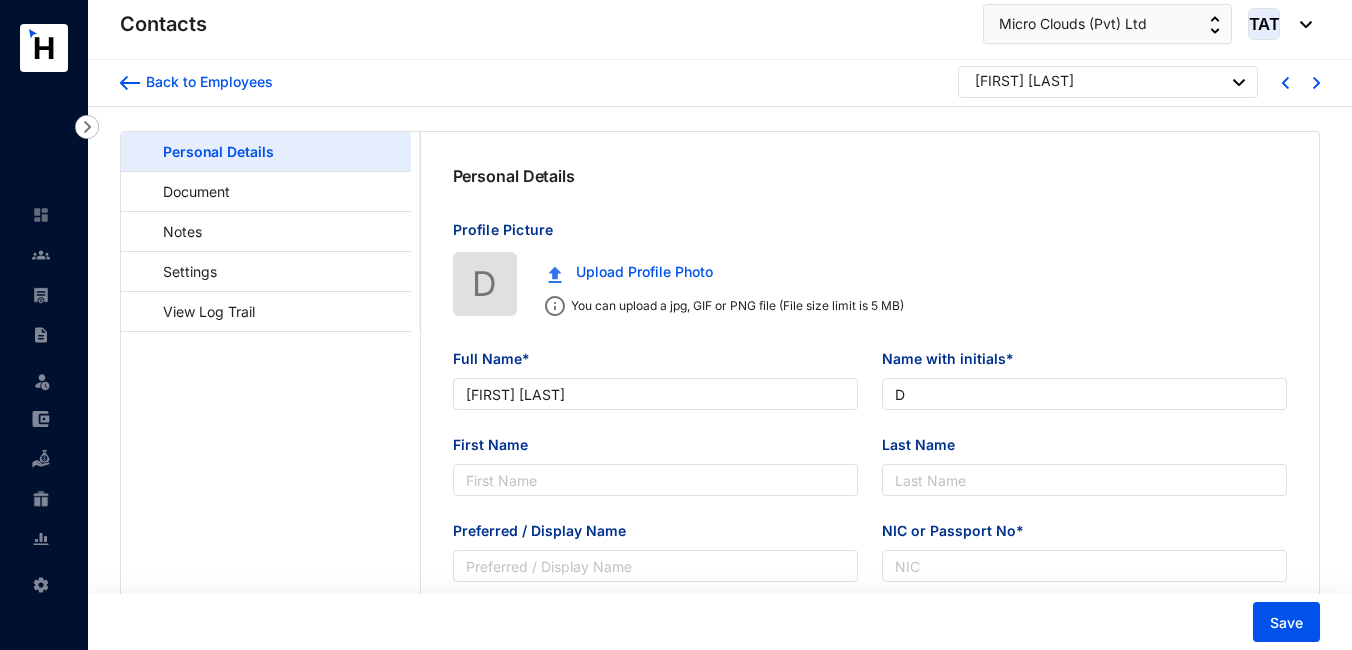 scroll, scrollTop: 0, scrollLeft: 0, axis: both 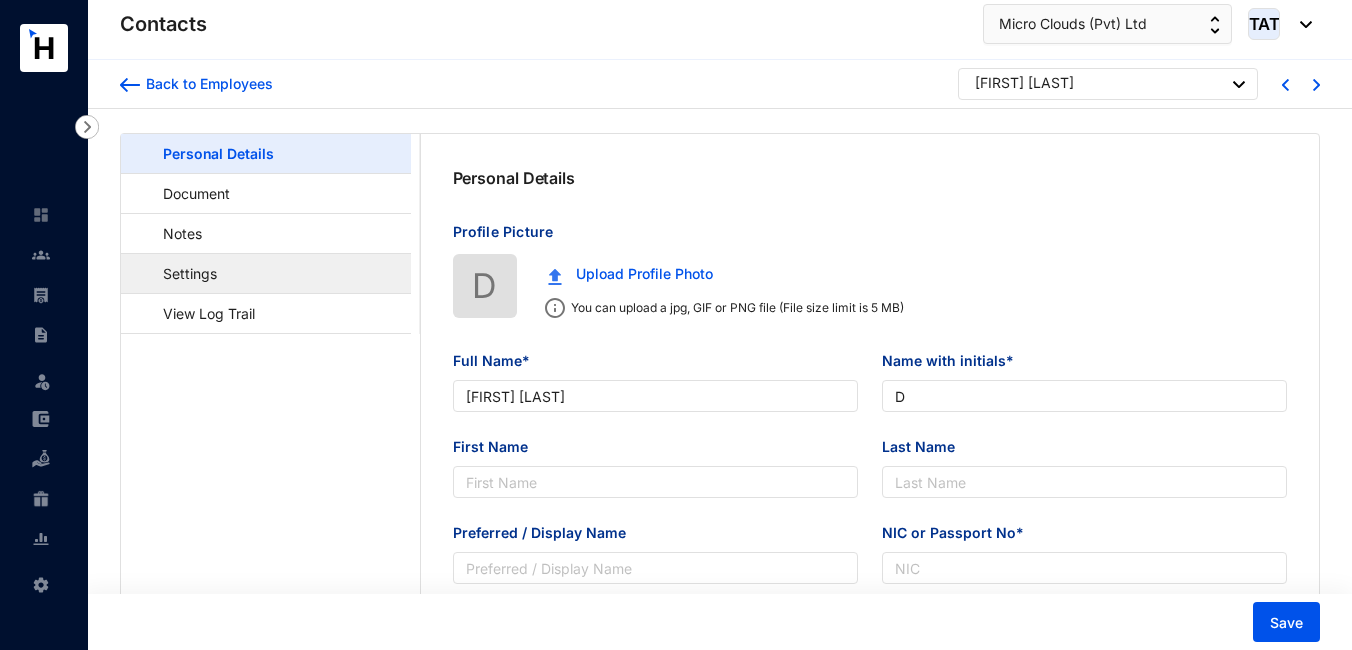 click on "Settings" at bounding box center [180, 273] 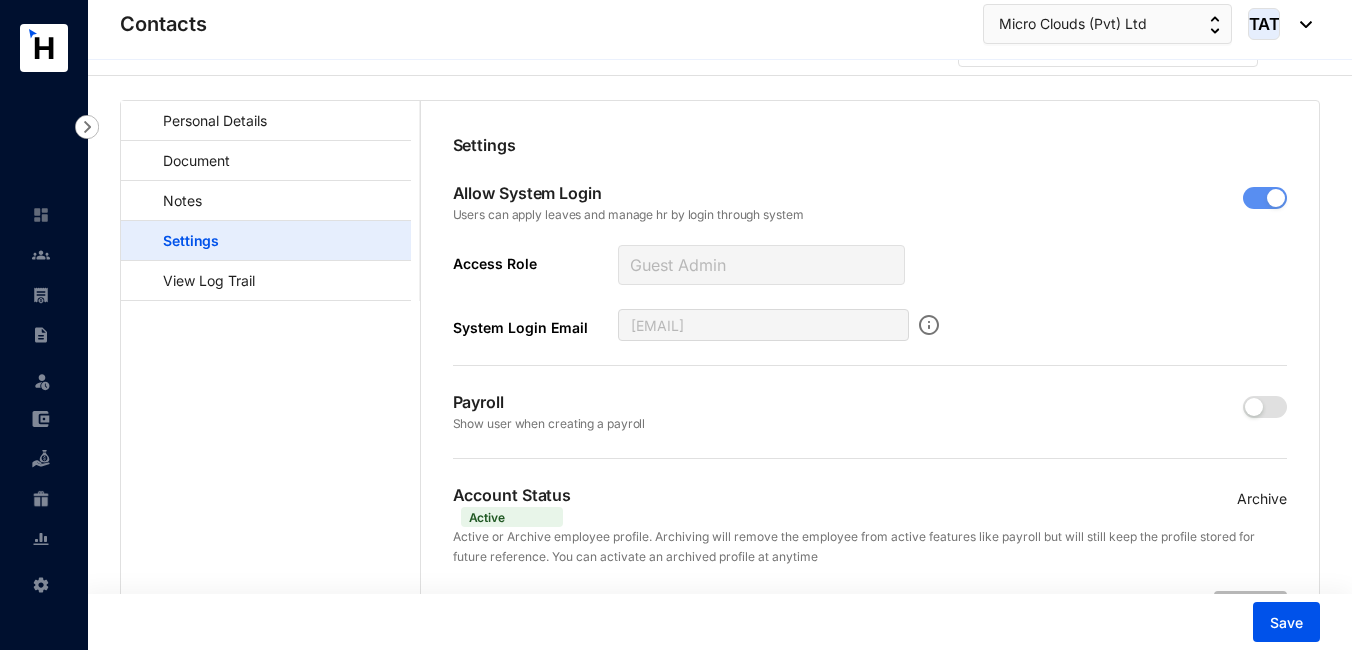 scroll, scrollTop: 49, scrollLeft: 0, axis: vertical 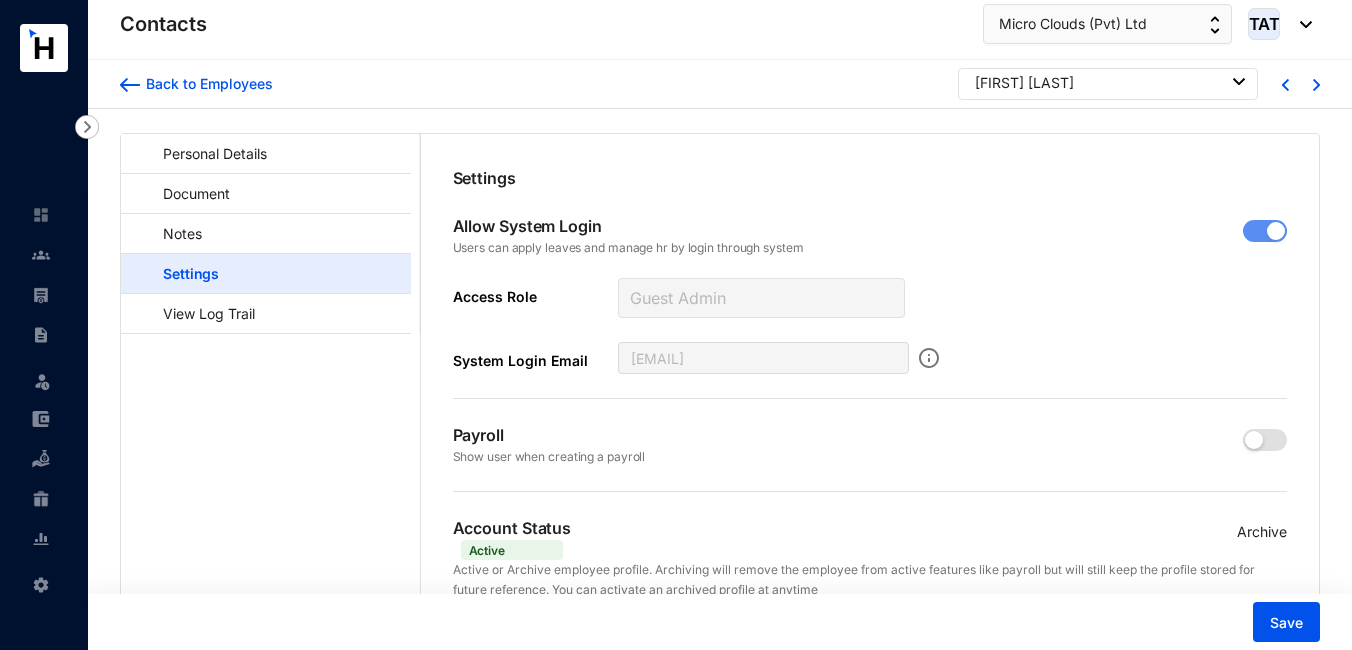 click on "[STATE]" at bounding box center (1264, 24) 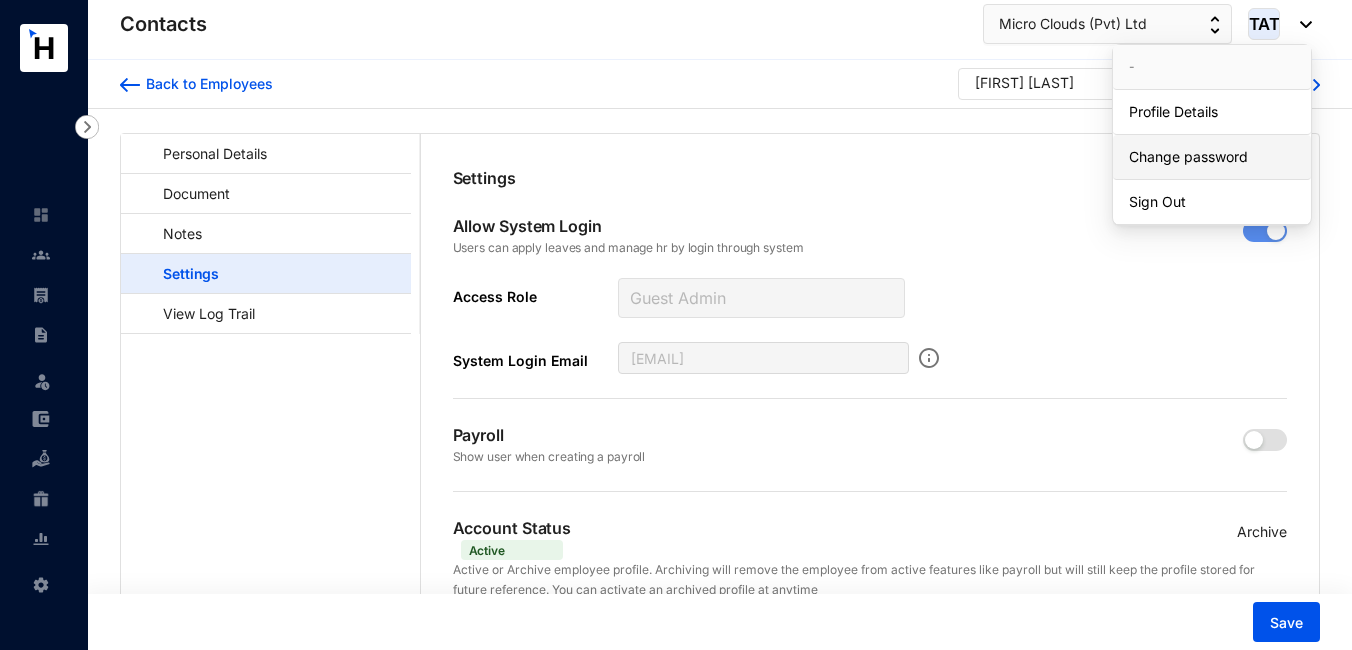 click on "Change password" at bounding box center (1212, 157) 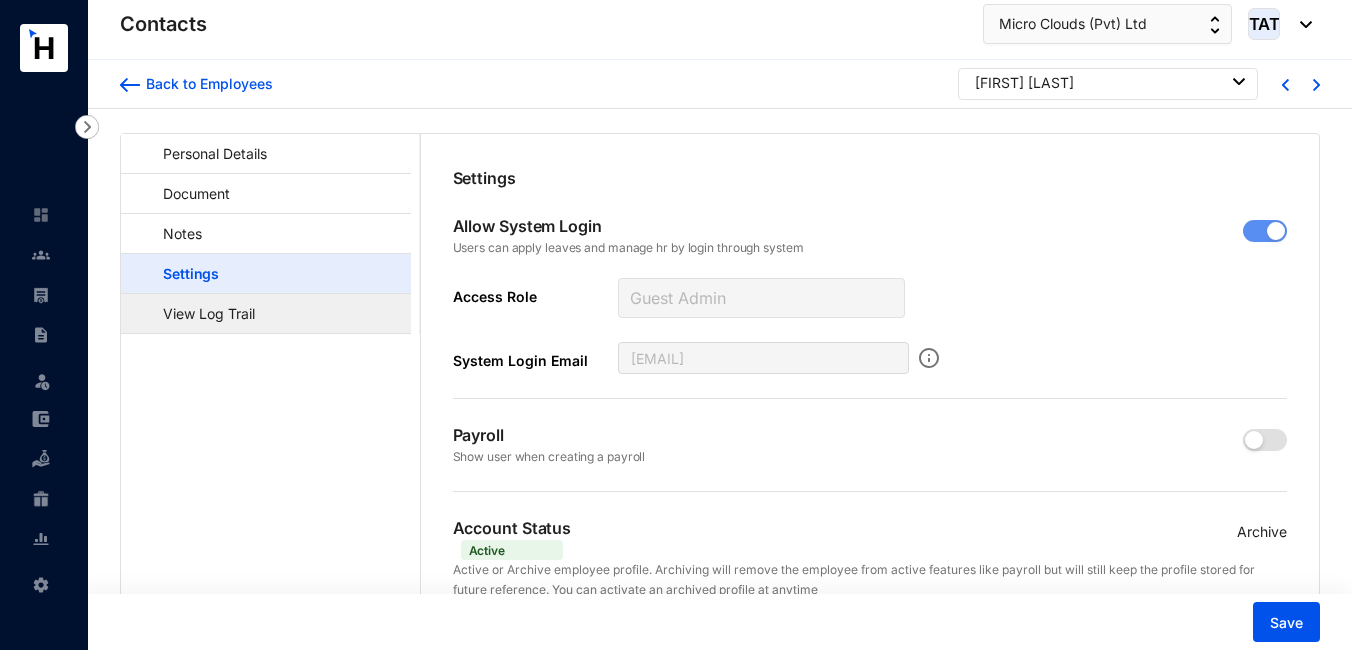 click on "View Log Trail" at bounding box center (199, 313) 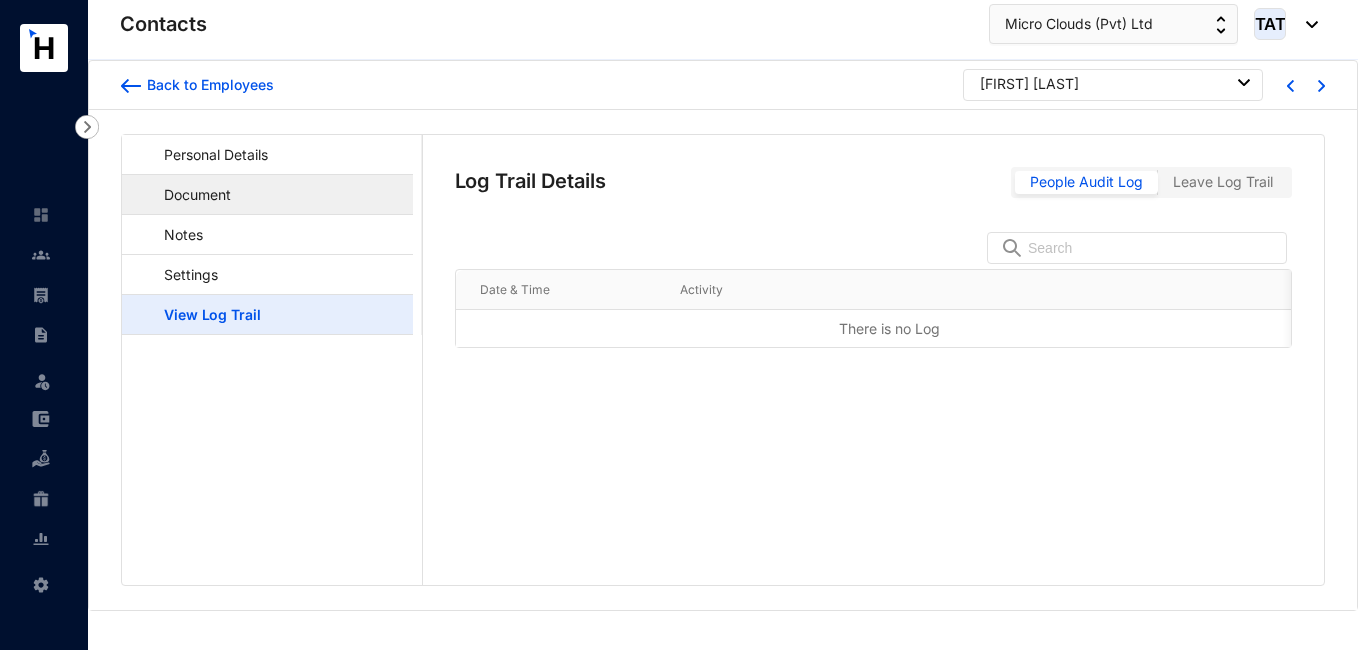 click on "Document" at bounding box center (188, 194) 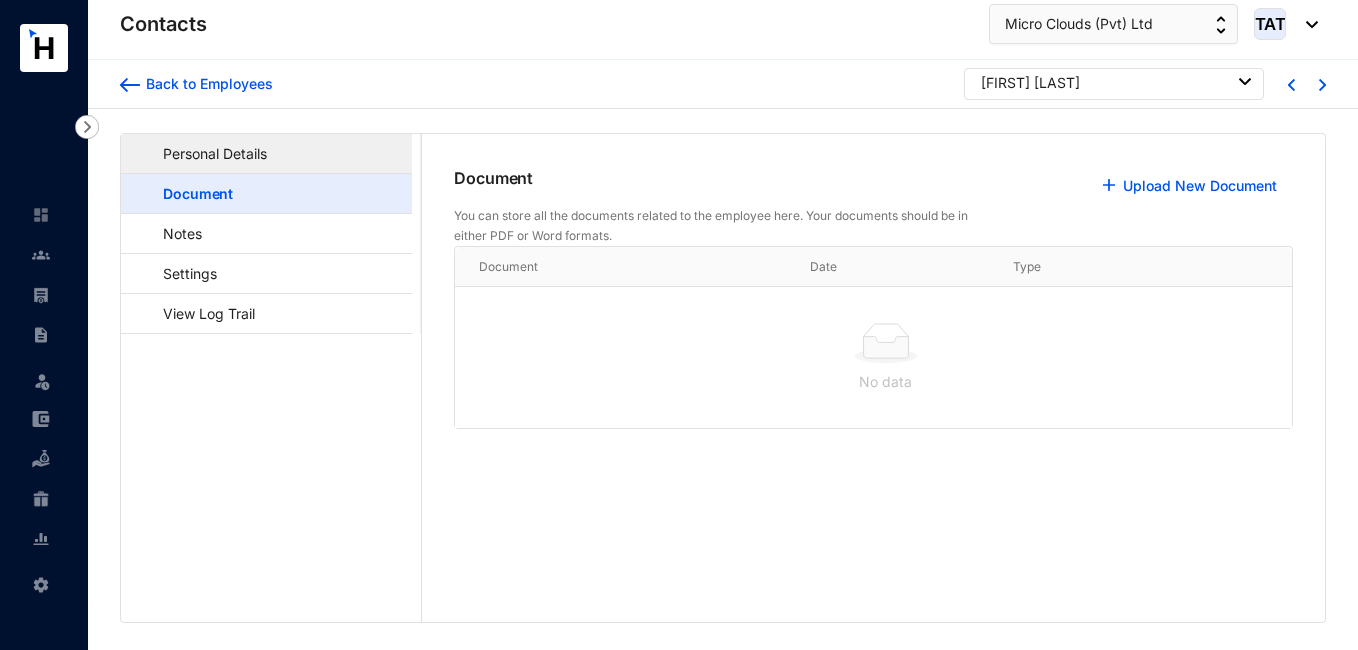 click on "Personal Details" at bounding box center [205, 153] 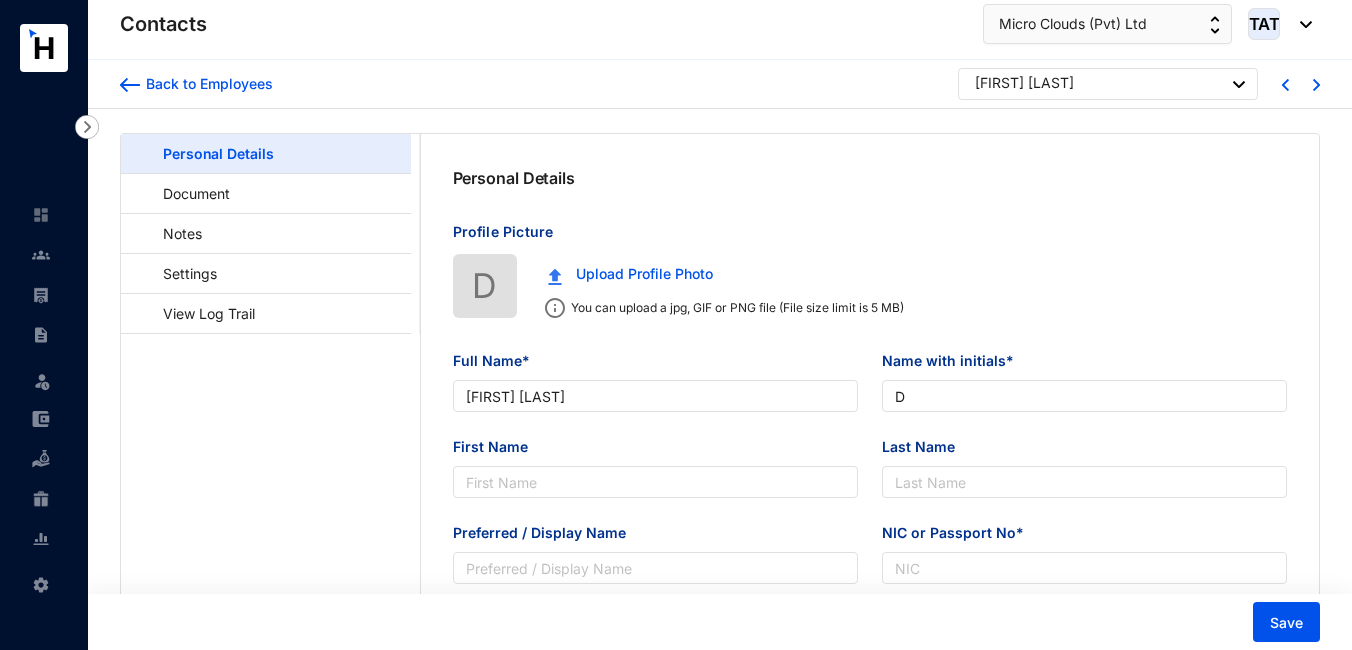 click at bounding box center (1301, 24) 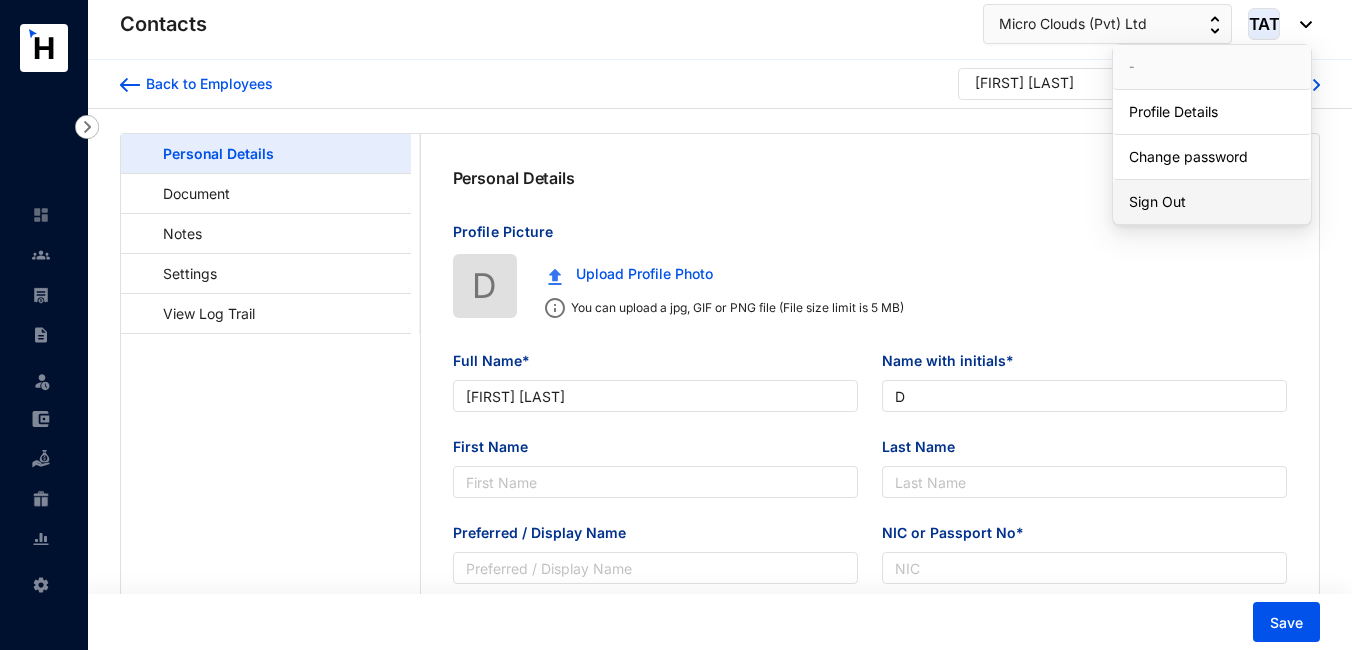 click on "Sign Out" at bounding box center [1212, 202] 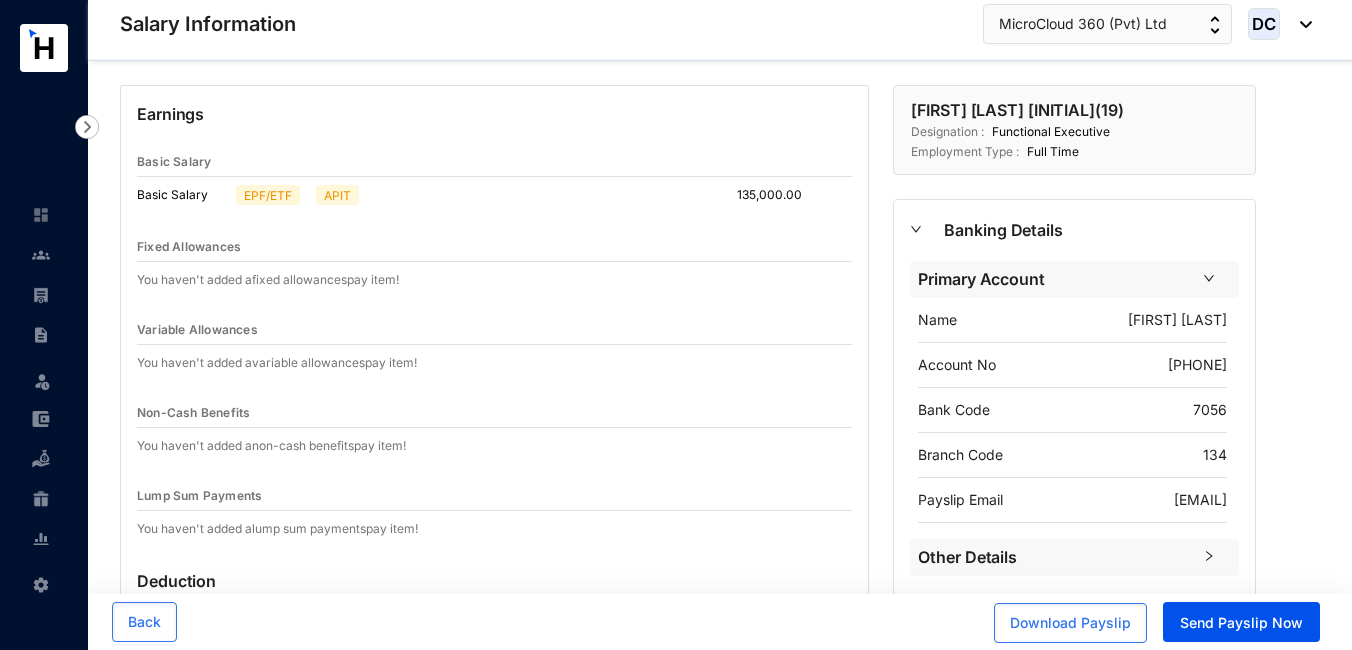 scroll, scrollTop: 0, scrollLeft: 0, axis: both 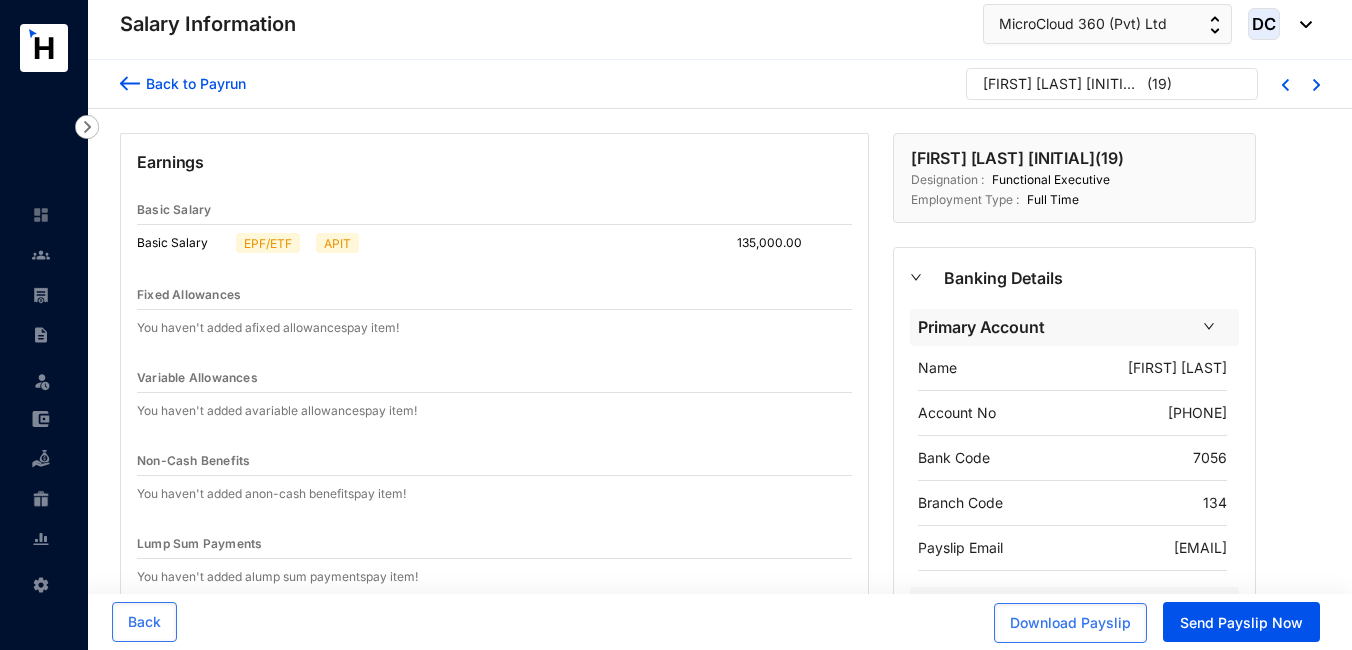 click on "DC" at bounding box center (1264, 24) 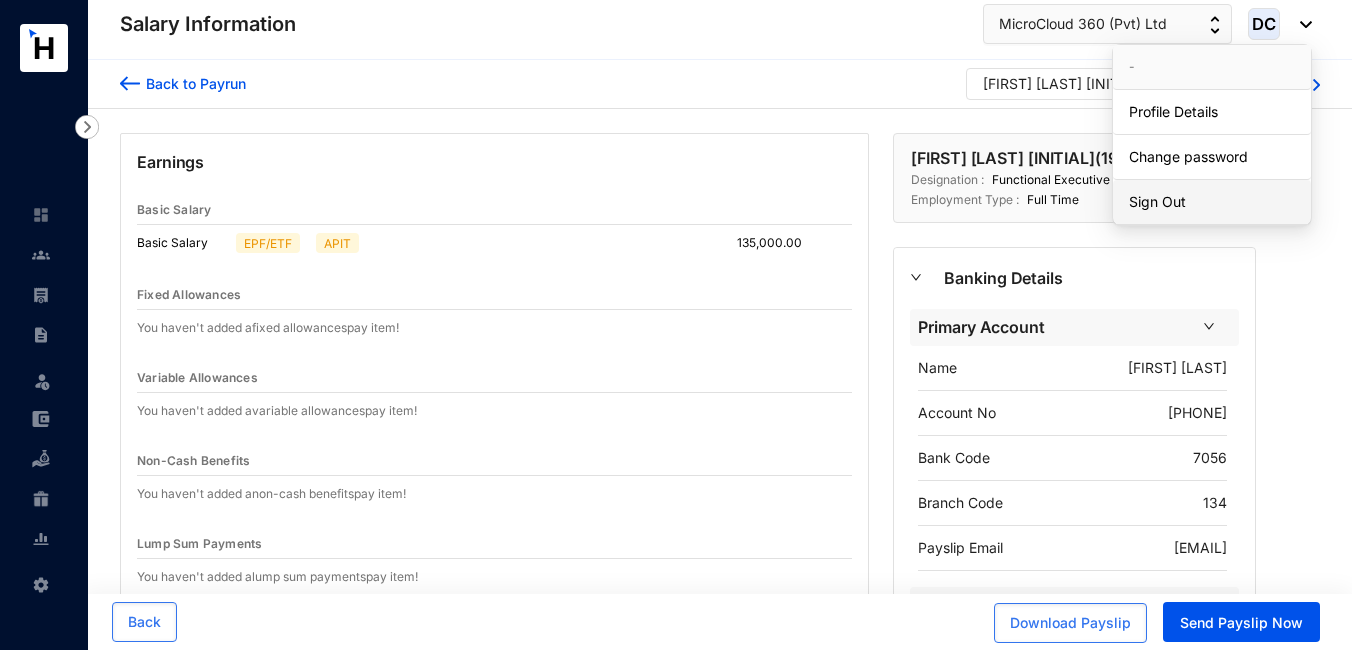 click on "Sign Out" at bounding box center [1212, 202] 